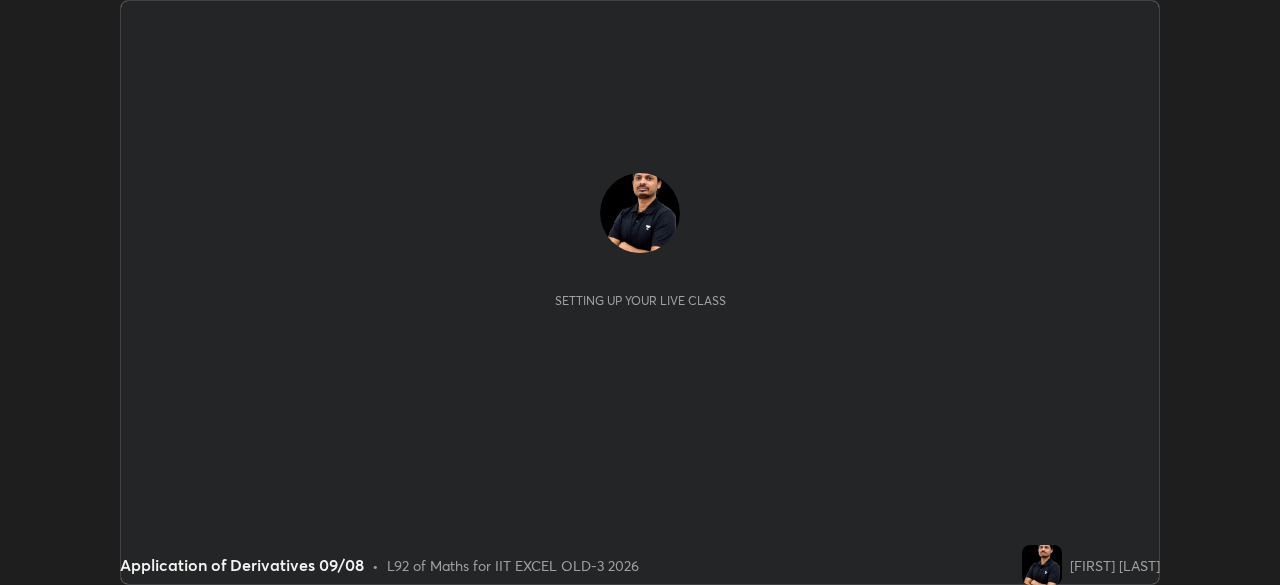 scroll, scrollTop: 0, scrollLeft: 0, axis: both 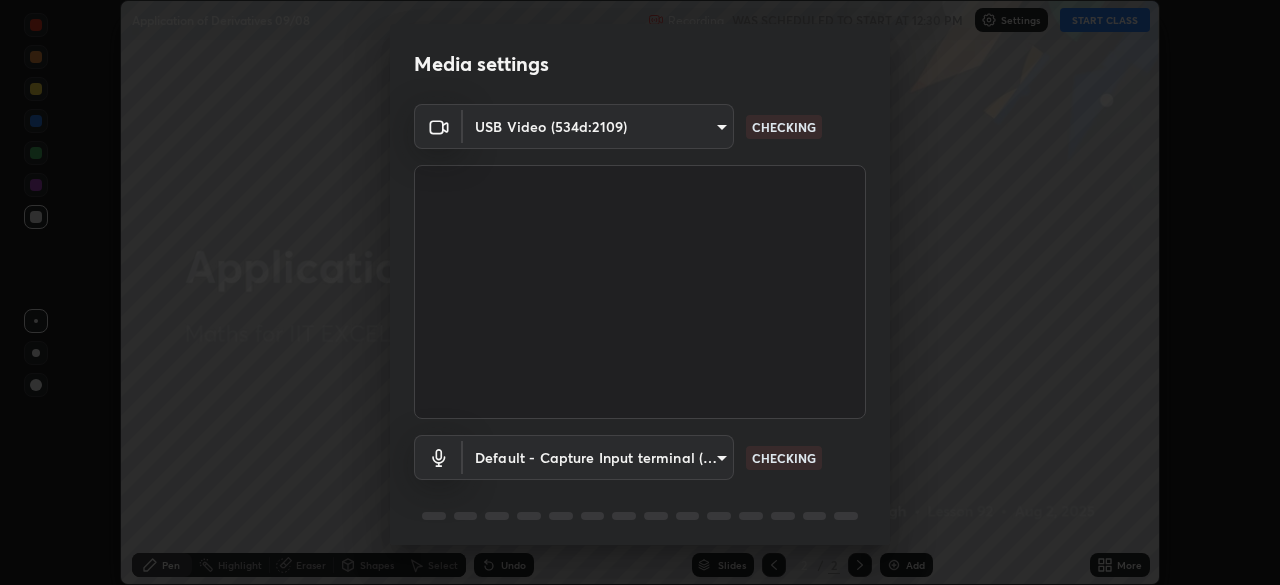 type on "548a44a52523d2997e35a3c13491b16d14ec2e678e88aab68fdaa9d4bfa060c5" 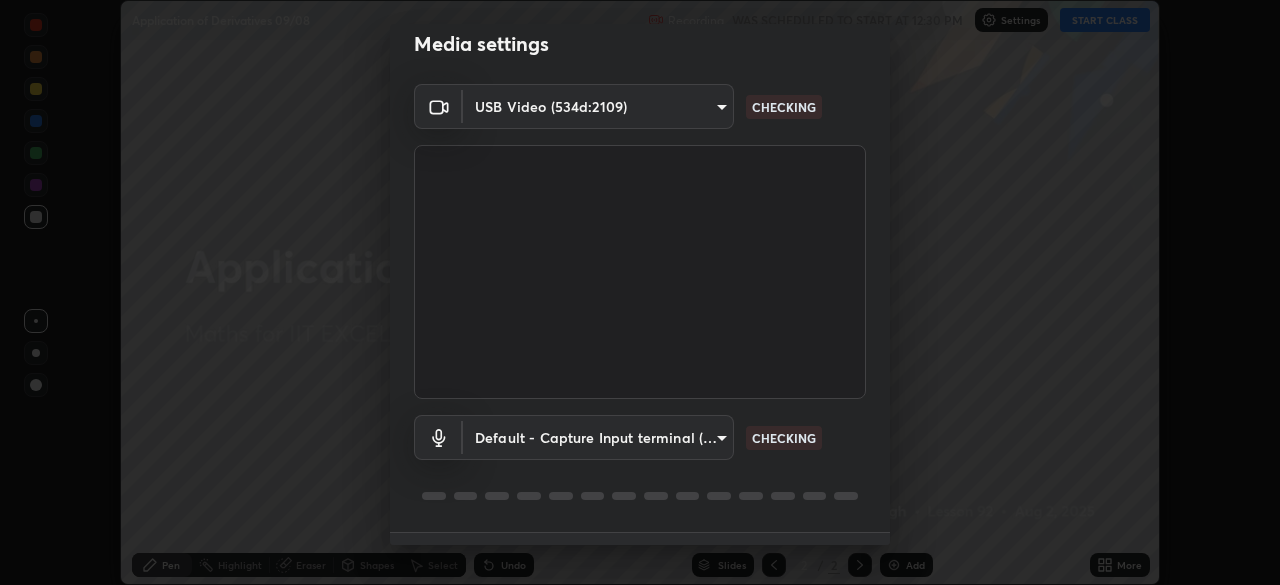 scroll, scrollTop: 19, scrollLeft: 0, axis: vertical 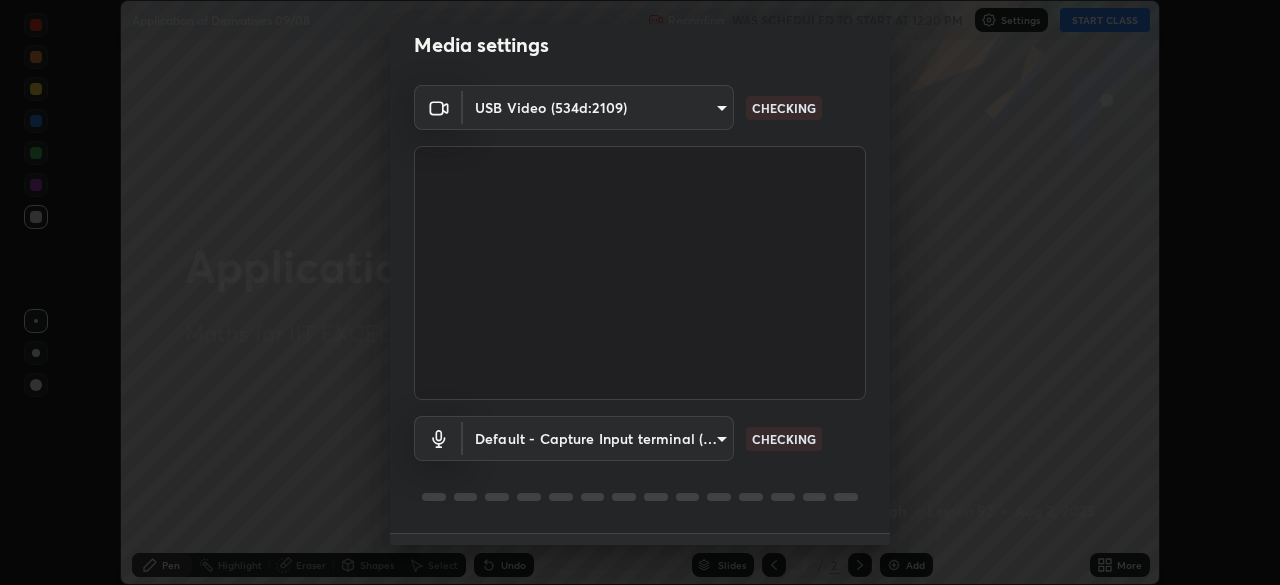 click on "Erase all Application of Derivatives 09/08 Recording WAS SCHEDULED TO START AT 12:30 PM Settings START CLASS Setting up your live class Application of Derivatives 09/08 • L92 of Maths for IIT EXCEL OLD-3 2026 [FIRST] [LAST] Pen Highlight Eraser Shapes Select Undo Slides 2 / 2 Add More No doubts shared Encourage your learners to ask a doubt for better clarity Report an issue Reason for reporting Buffering Chat not working Audio - Video sync issue Educator video quality low ​ Attach an image Report Media settings USB Video (534d:2109) 548a44a52523d2997e35a3c13491b16d14ec2e678e88aab68fdaa9d4bfa060c5 CHECKING Default - Capture Input terminal (Digital Array MIC) default CHECKING 1 / 5 Next" at bounding box center [640, 292] 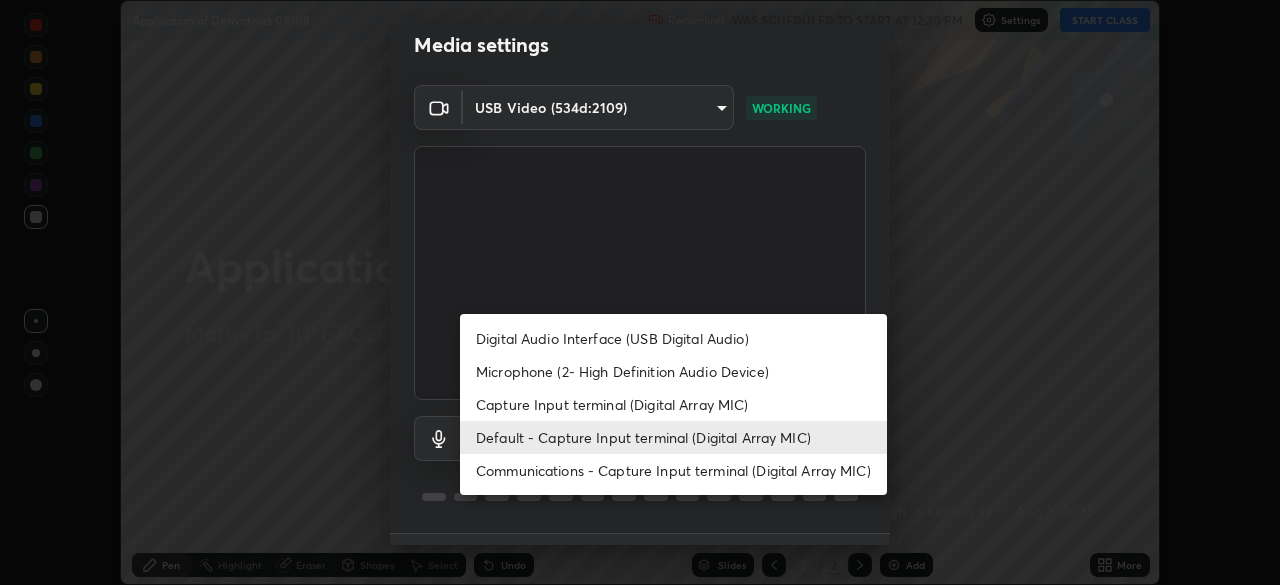 click at bounding box center [640, 292] 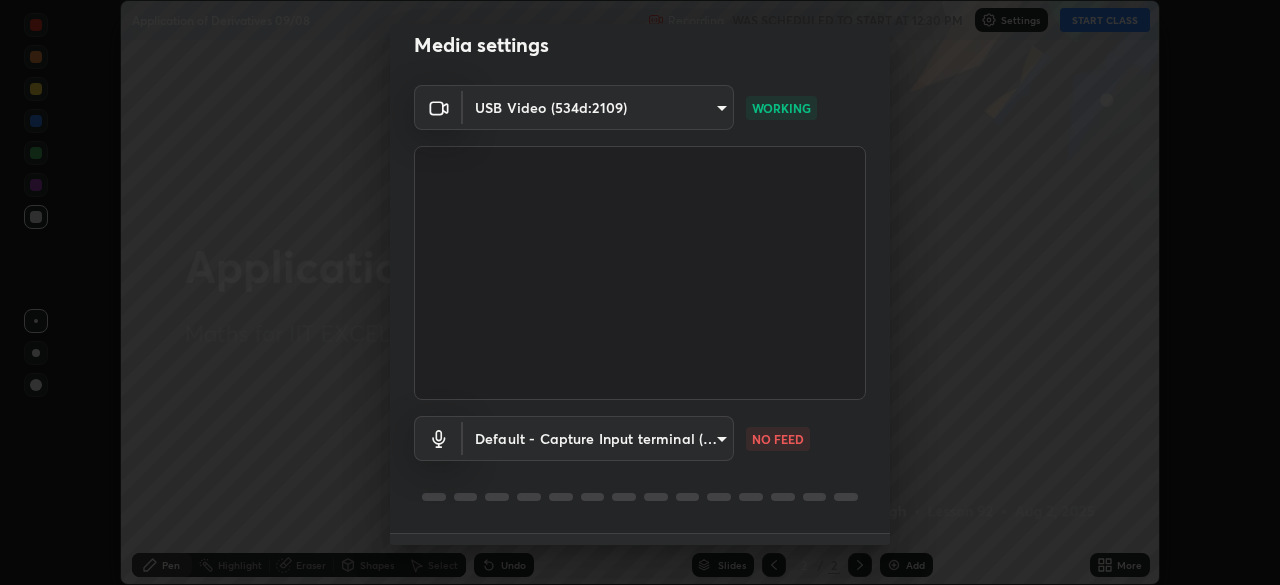 click on "Erase all Application of Derivatives 09/08 Recording WAS SCHEDULED TO START AT 12:30 PM Settings START CLASS Setting up your live class Application of Derivatives 09/08 • L92 of Maths for IIT EXCEL OLD-3 2026 [FIRST] [LAST] Pen Highlight Eraser Shapes Select Undo Slides 2 / 2 Add More No doubts shared Encourage your learners to ask a doubt for better clarity Report an issue Reason for reporting Buffering Chat not working Audio - Video sync issue Educator video quality low ​ Attach an image Report Media settings USB Video (534d:2109) 548a44a52523d2997e35a3c13491b16d14ec2e678e88aab68fdaa9d4bfa060c5 WORKING Default - Capture Input terminal (Digital Array MIC) default NO FEED 1 / 5 Next" at bounding box center [640, 292] 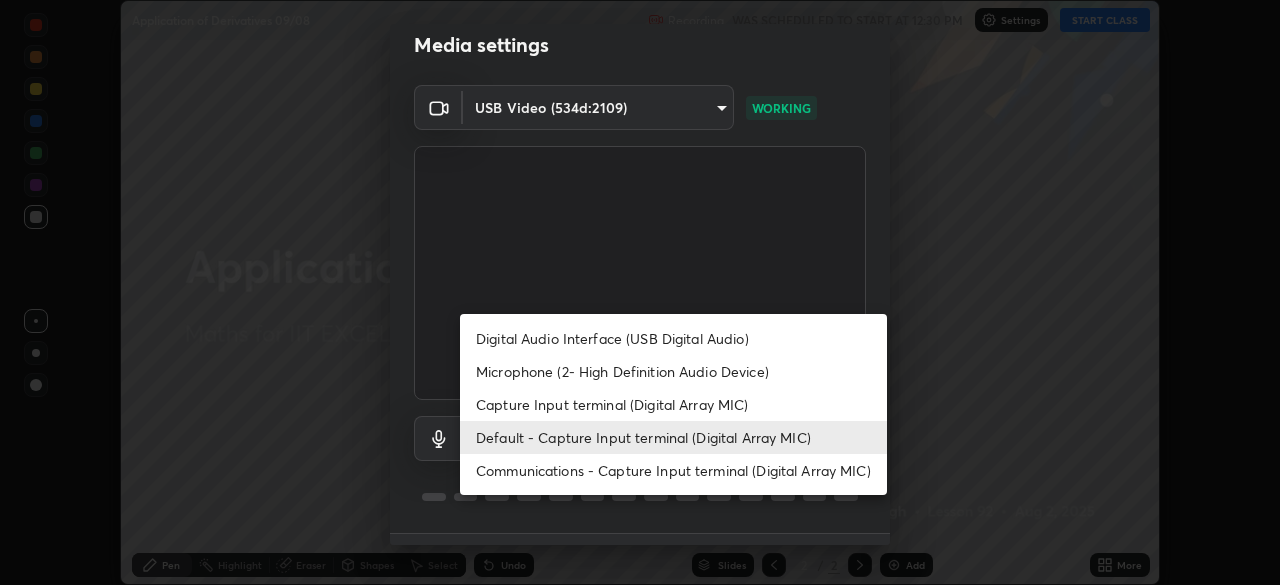 click on "Digital Audio Interface (USB Digital Audio)" at bounding box center [673, 338] 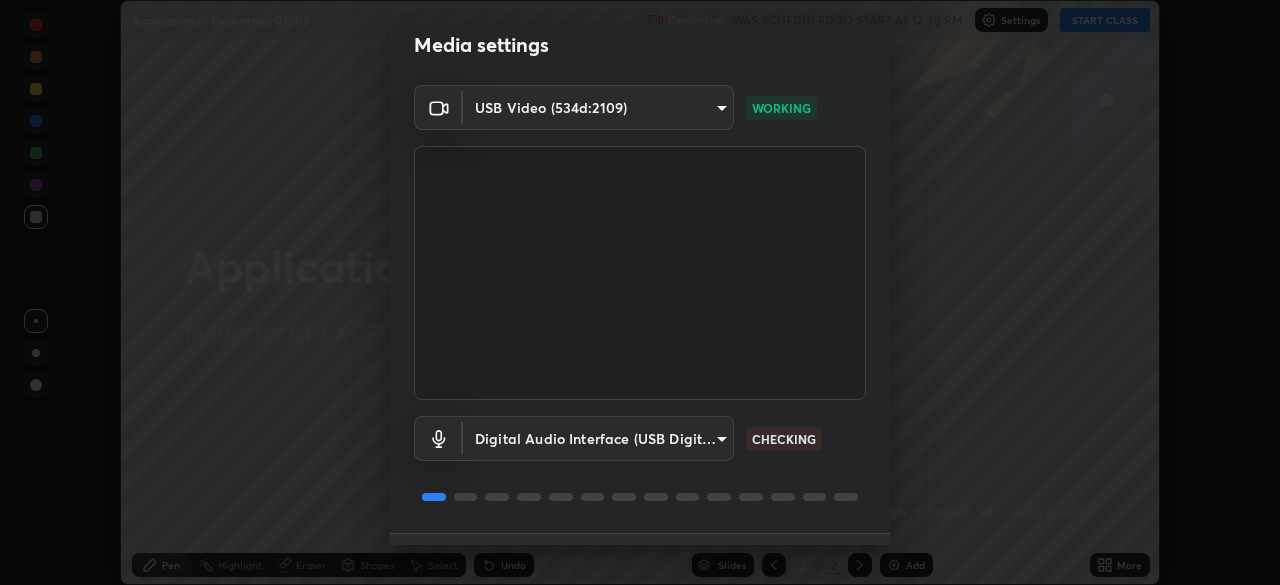 click on "Erase all Application of Derivatives 09/08 Recording WAS SCHEDULED TO START AT 12:30 PM Settings START CLASS Setting up your live class Application of Derivatives 09/08 • L92 of Maths for IIT EXCEL OLD-3 2026 [FIRST] [LAST] Pen Highlight Eraser Shapes Select Undo Slides 2 / 2 Add More No doubts shared Encourage your learners to ask a doubt for better clarity Report an issue Reason for reporting Buffering Chat not working Audio - Video sync issue Educator video quality low ​ Attach an image Report Media settings USB Video (534d:2109) 548a44a52523d2997e35a3c13491b16d14ec2e678e88aab68fdaa9d4bfa060c5 WORKING Digital Audio Interface (USB Digital Audio) 8f92bf7b632e1636e4e6ab4b8ed2273f11e7872107087d8dd108b280115f2a30 CHECKING 1 / 5 Next" at bounding box center [640, 292] 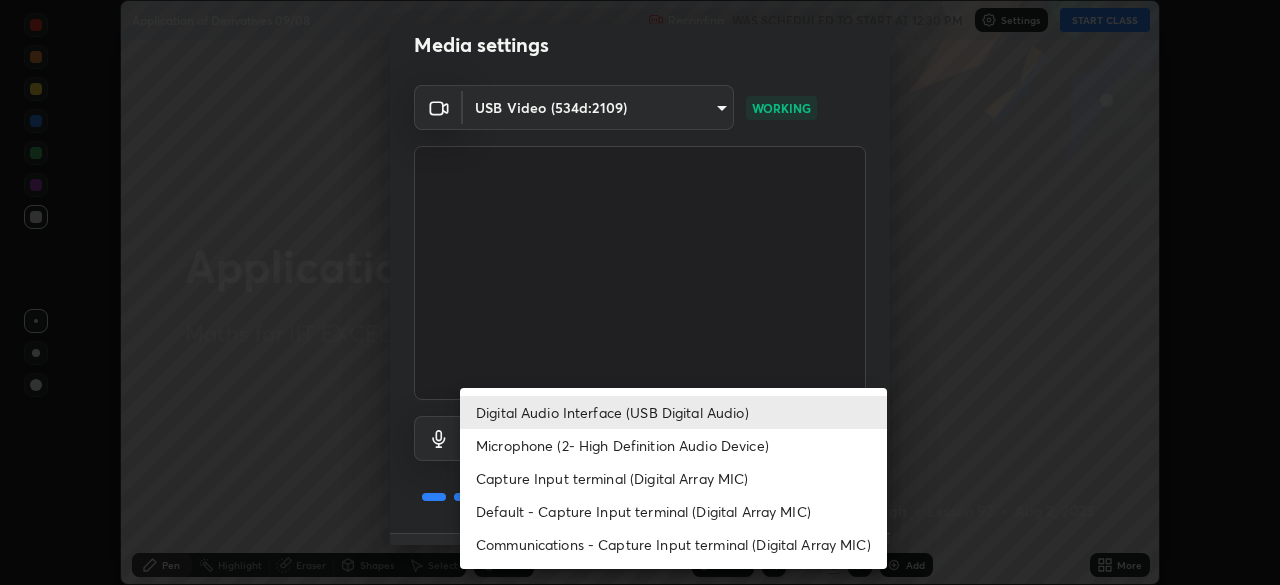click on "Default - Capture Input terminal (Digital Array MIC)" at bounding box center (673, 511) 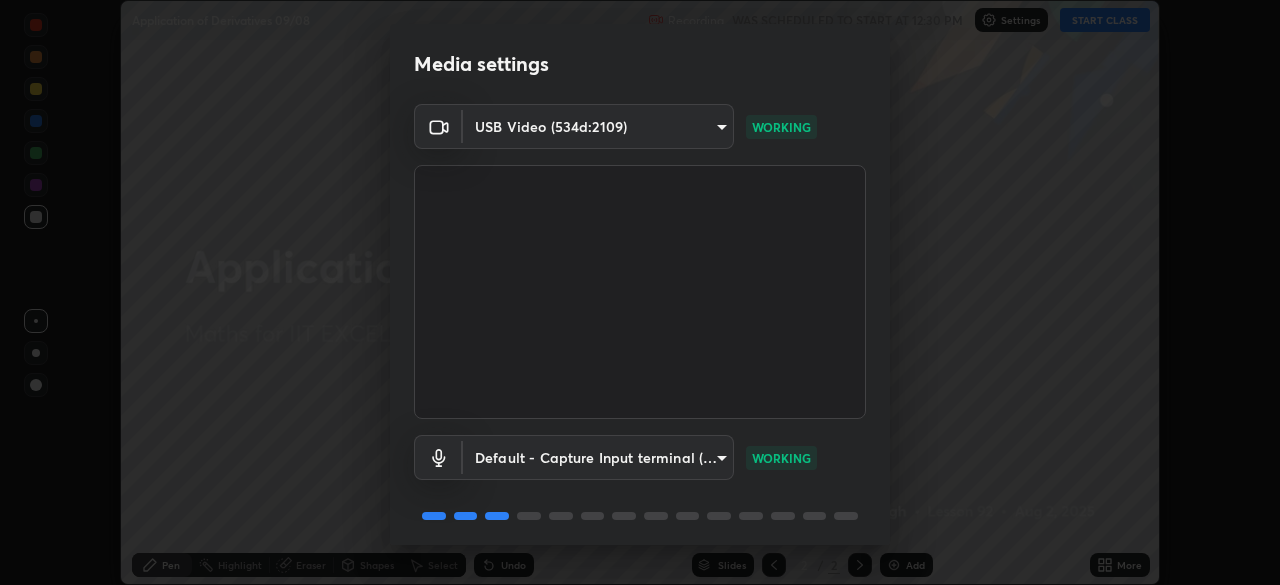 scroll, scrollTop: 71, scrollLeft: 0, axis: vertical 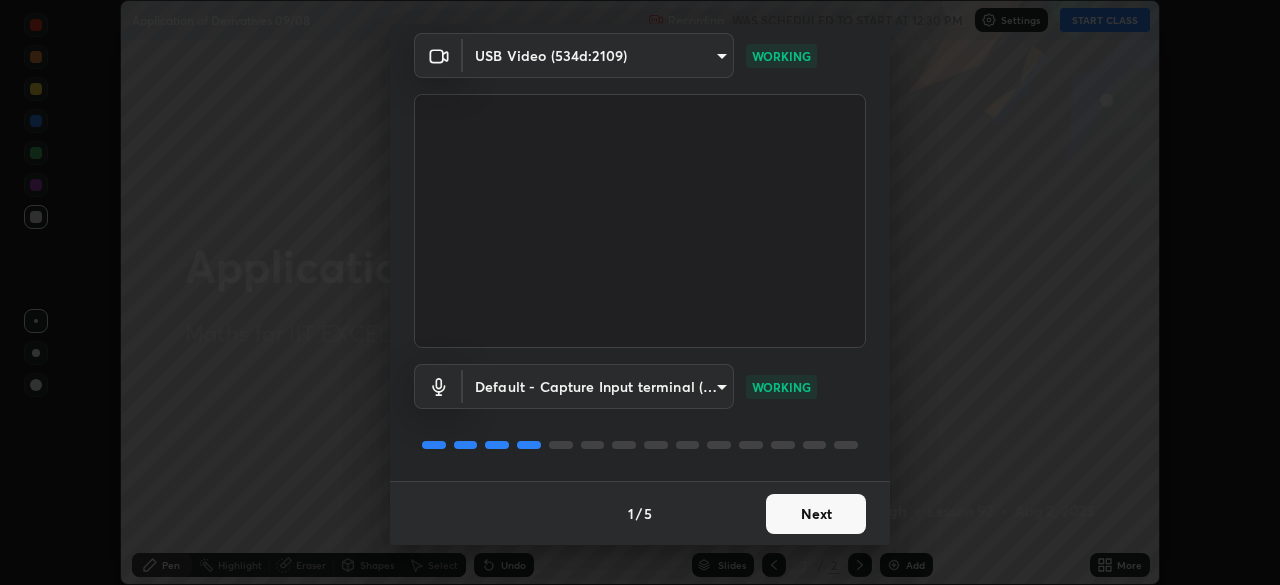 click on "Next" at bounding box center (816, 514) 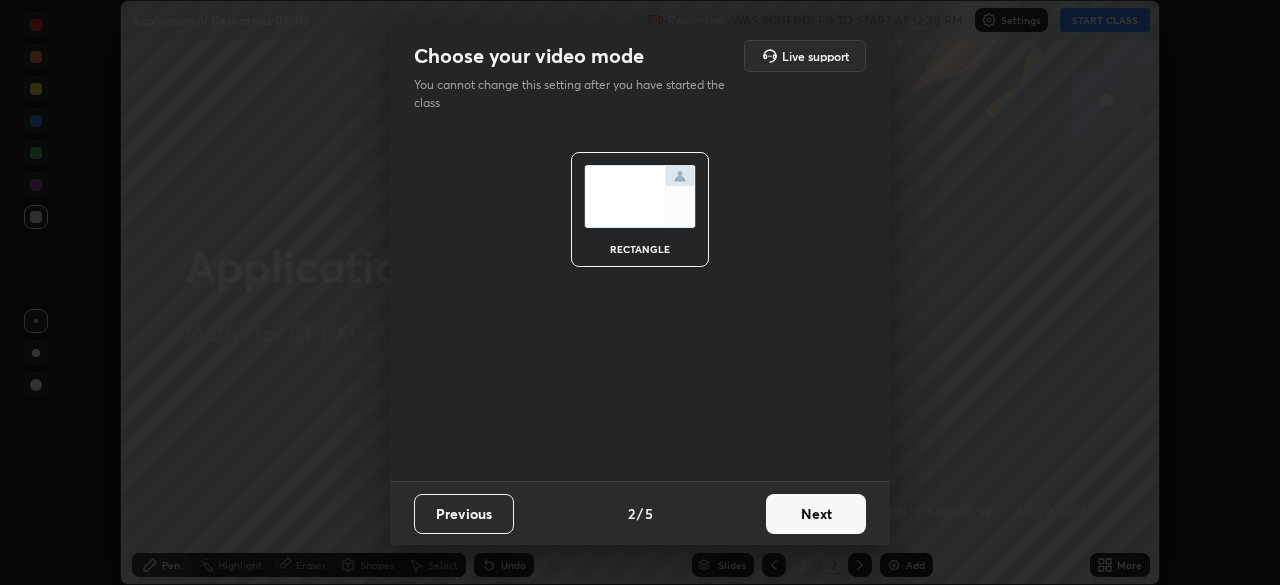 scroll, scrollTop: 0, scrollLeft: 0, axis: both 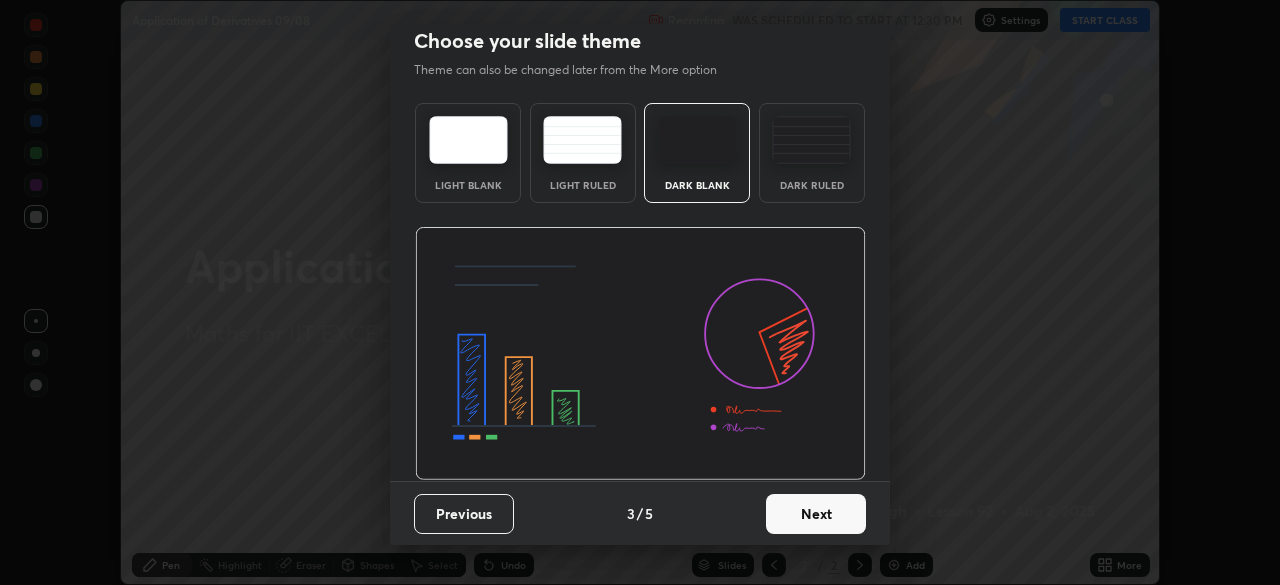 click on "Next" at bounding box center (816, 514) 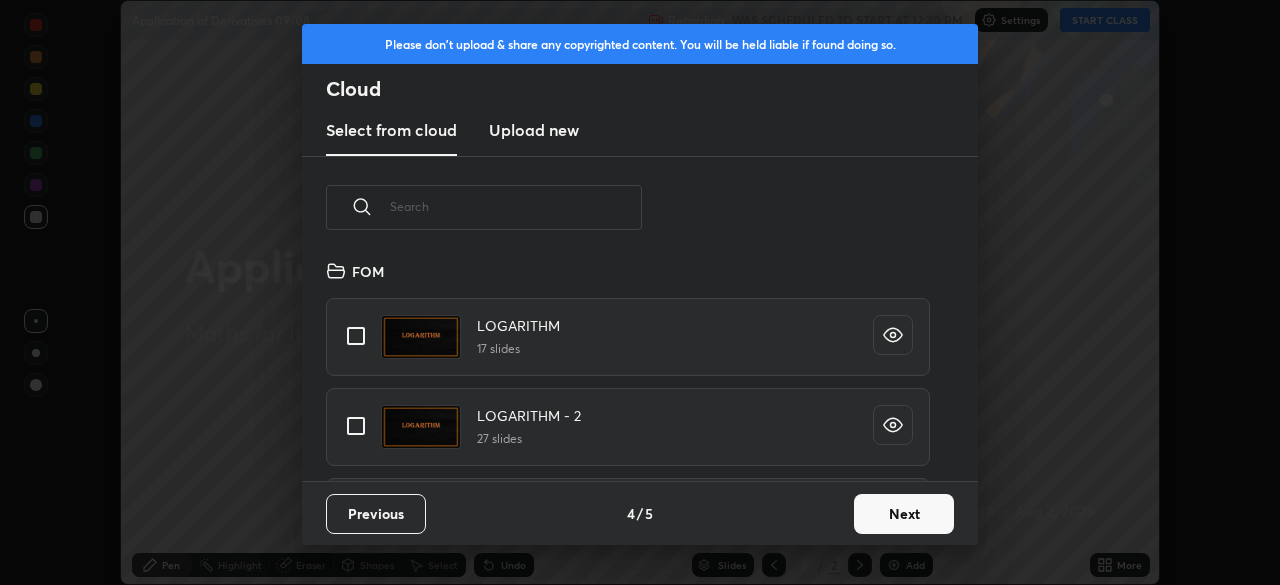 scroll, scrollTop: 7, scrollLeft: 11, axis: both 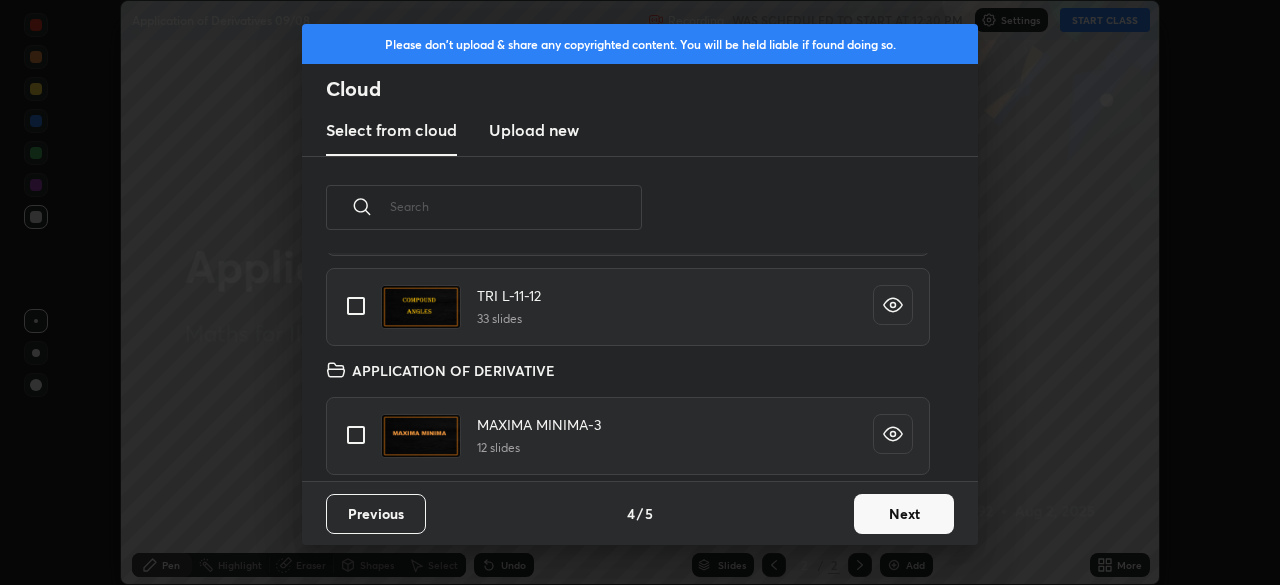 click at bounding box center (356, 435) 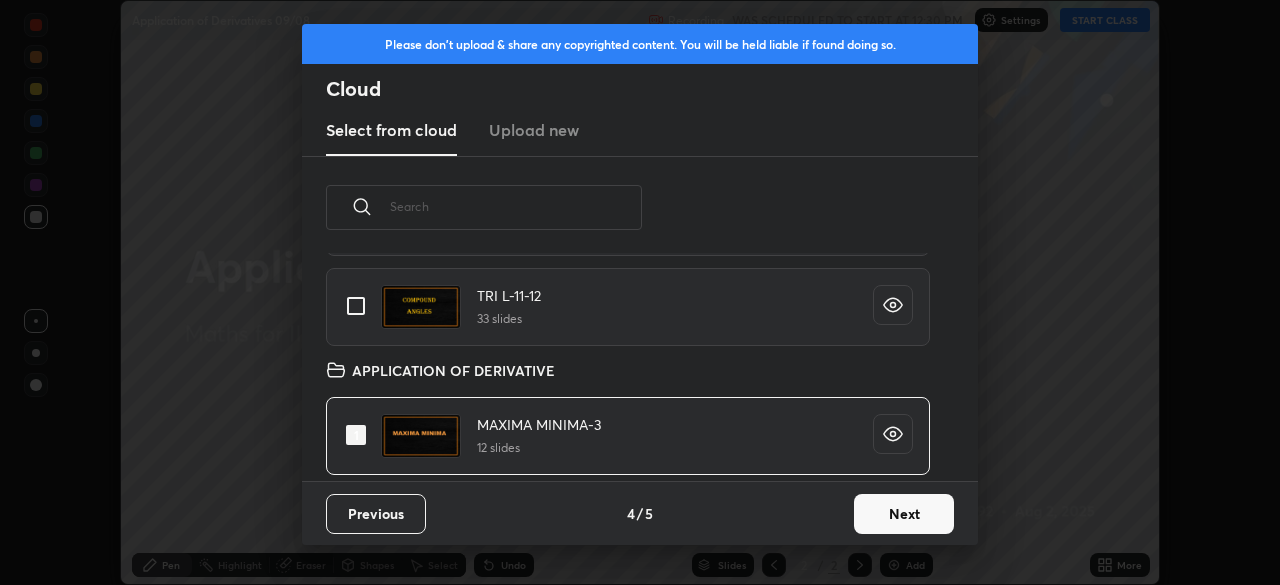 click on "Next" at bounding box center [904, 514] 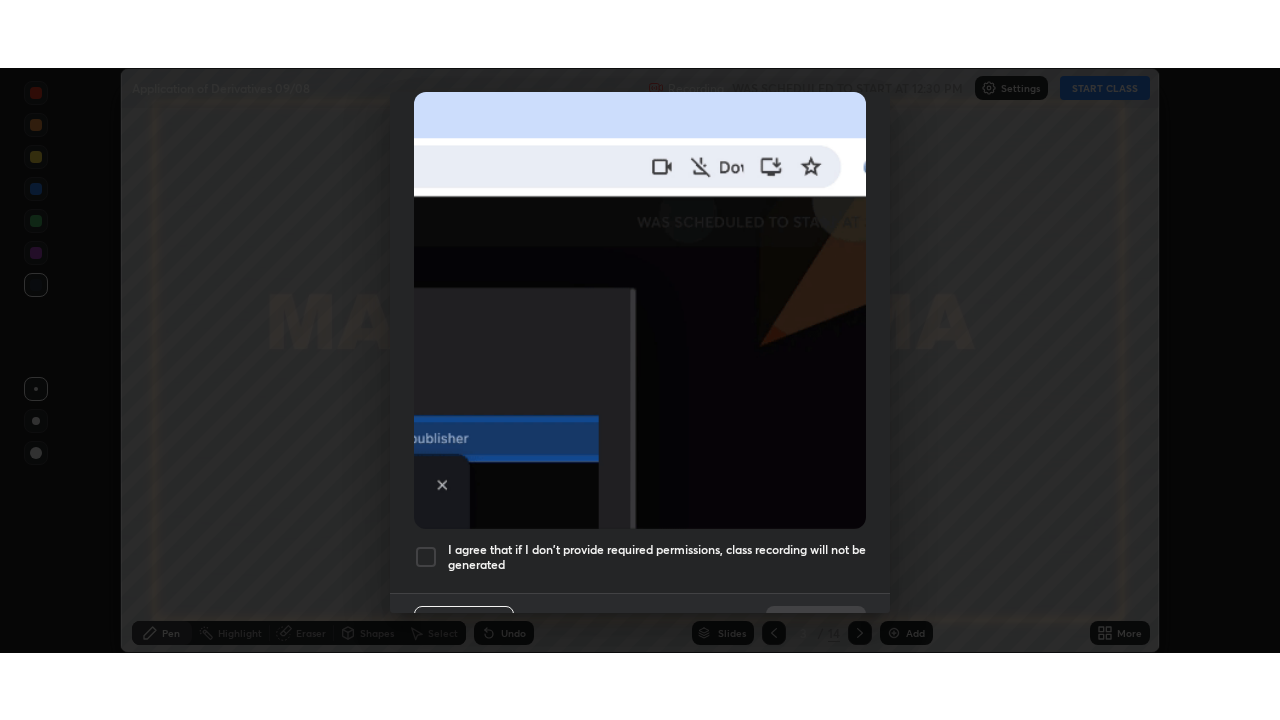 scroll, scrollTop: 479, scrollLeft: 0, axis: vertical 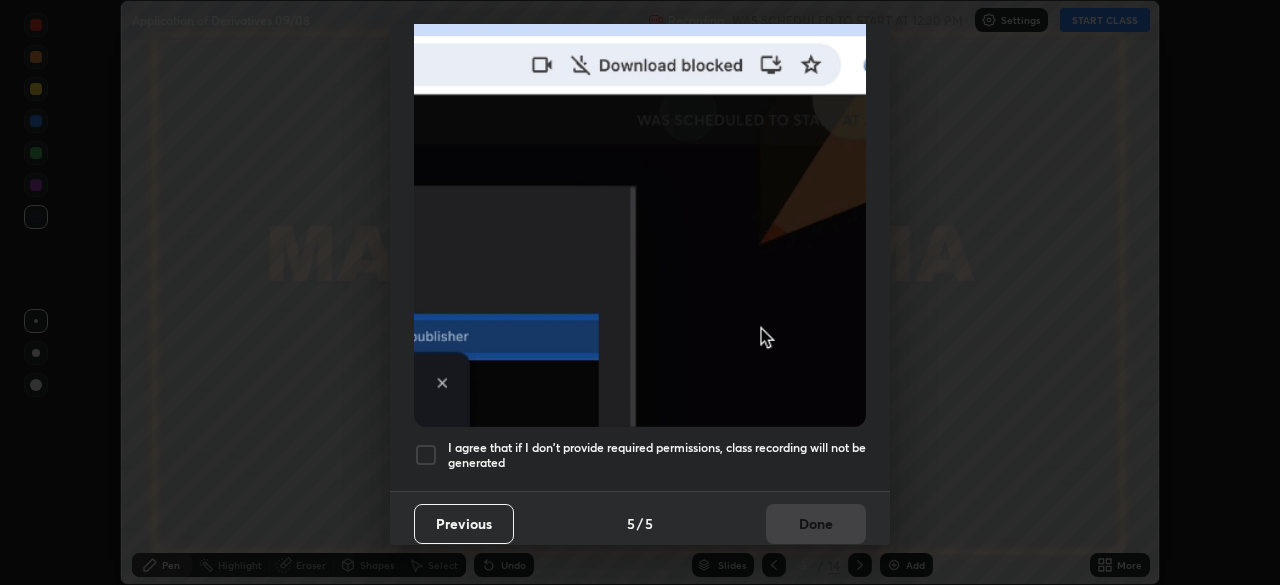click at bounding box center (426, 455) 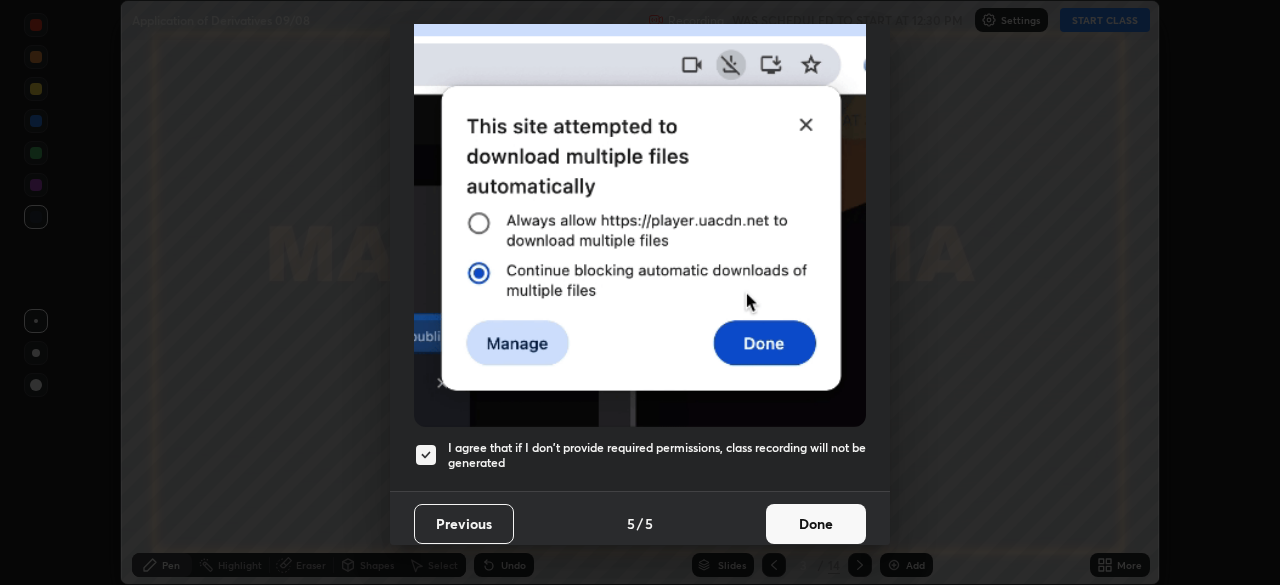 click on "Done" at bounding box center [816, 524] 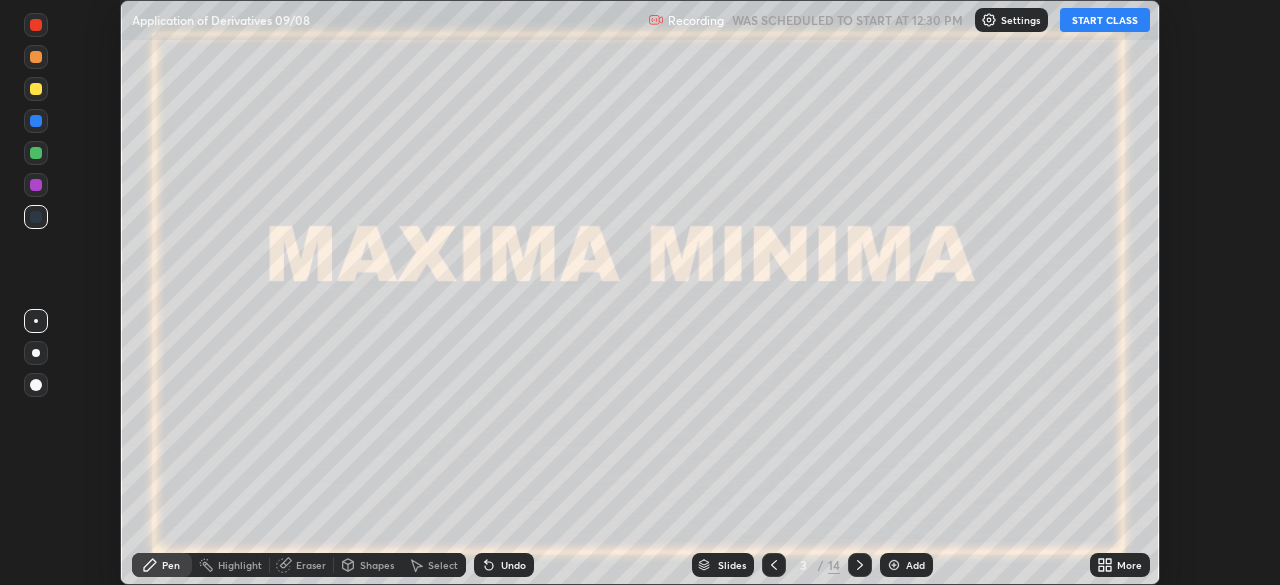 click 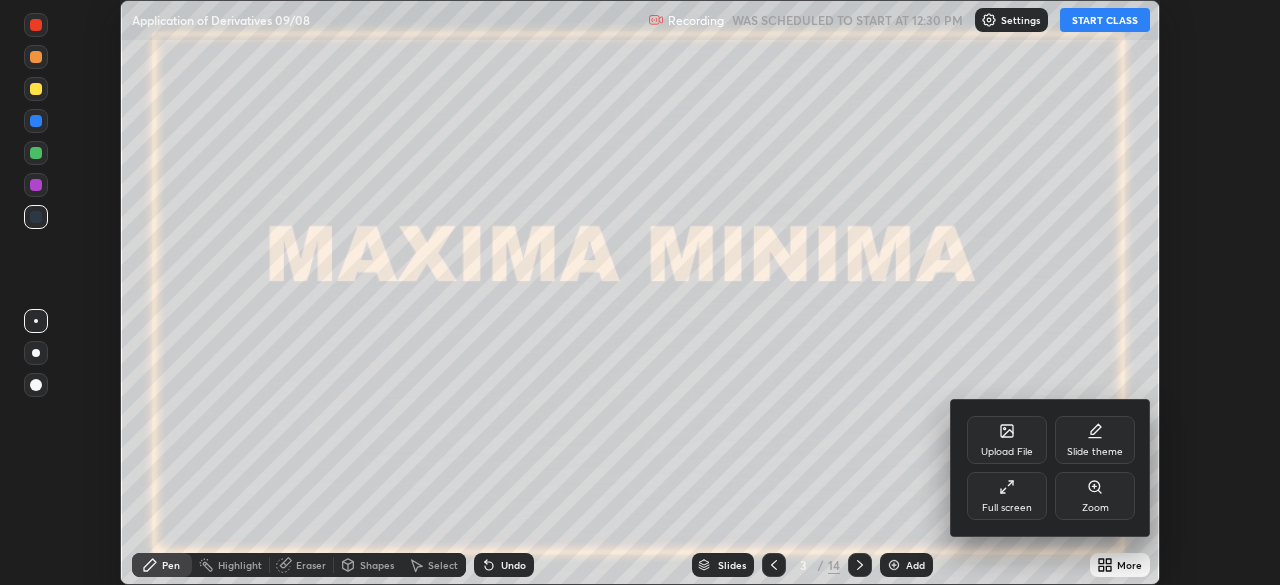 click on "Full screen" at bounding box center (1007, 496) 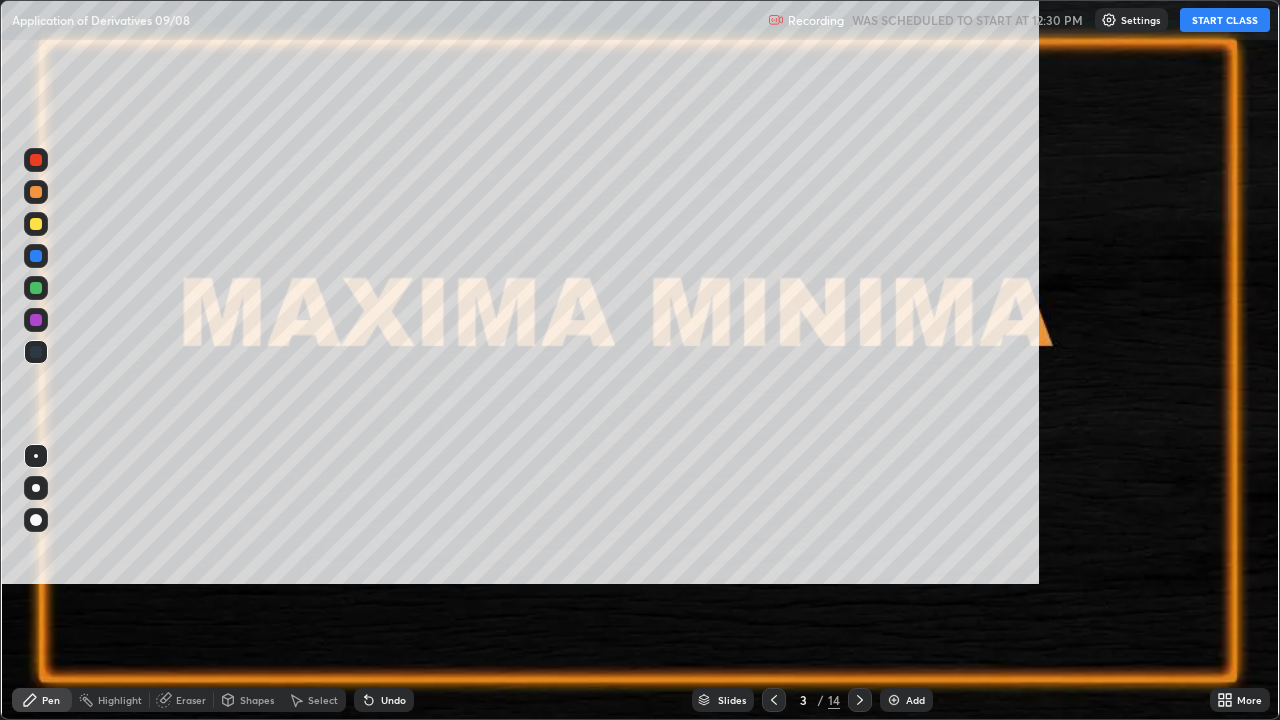 scroll, scrollTop: 99280, scrollLeft: 98720, axis: both 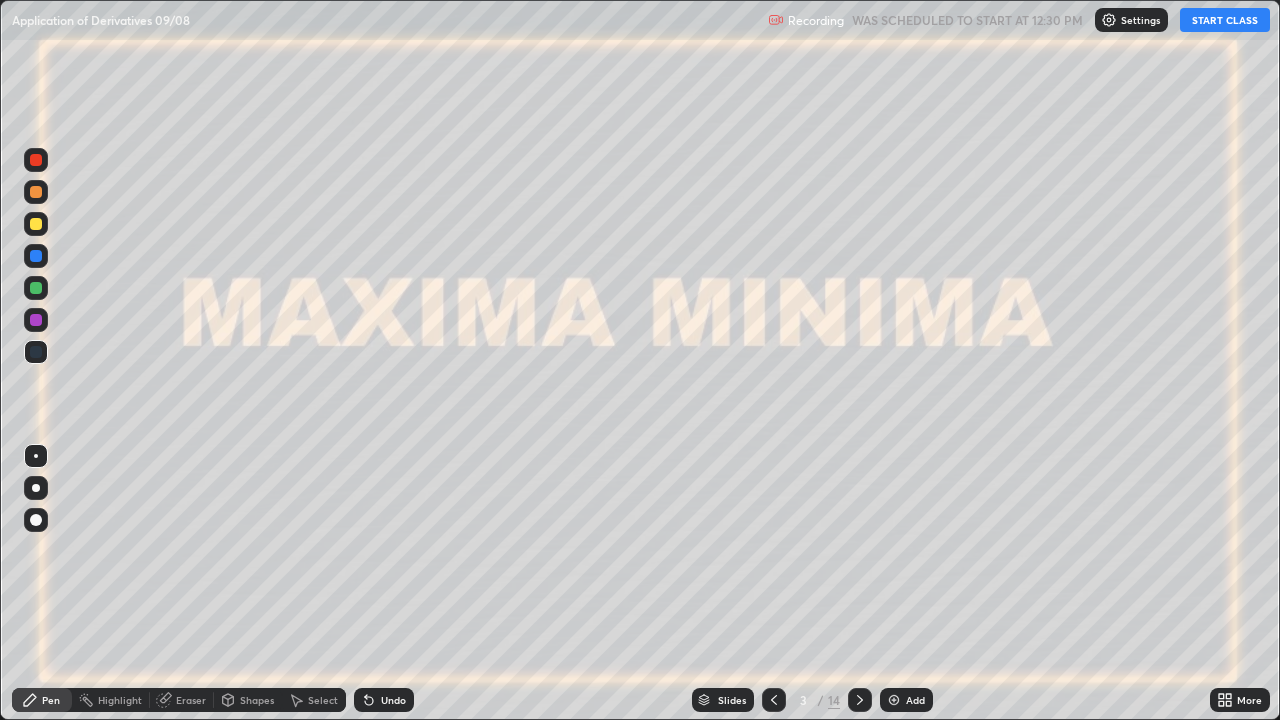 click on "START CLASS" at bounding box center [1225, 20] 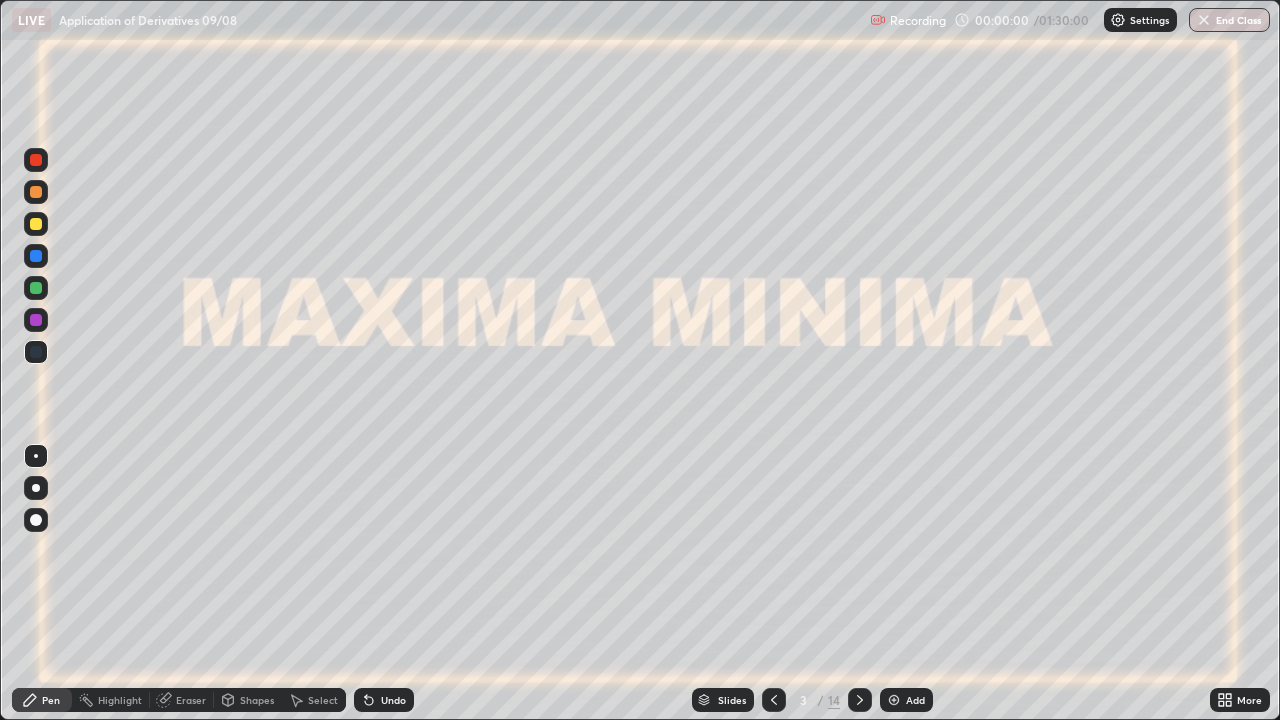 click 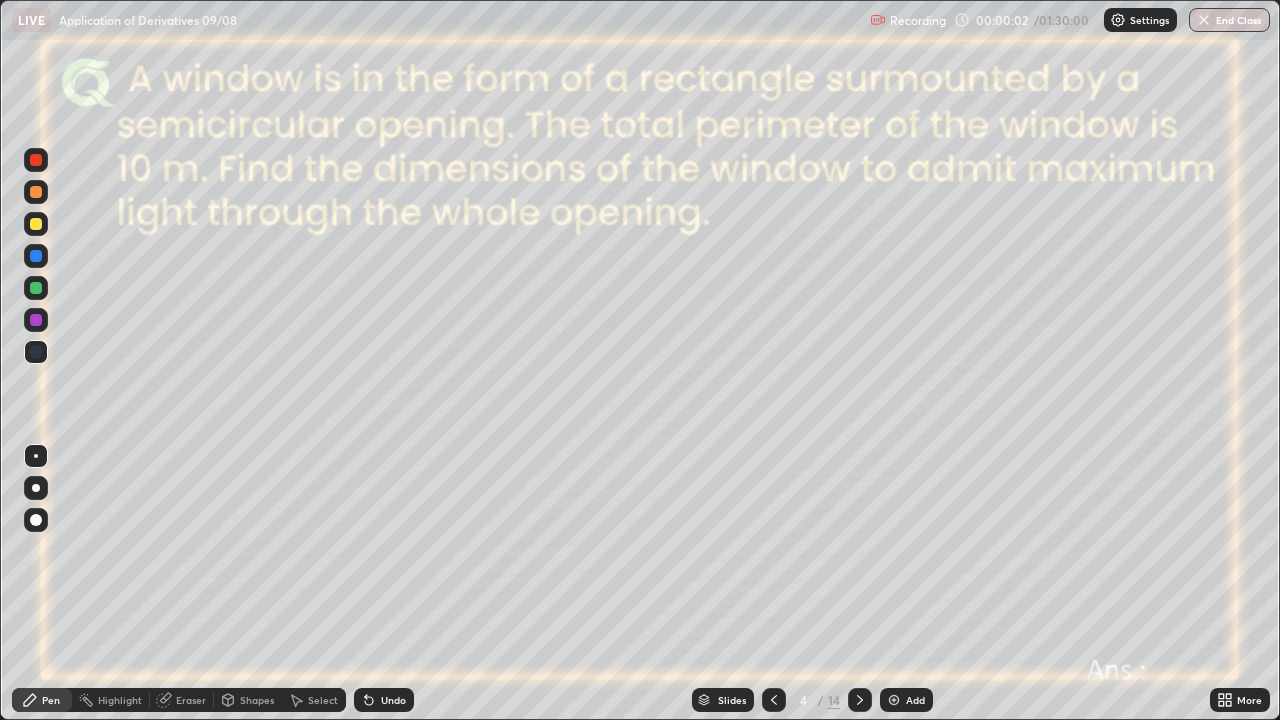 click 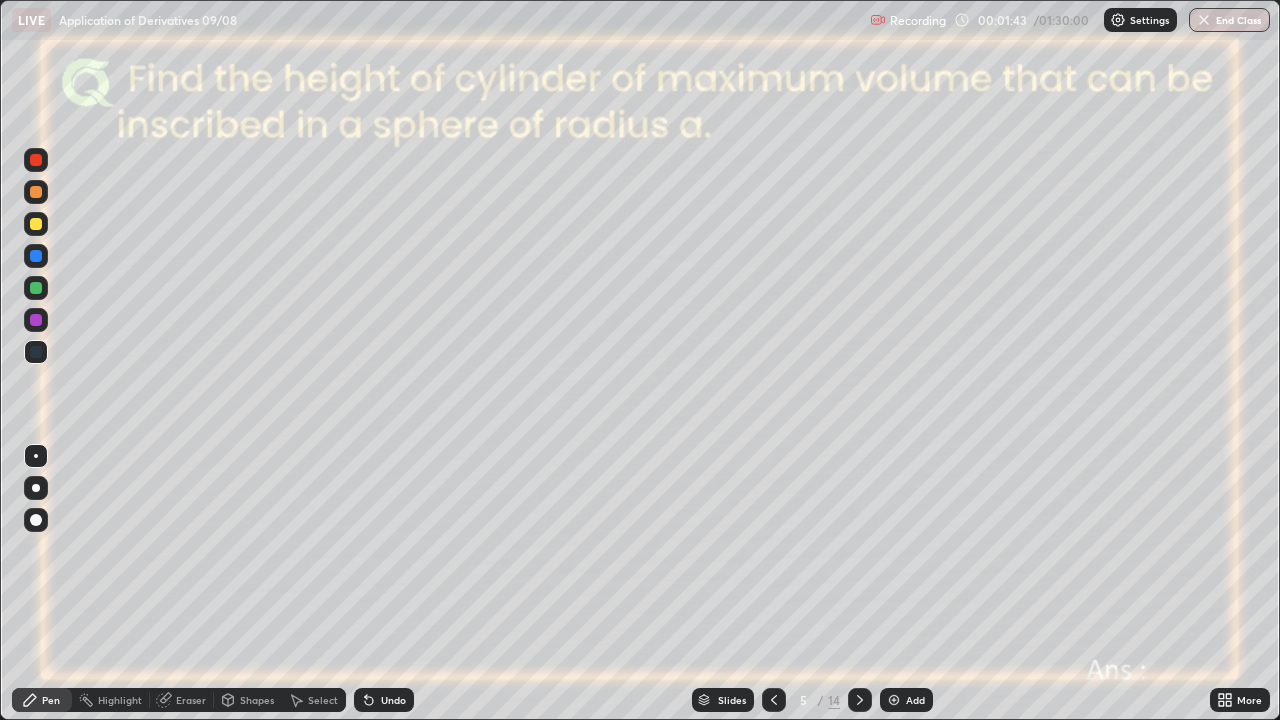 click 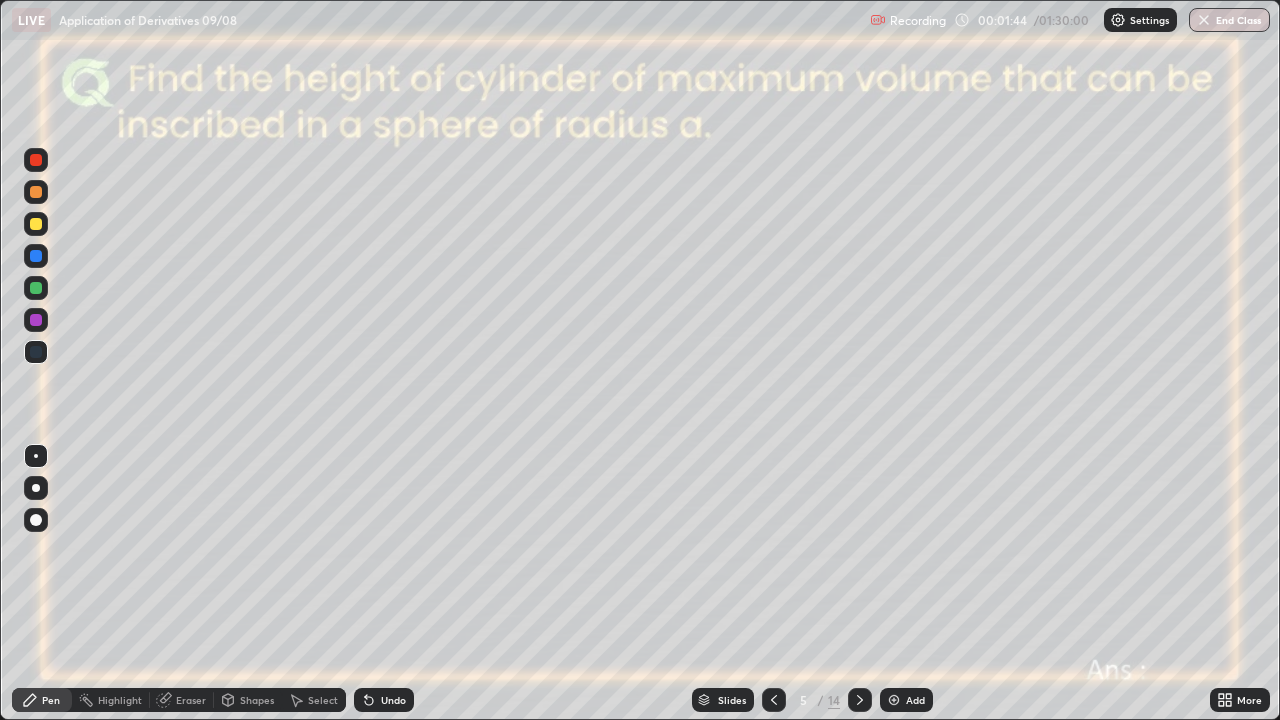 click 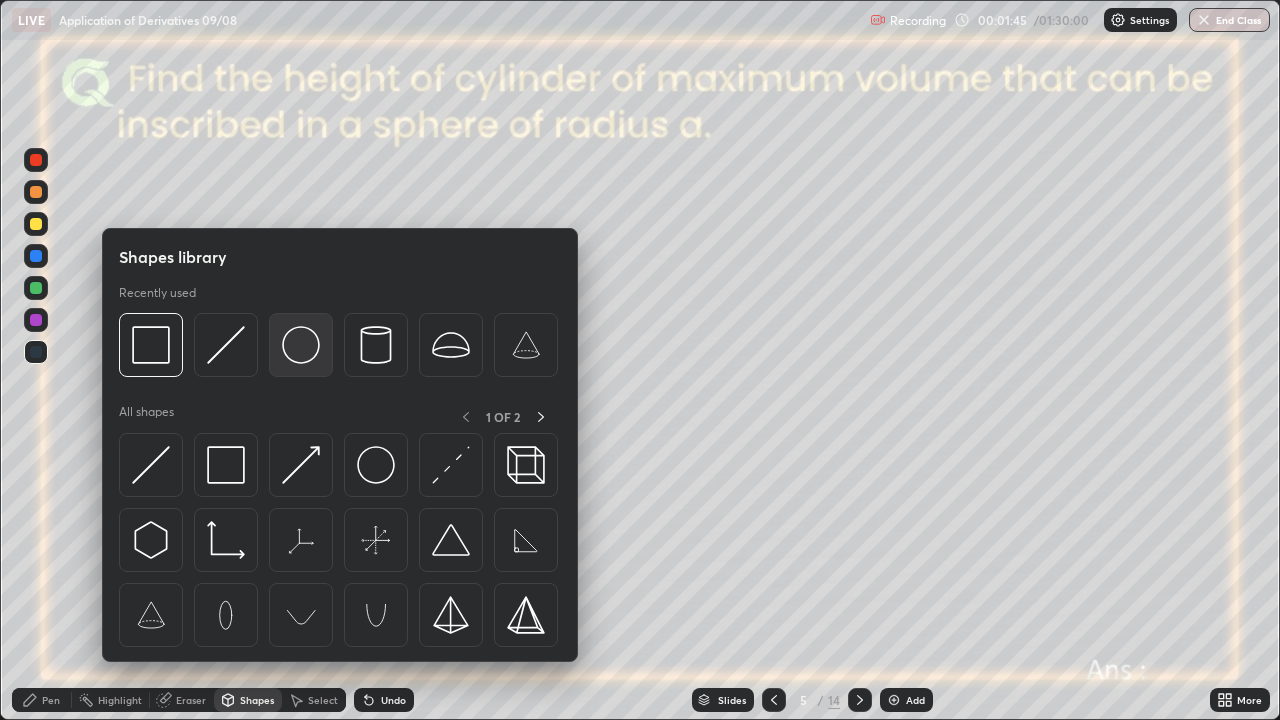 click at bounding box center (301, 345) 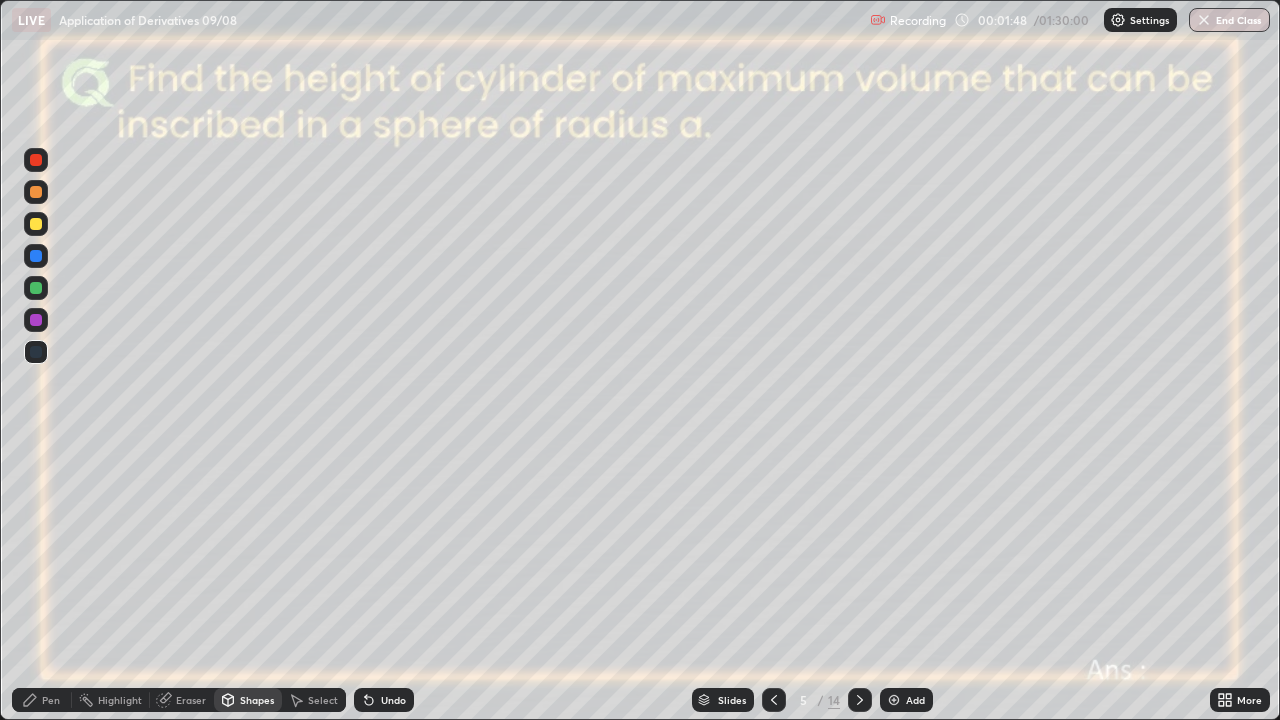 click on "Undo" at bounding box center [384, 700] 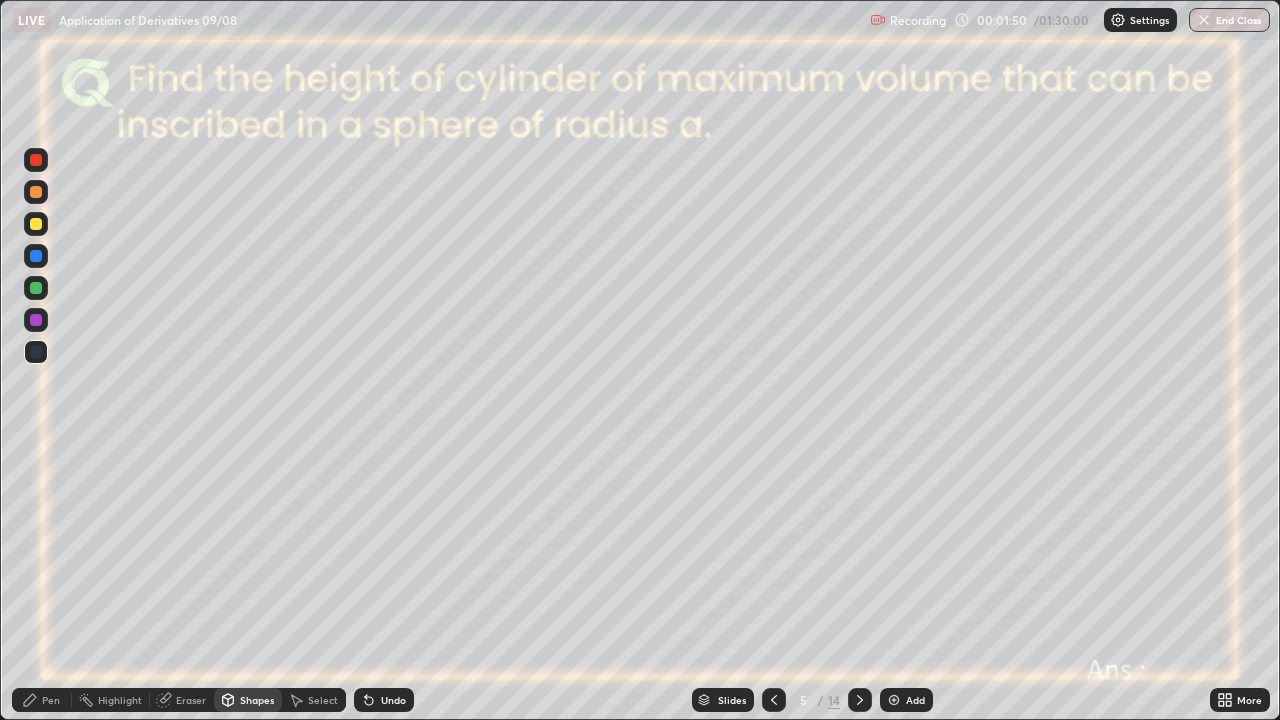 click on "Pen" at bounding box center (42, 700) 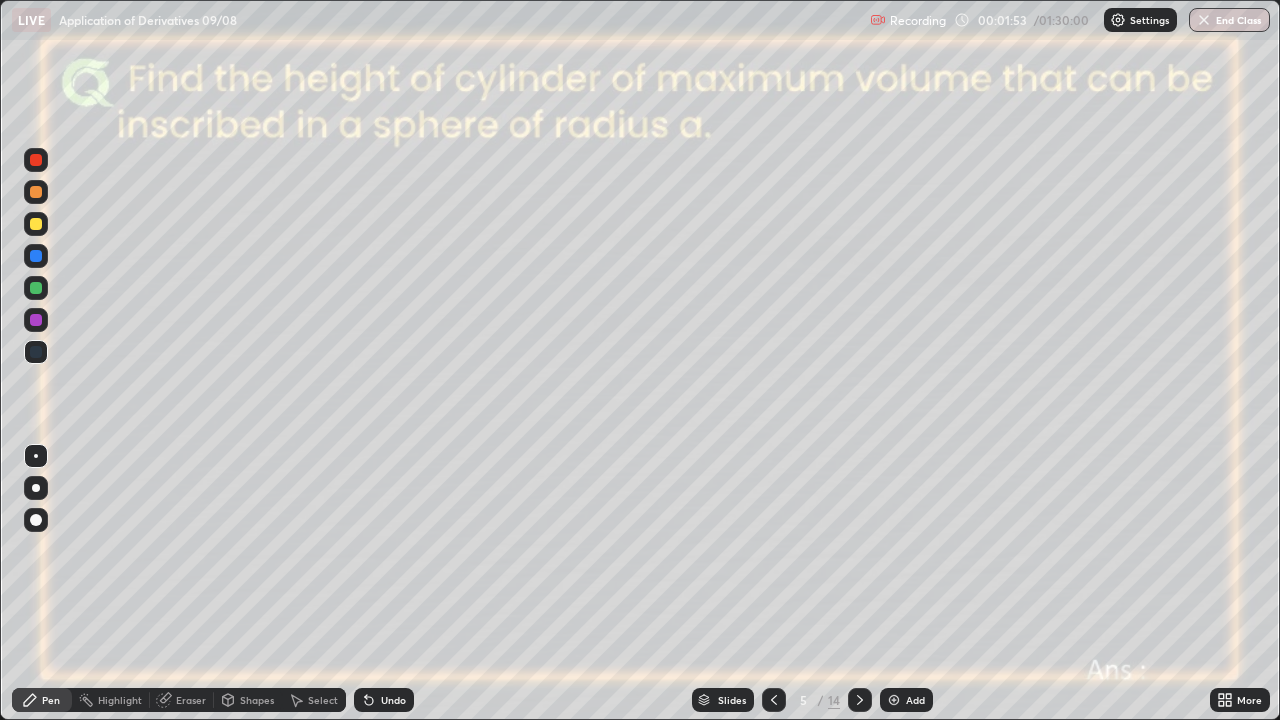 click at bounding box center (36, 224) 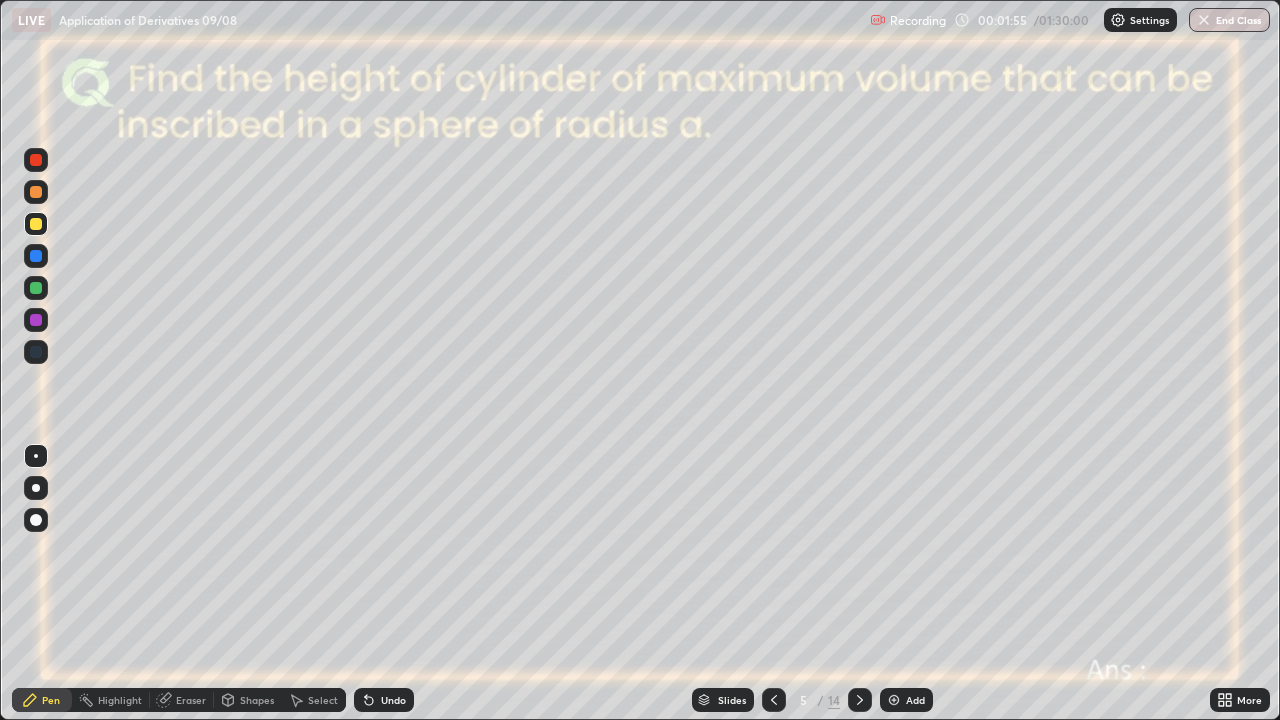 click 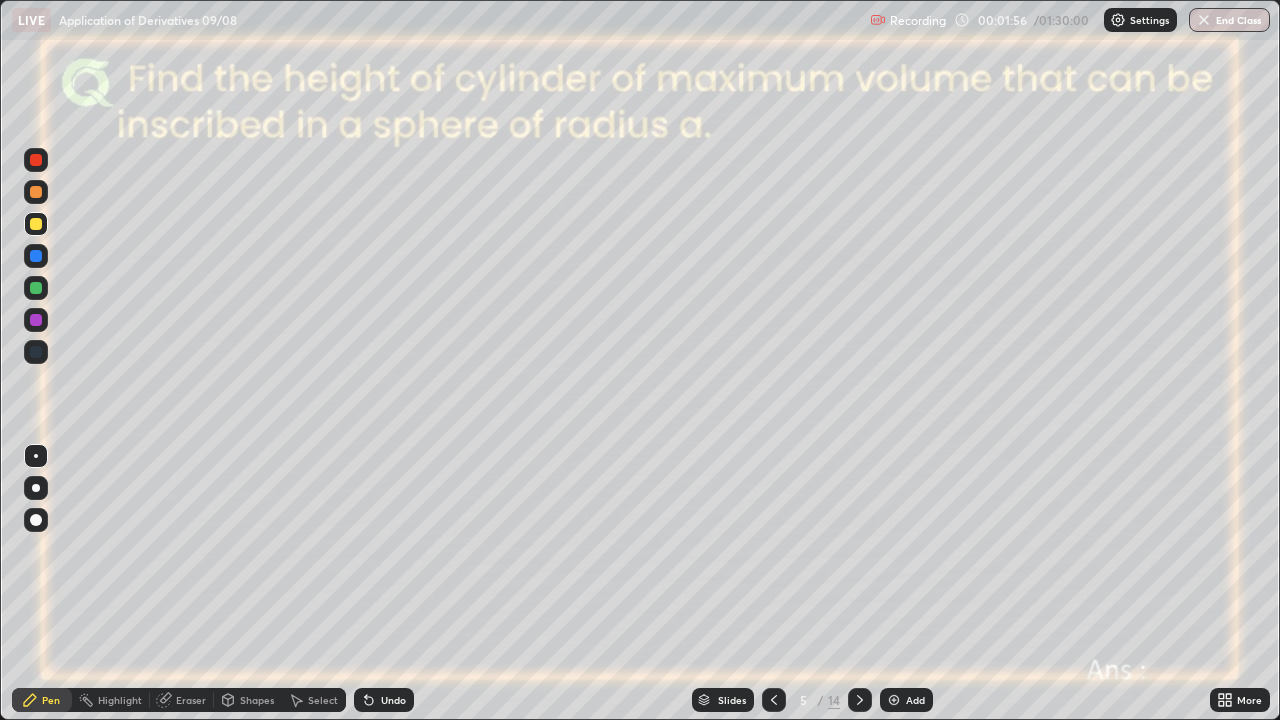 click on "Shapes" at bounding box center [248, 700] 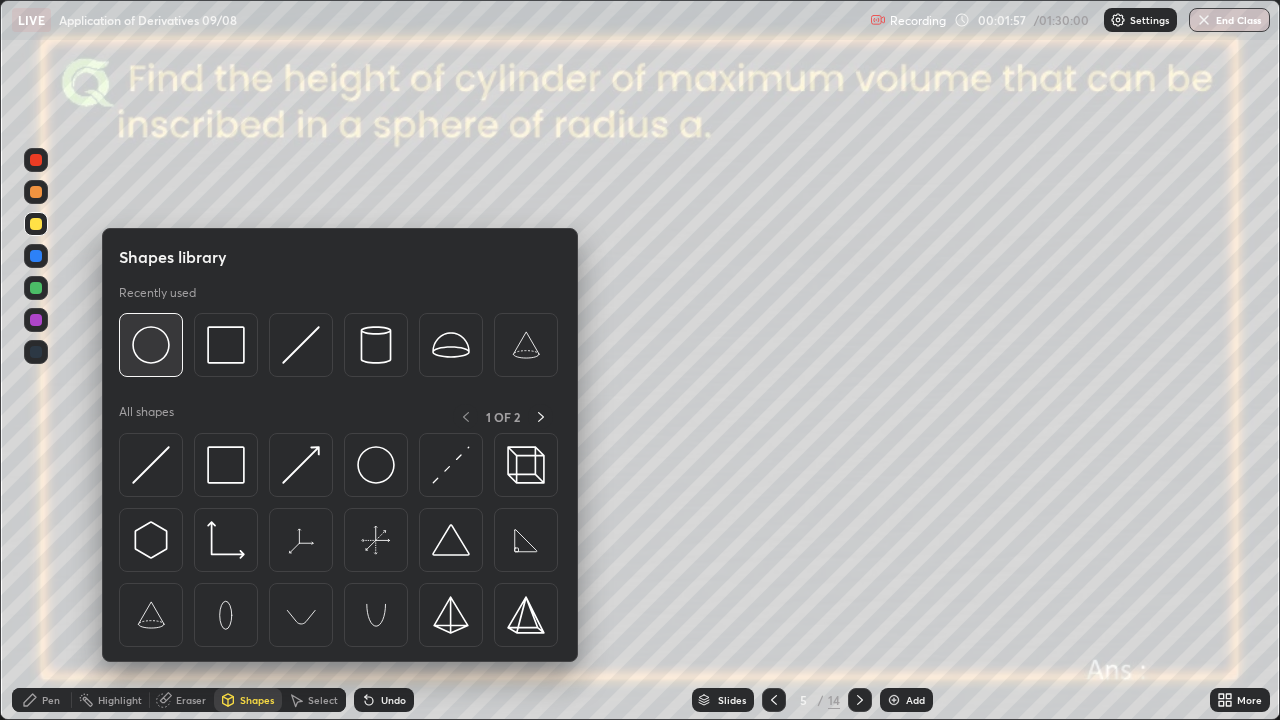 click at bounding box center (151, 345) 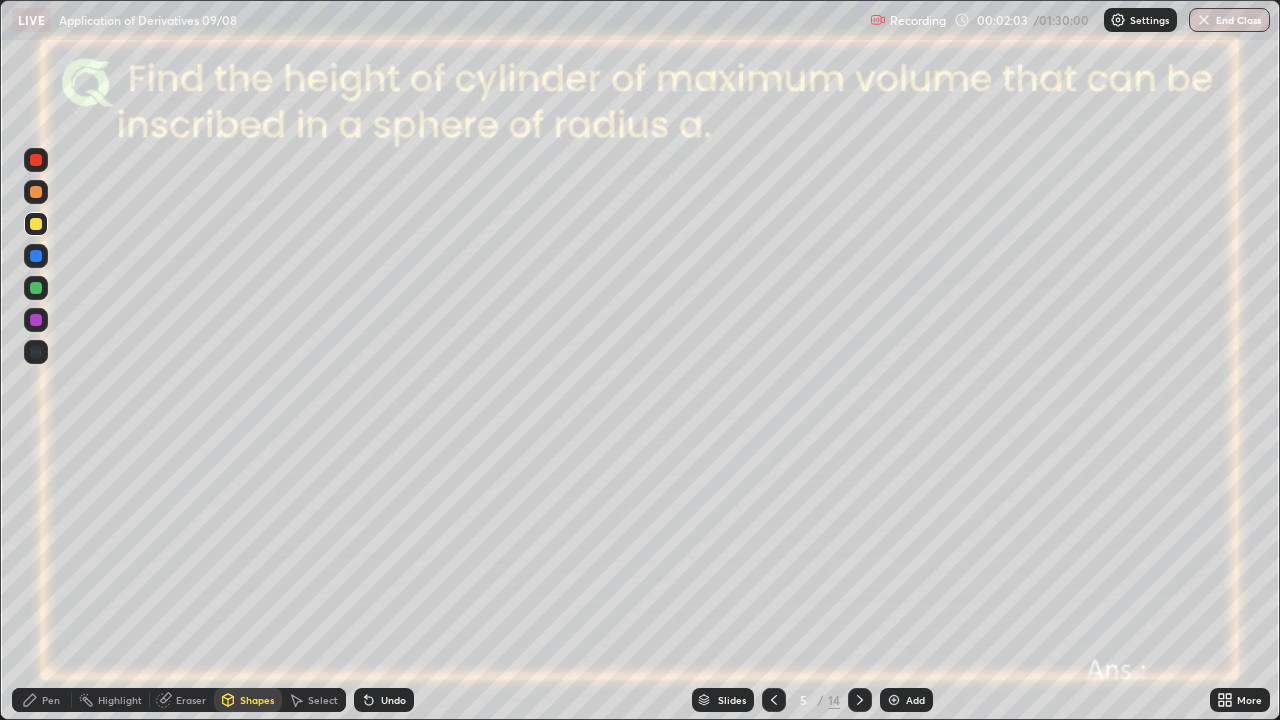 click at bounding box center (36, 288) 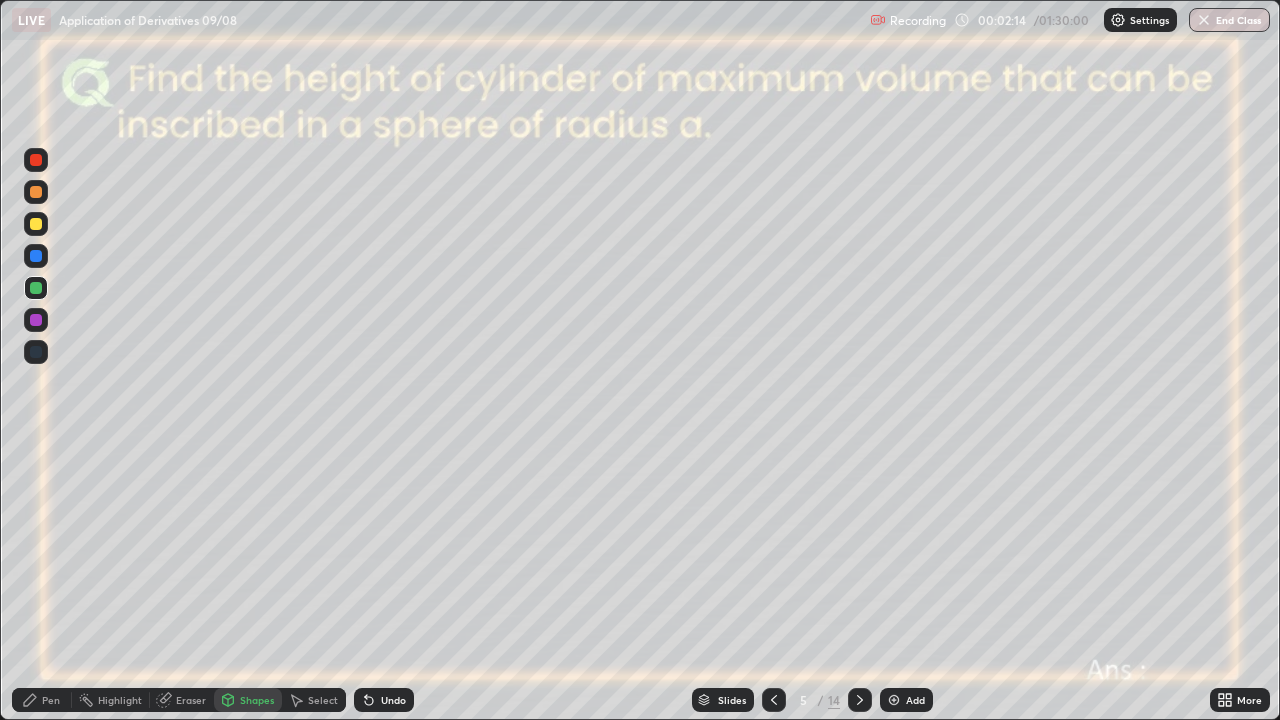 click on "Pen" at bounding box center [51, 700] 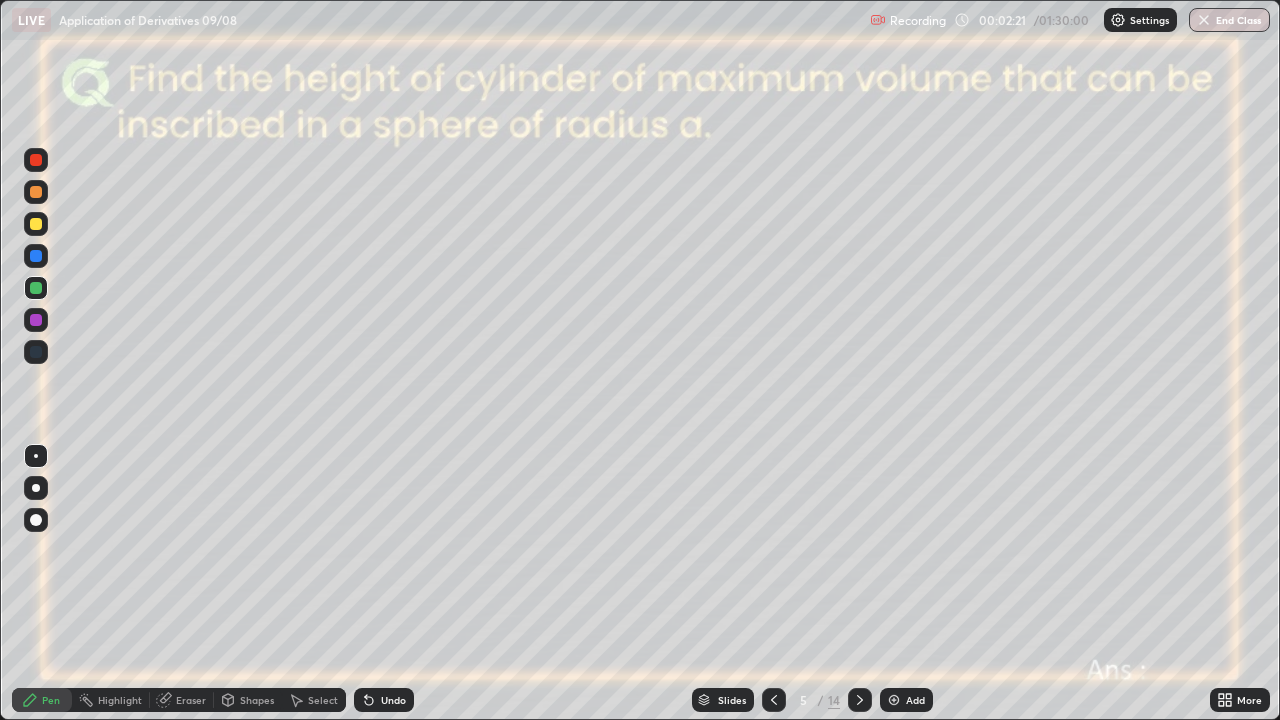click on "Undo" at bounding box center [393, 700] 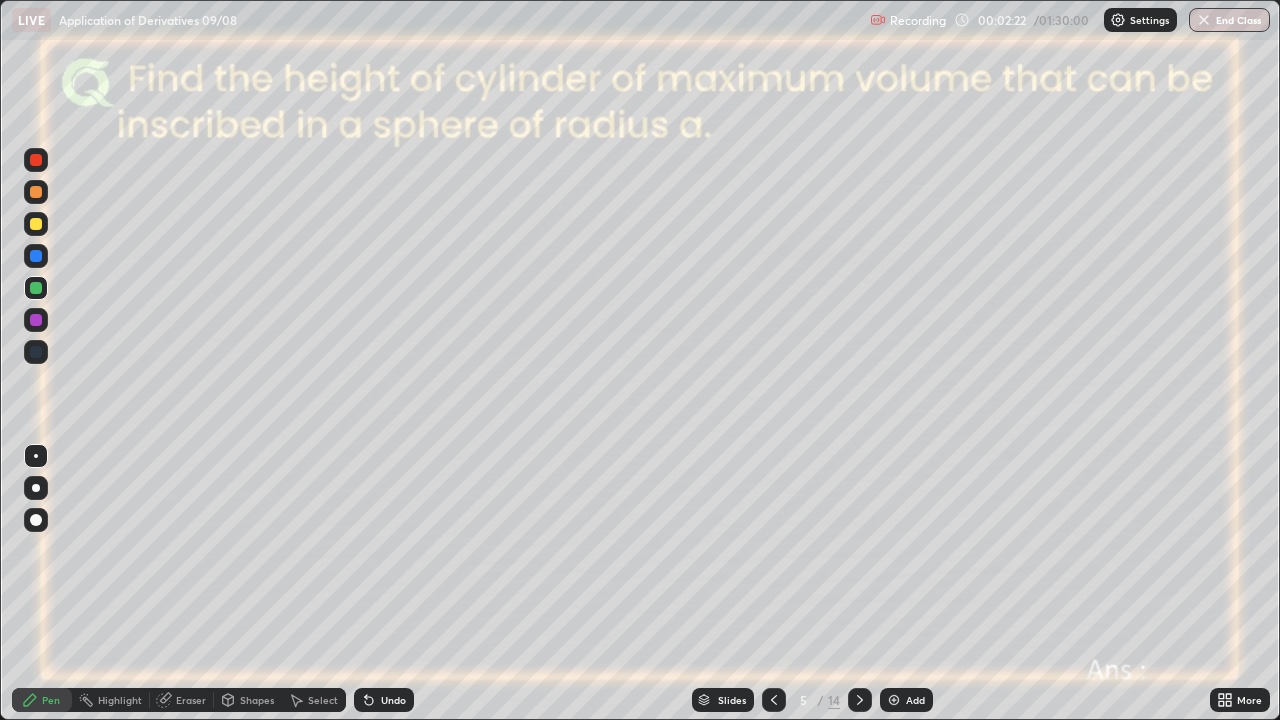 click on "Undo" at bounding box center [393, 700] 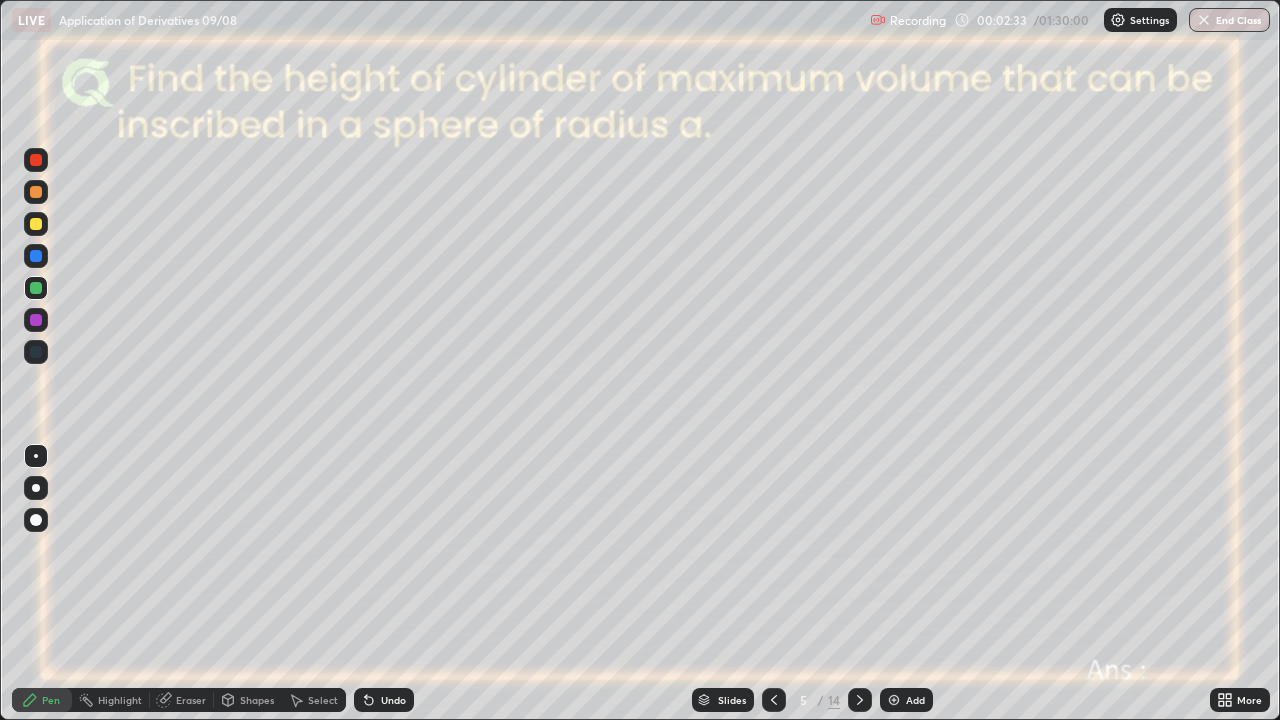 click at bounding box center [36, 320] 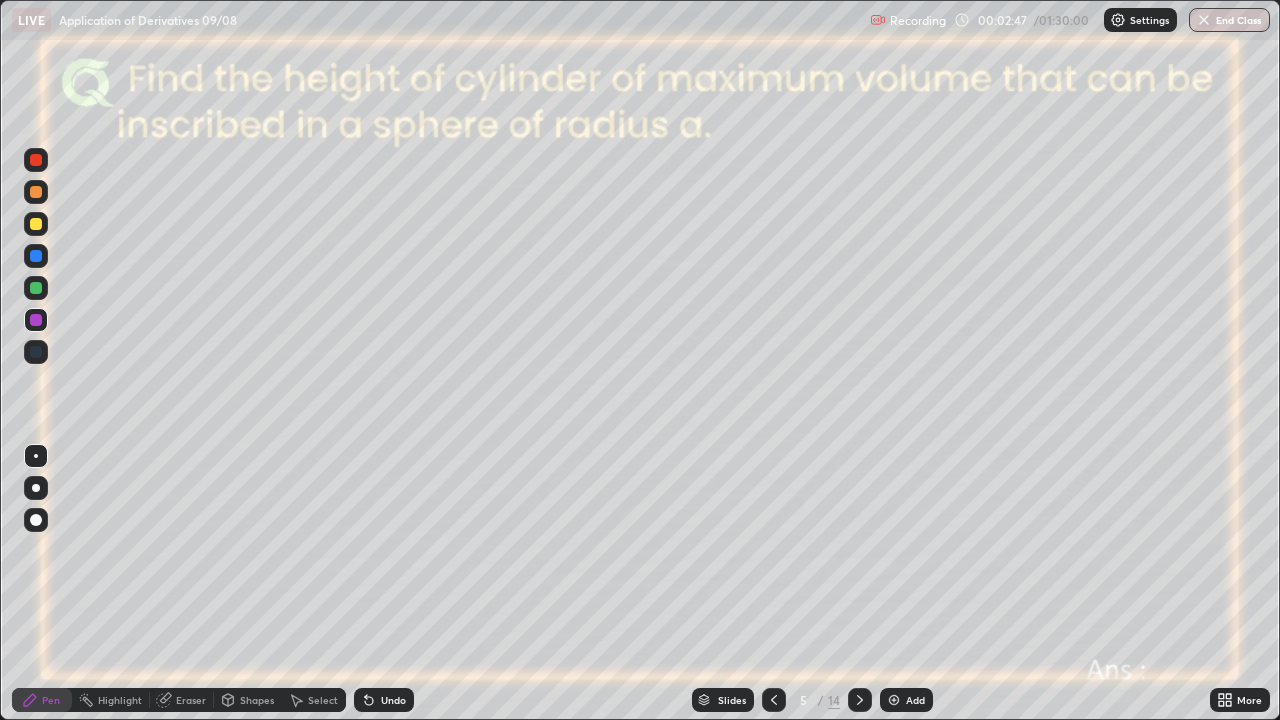 click at bounding box center (36, 256) 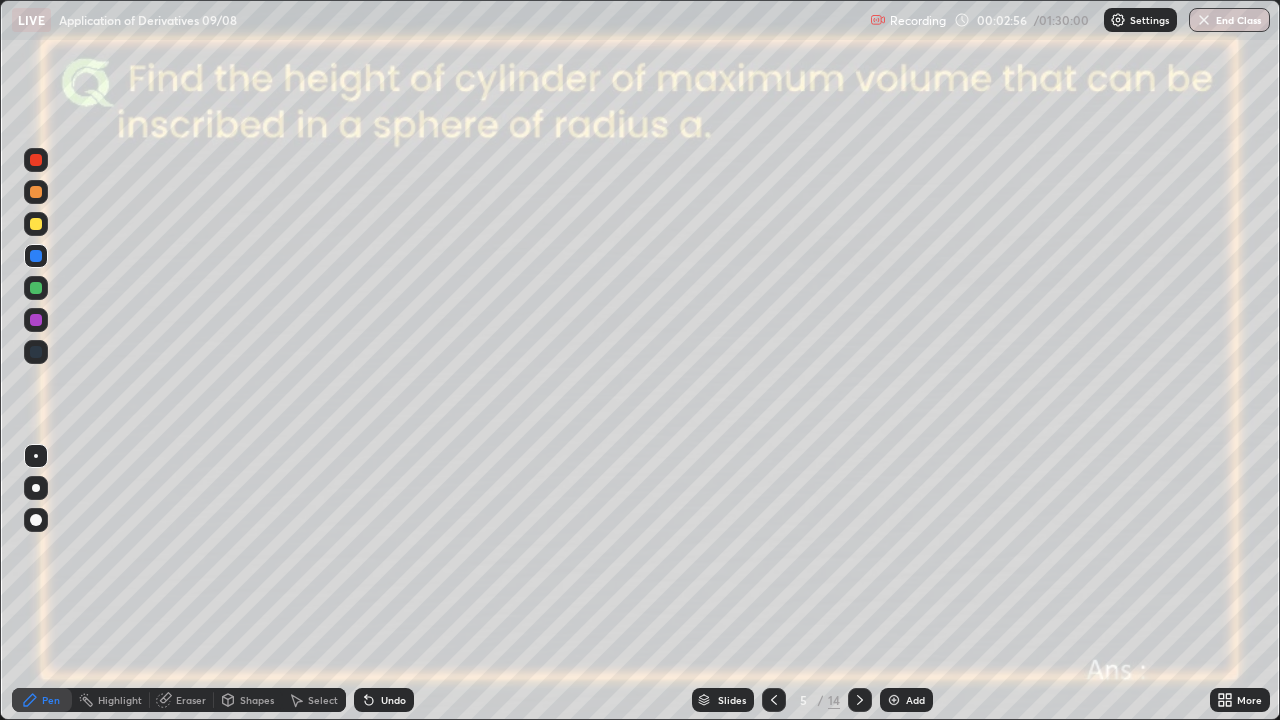 click at bounding box center (36, 320) 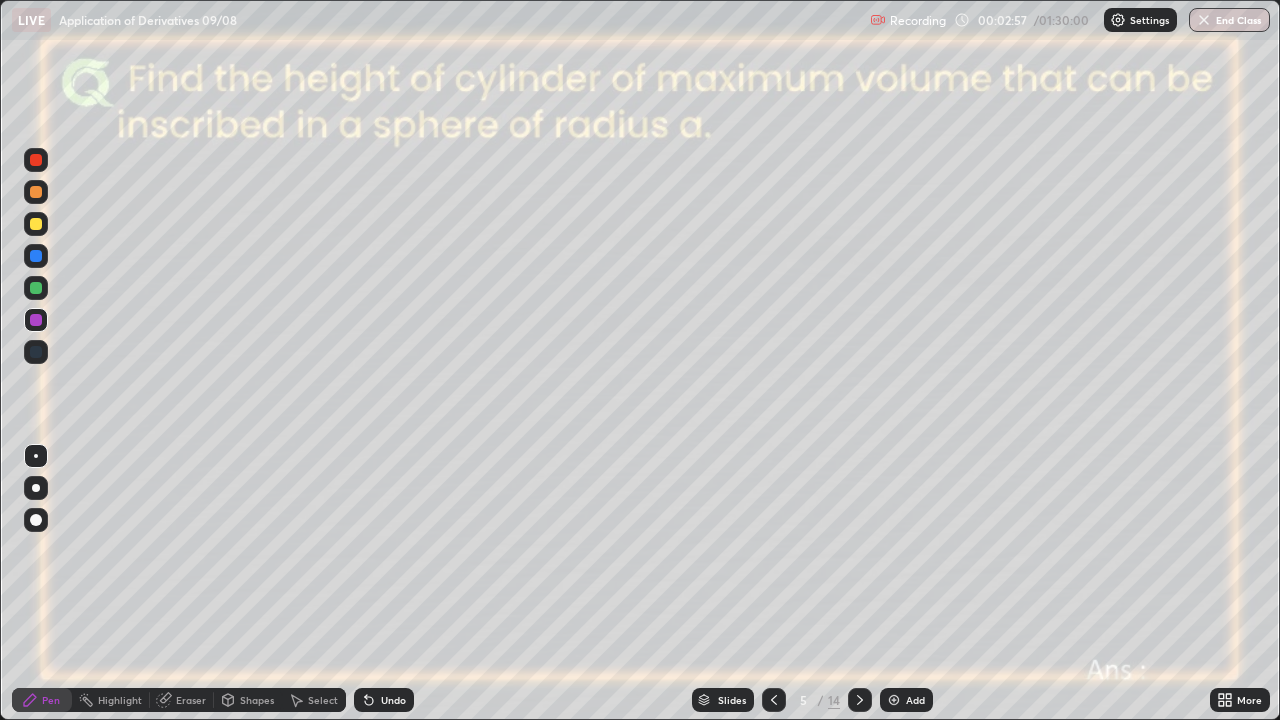 click at bounding box center [36, 160] 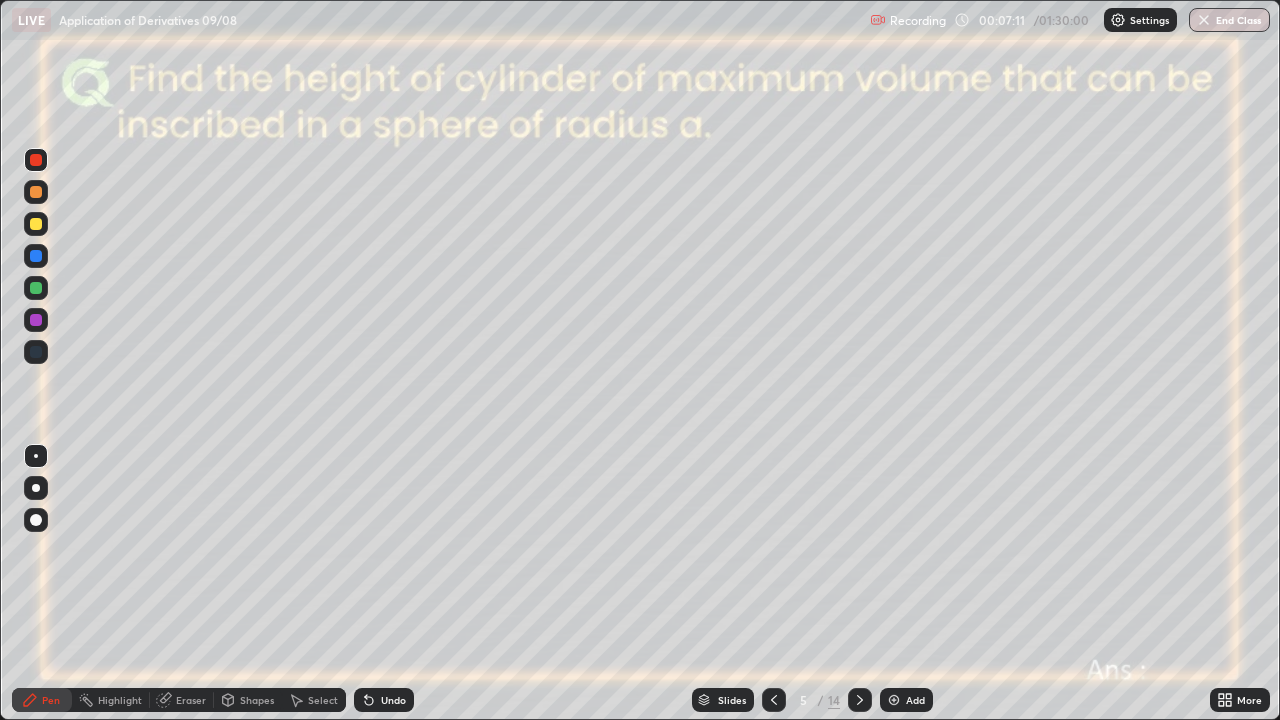 click at bounding box center [36, 320] 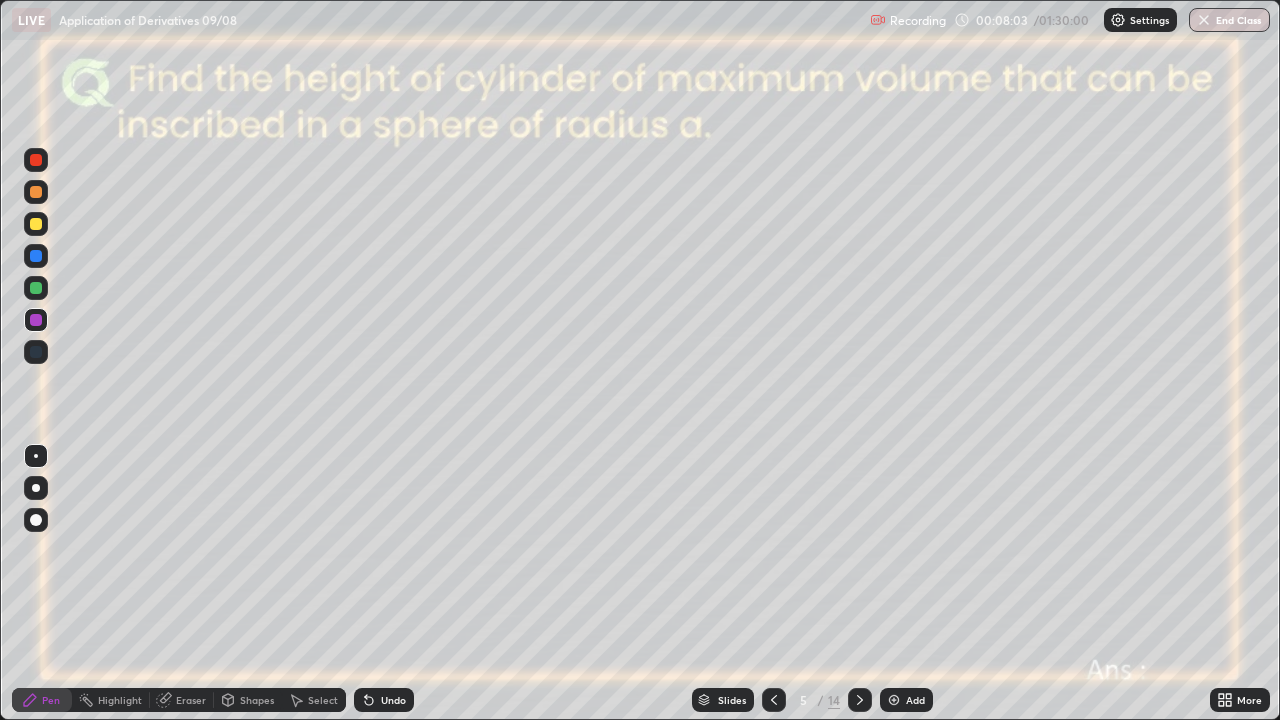 click at bounding box center [894, 700] 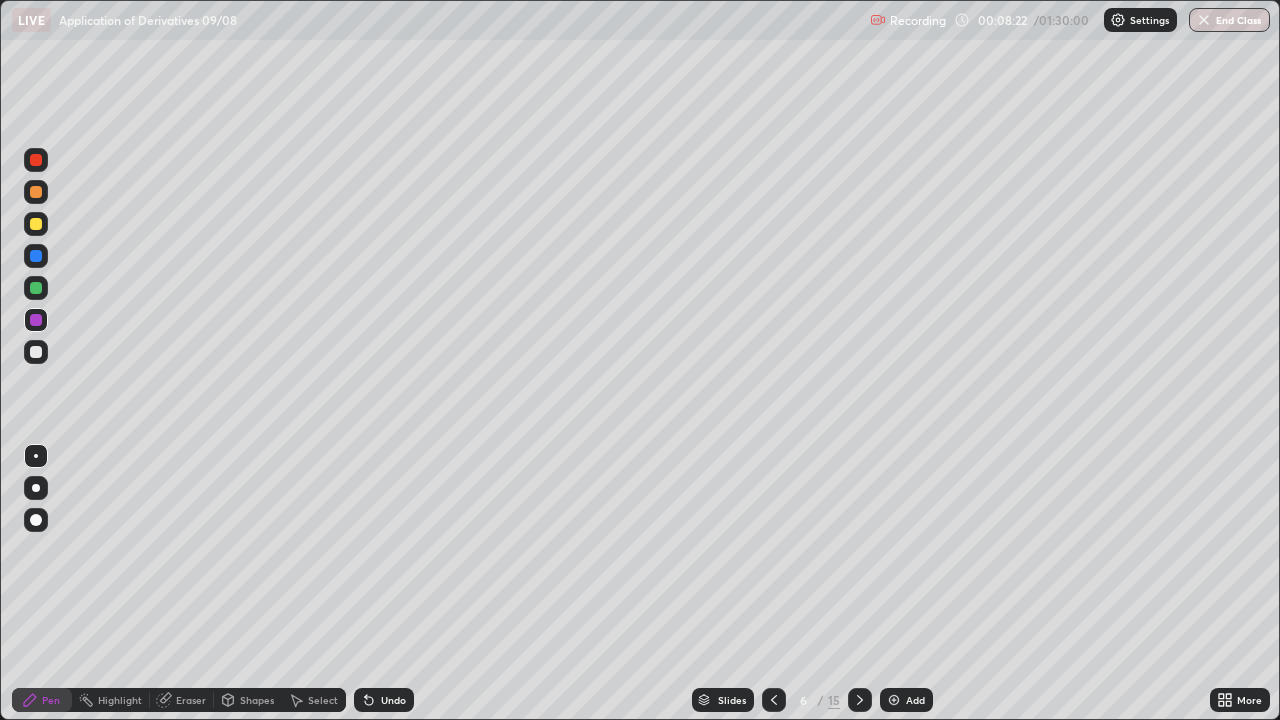 click 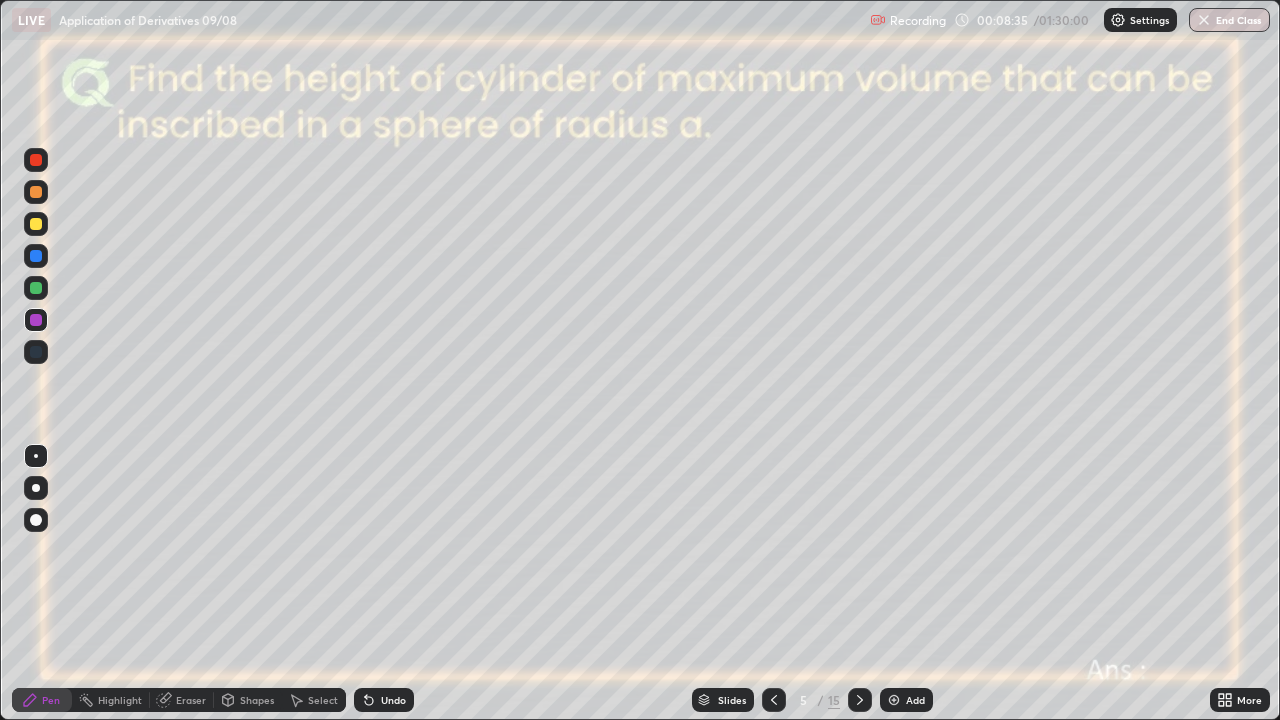 click 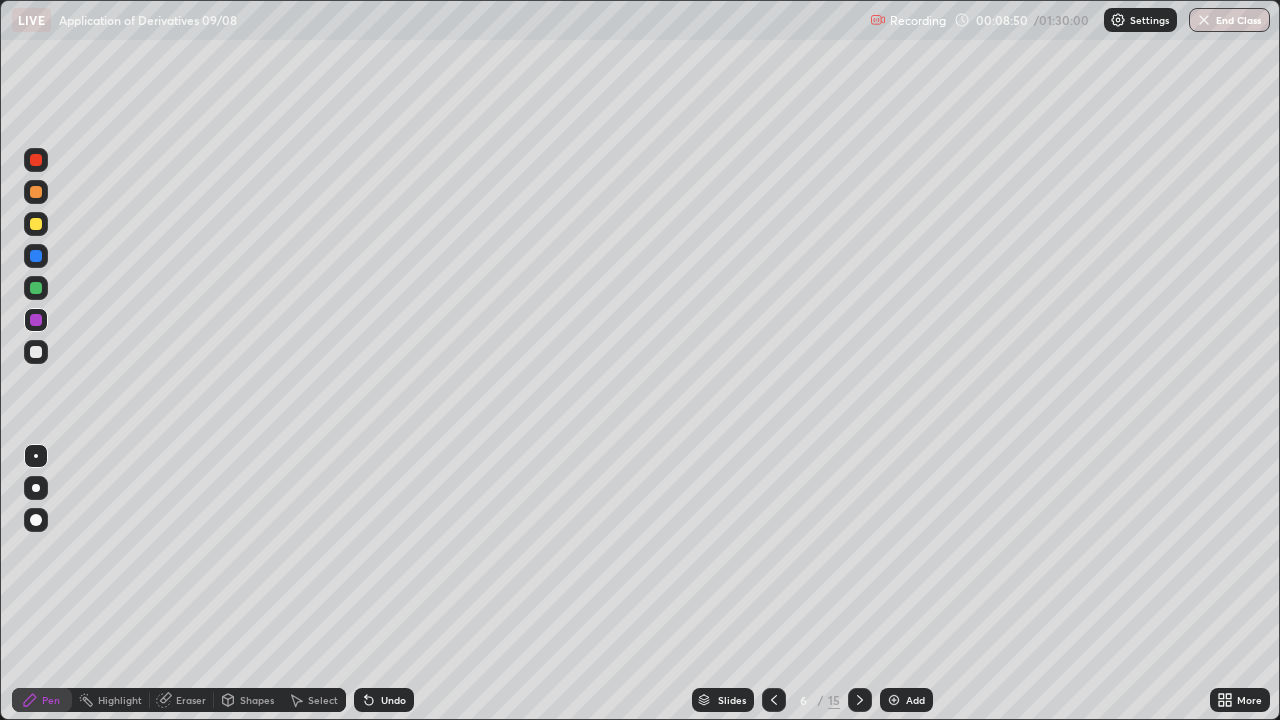click 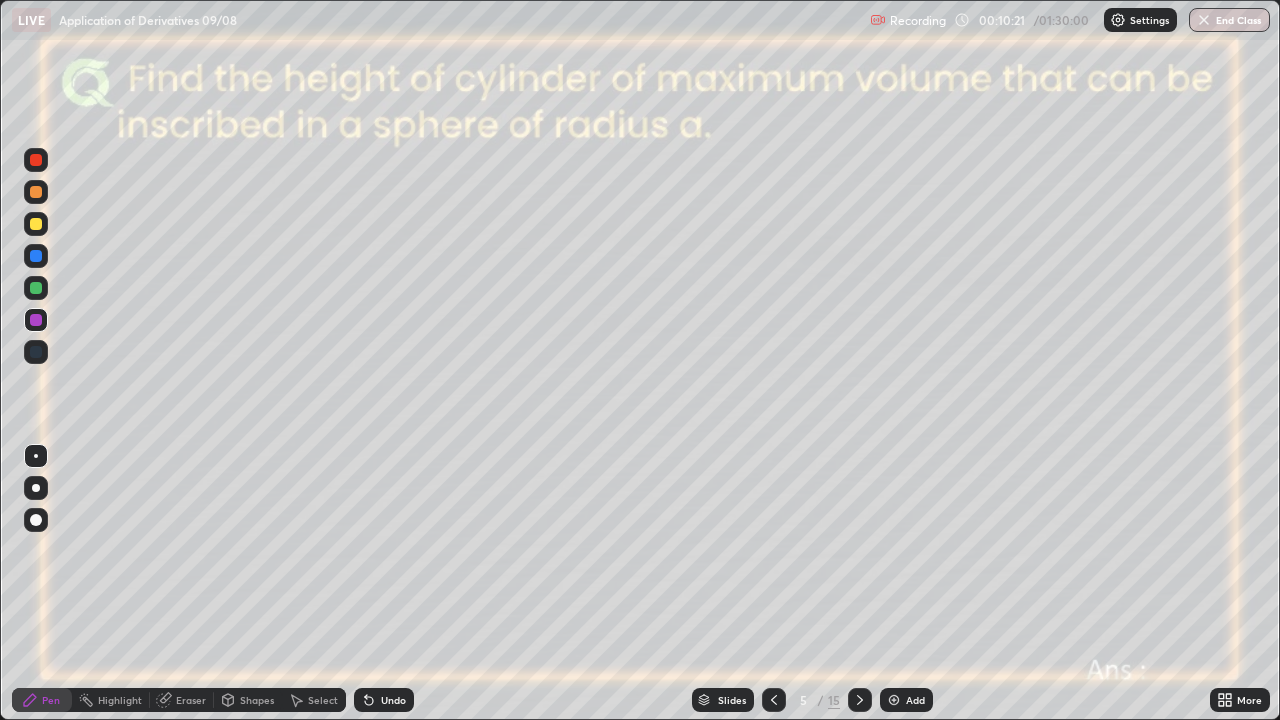 click 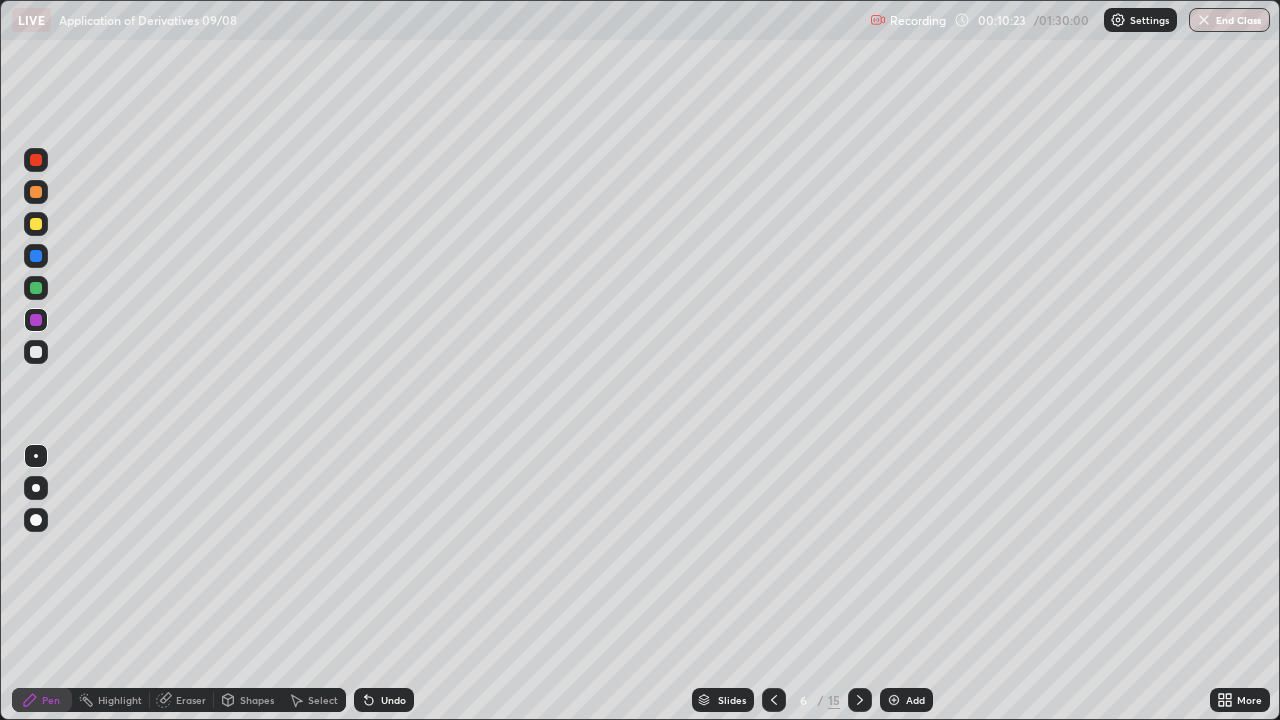 click 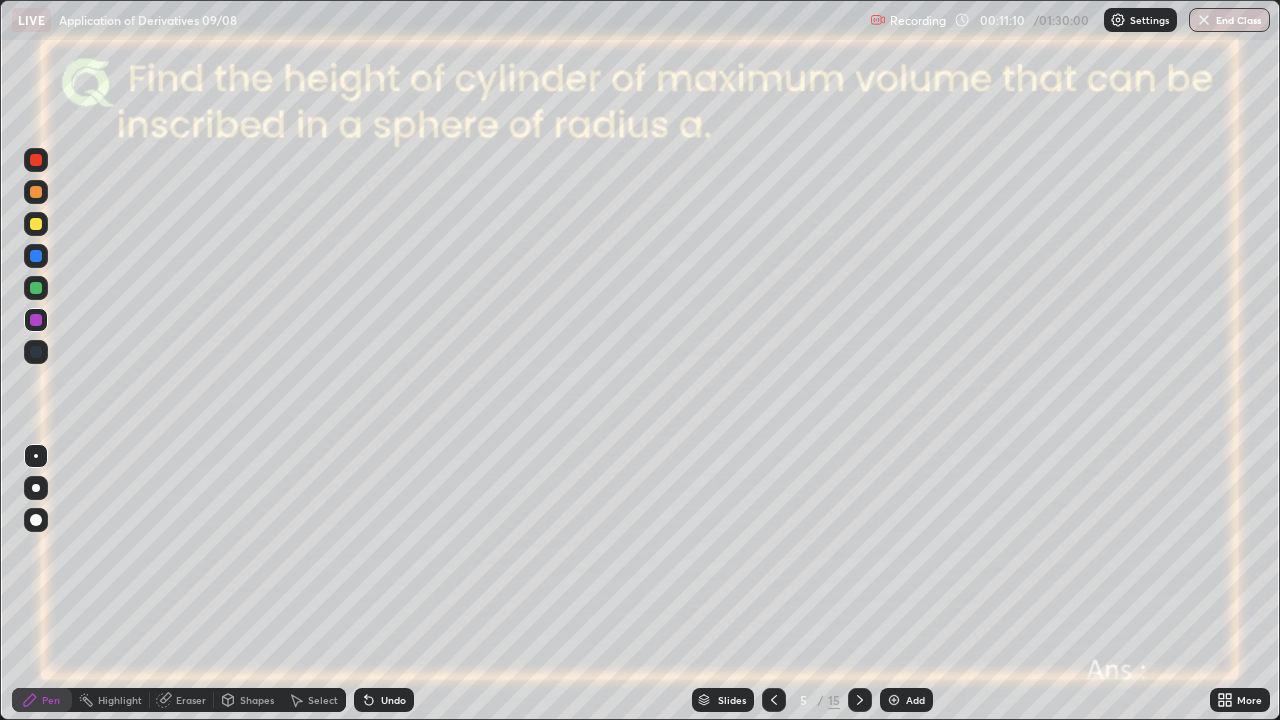 click 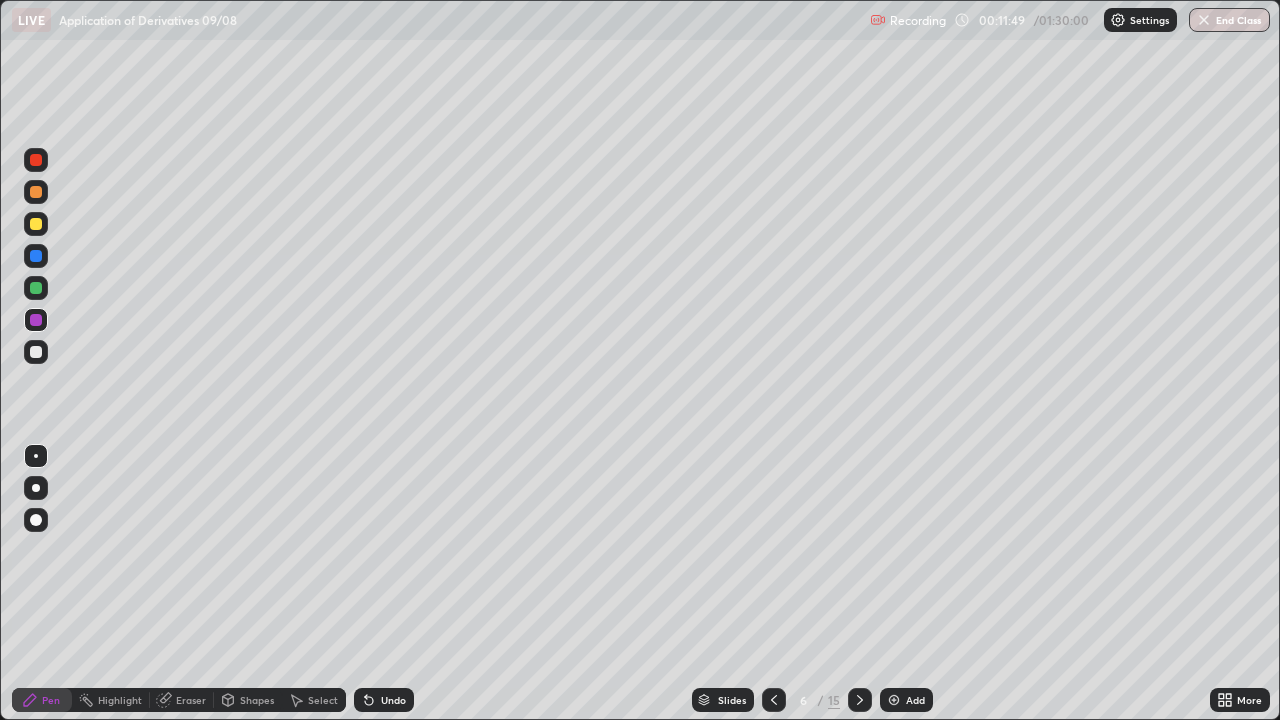 click at bounding box center (860, 700) 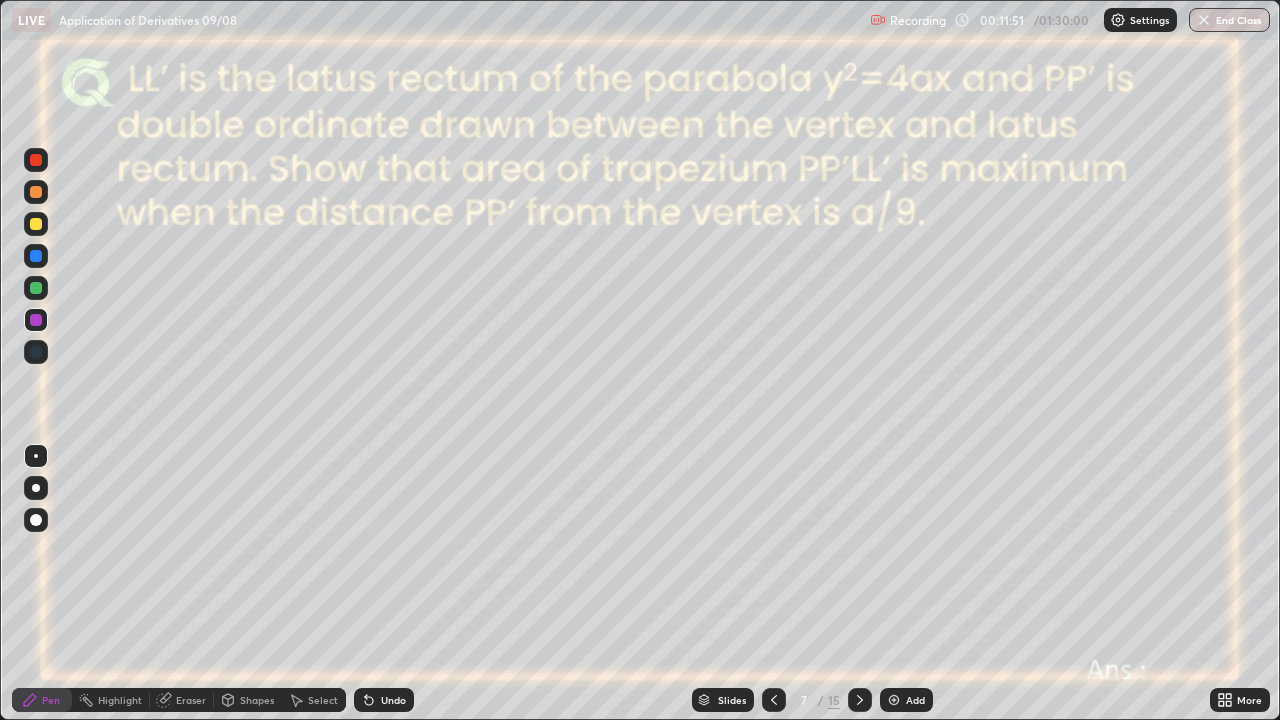 click 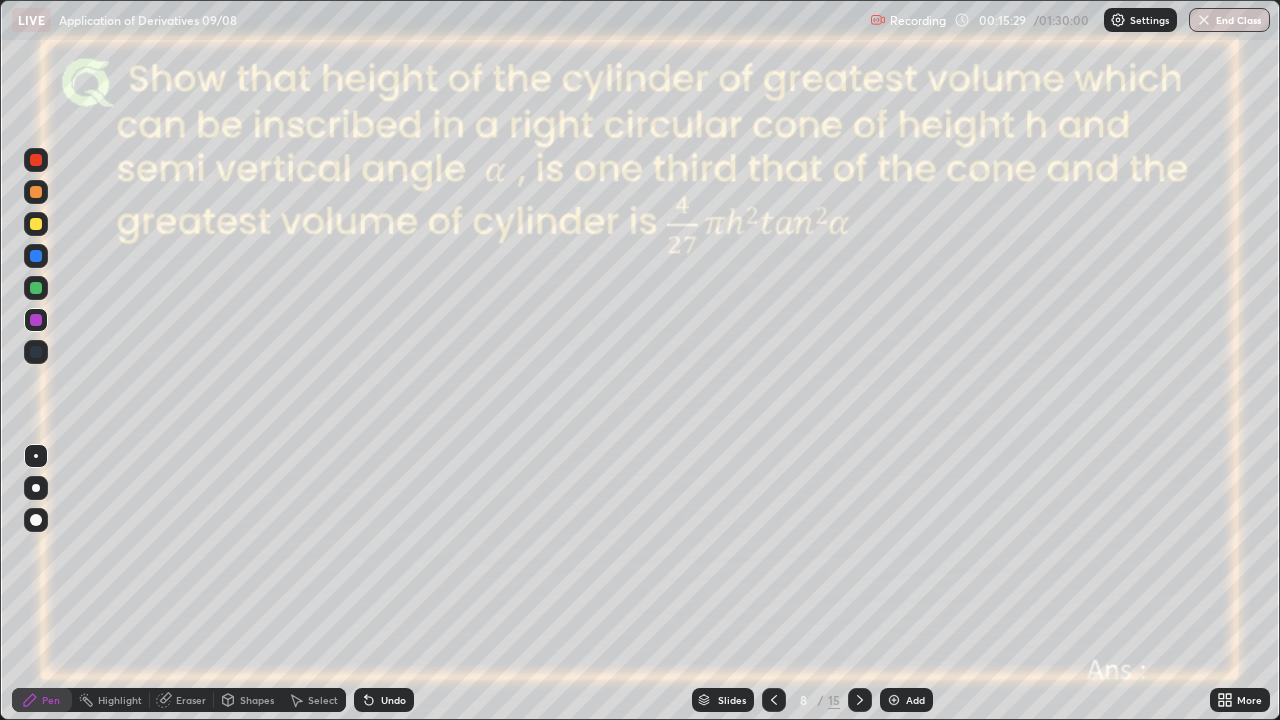 click at bounding box center [36, 288] 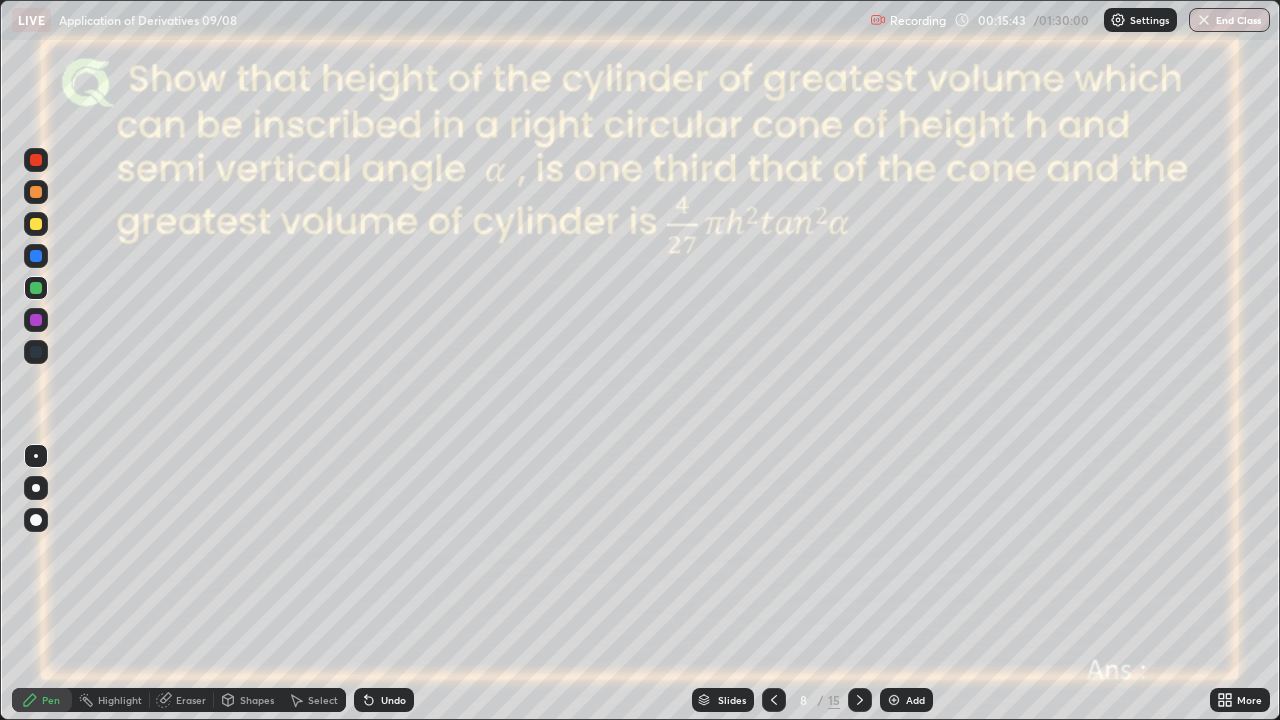 click on "Shapes" at bounding box center [248, 700] 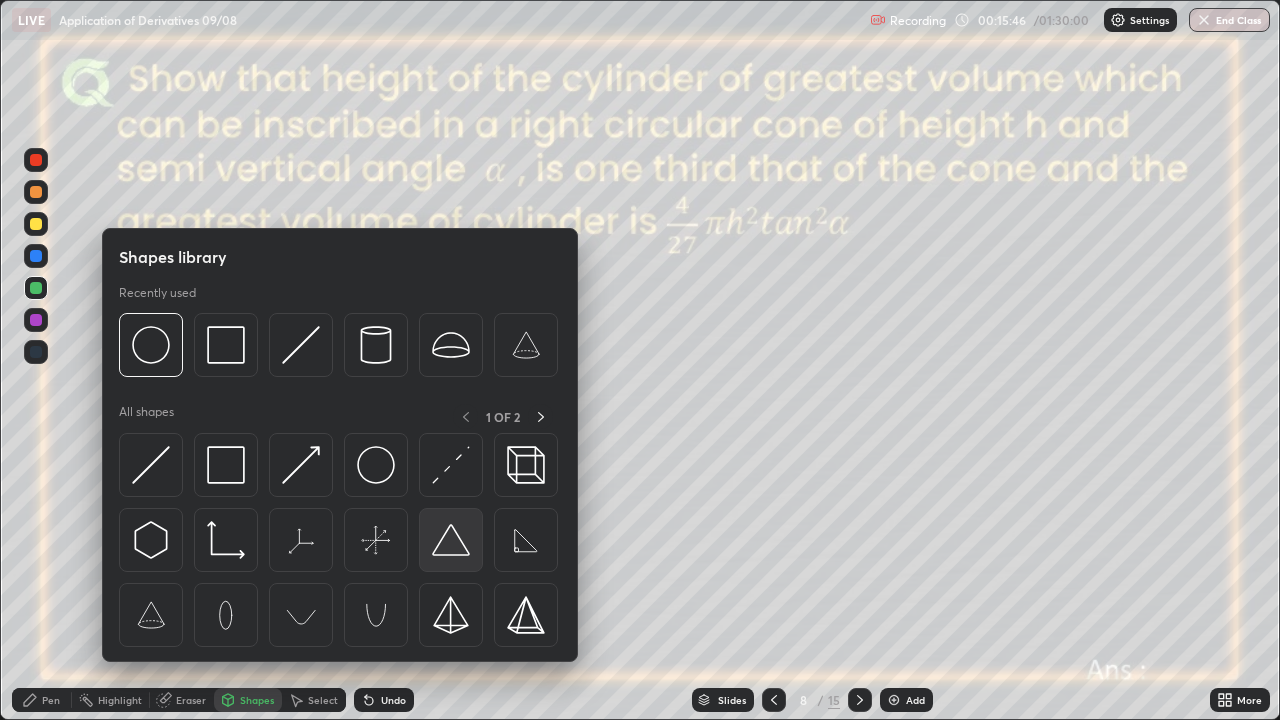 click at bounding box center [451, 540] 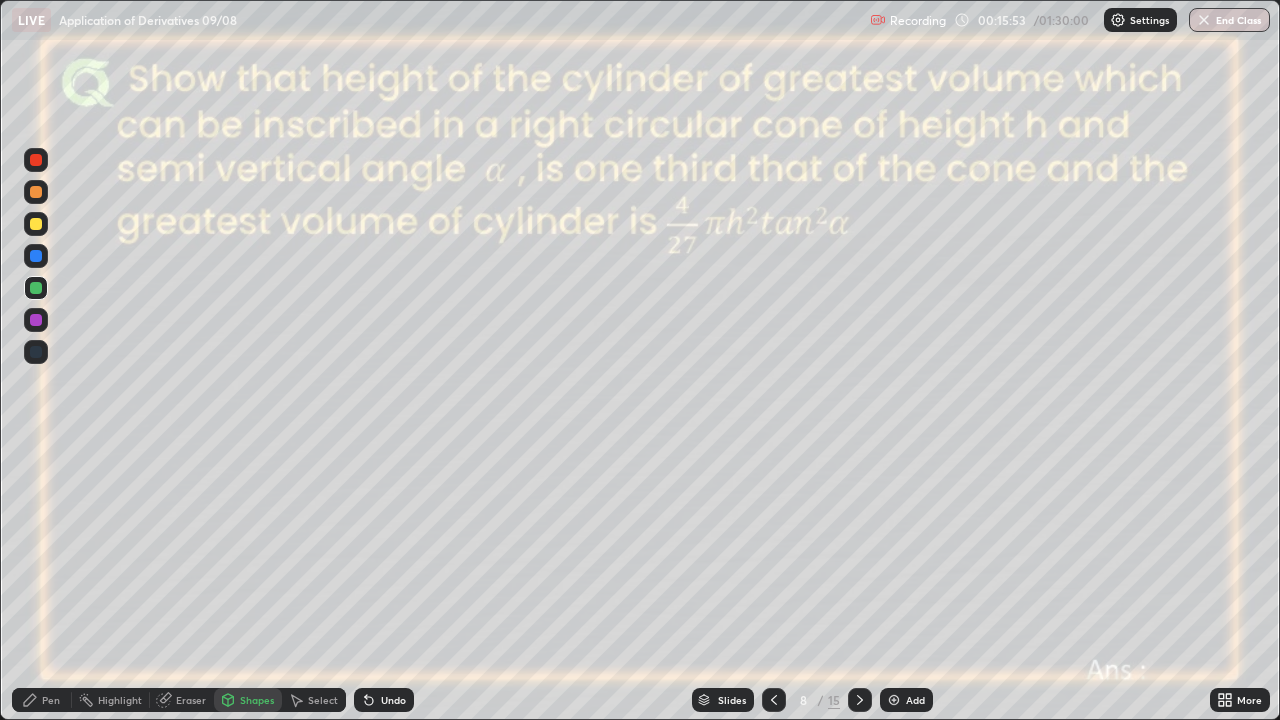 click on "Shapes" at bounding box center [257, 700] 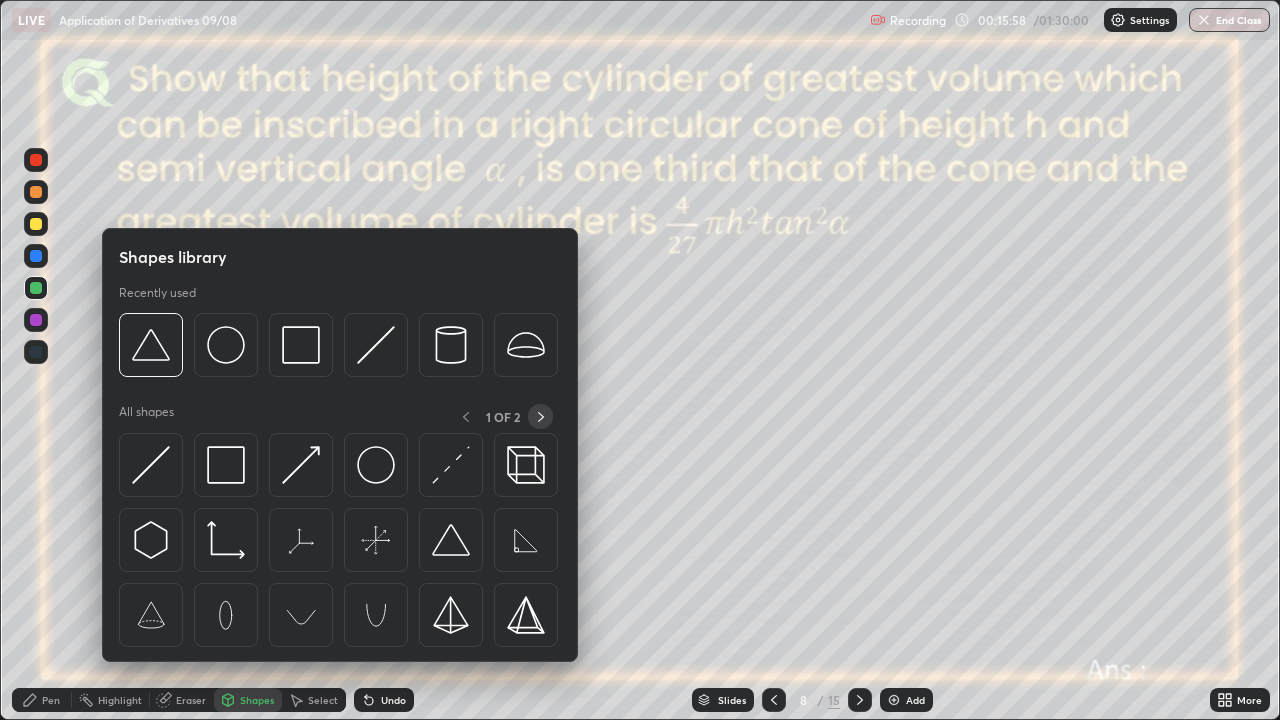 click 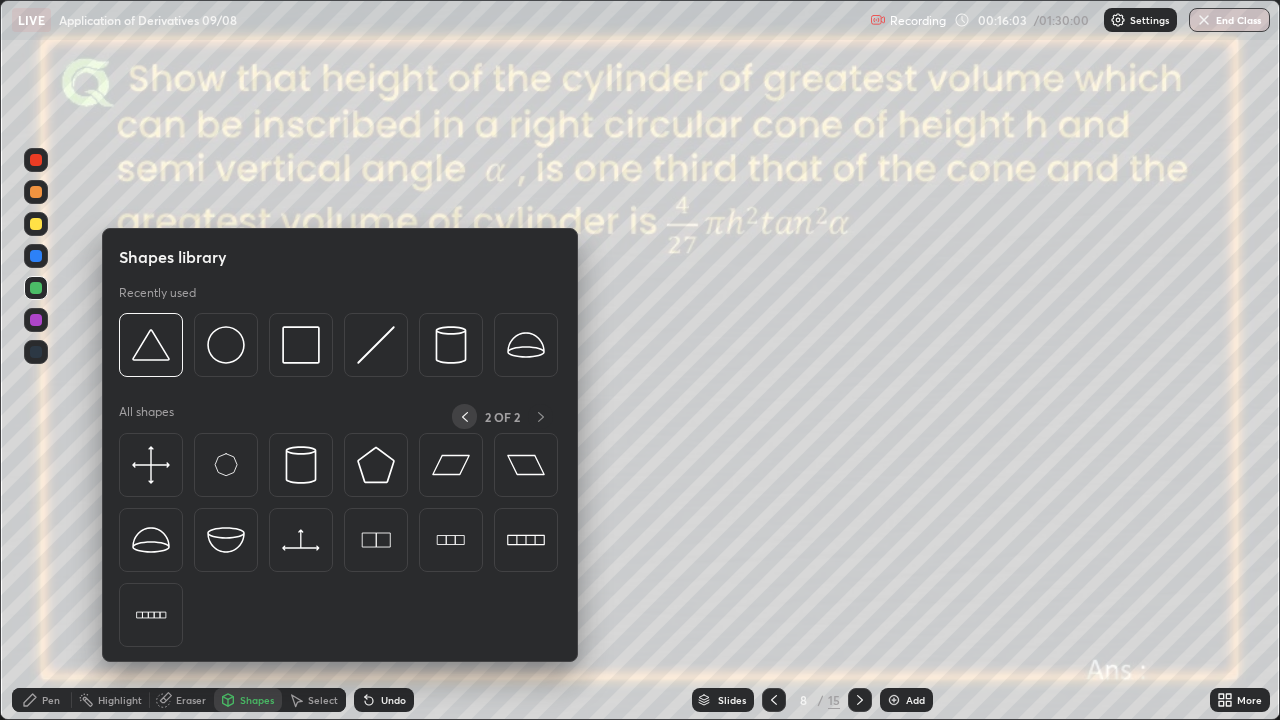 click 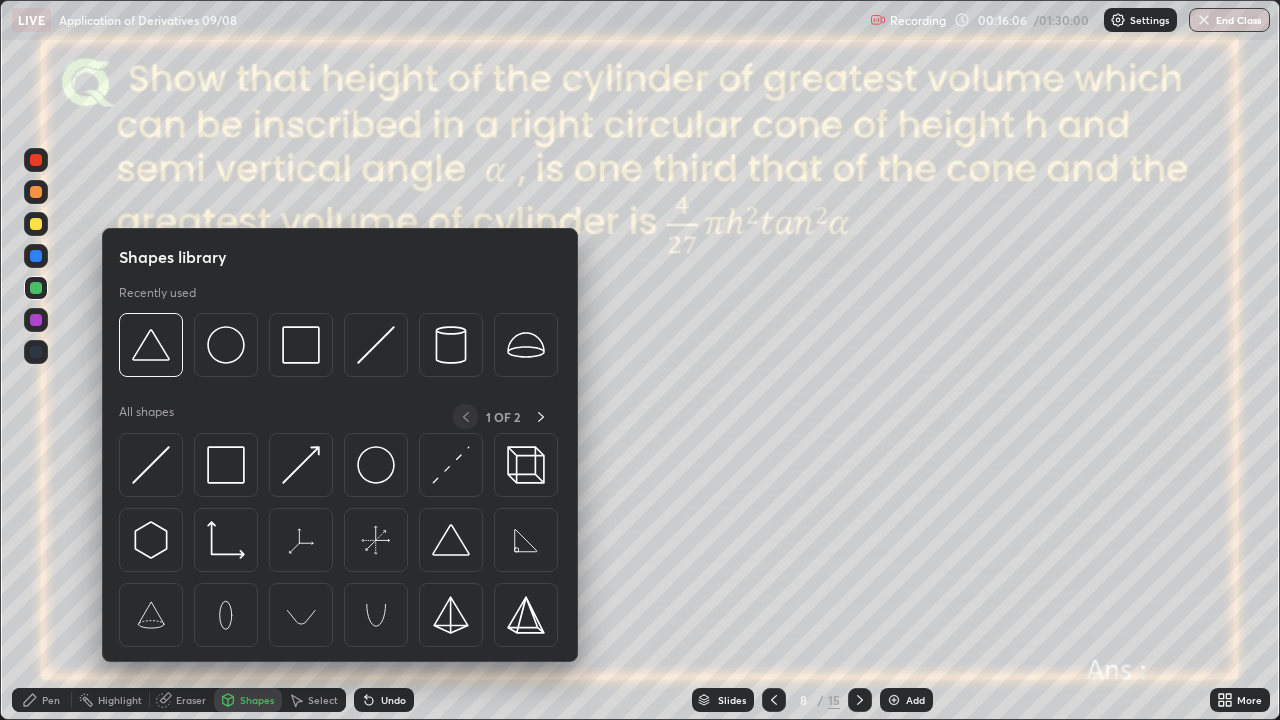 click at bounding box center [151, 615] 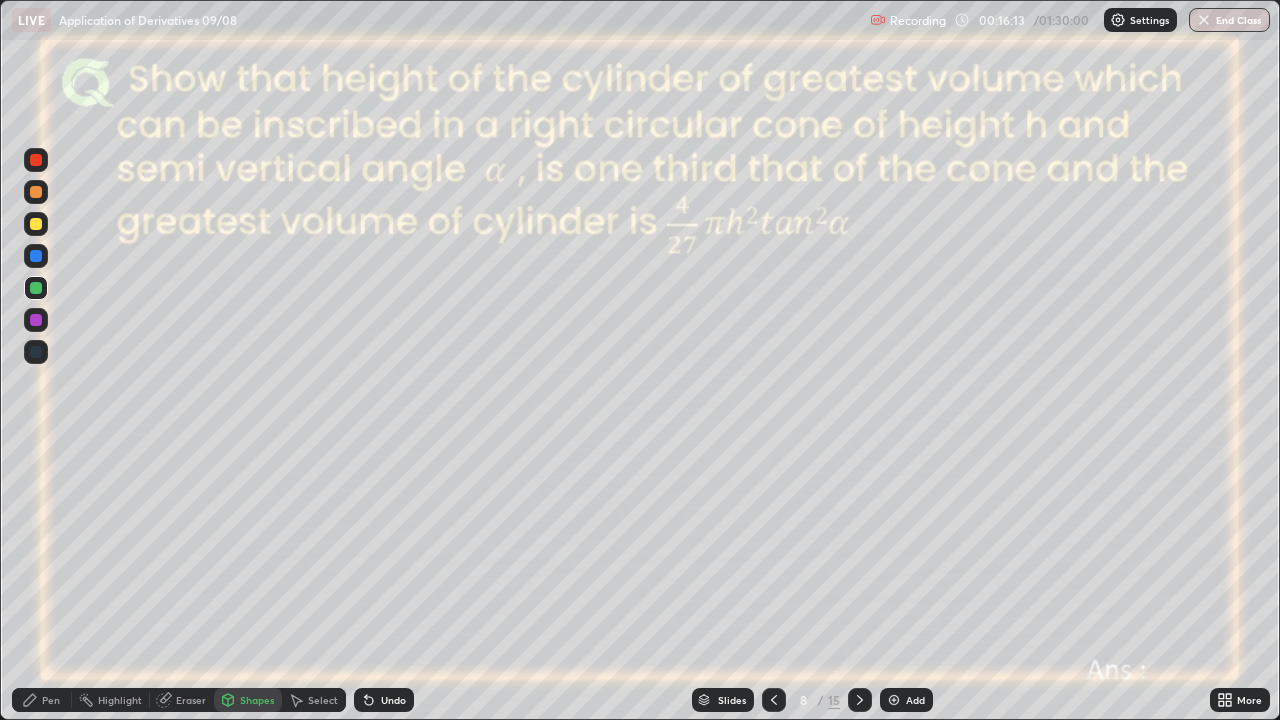 click at bounding box center (36, 320) 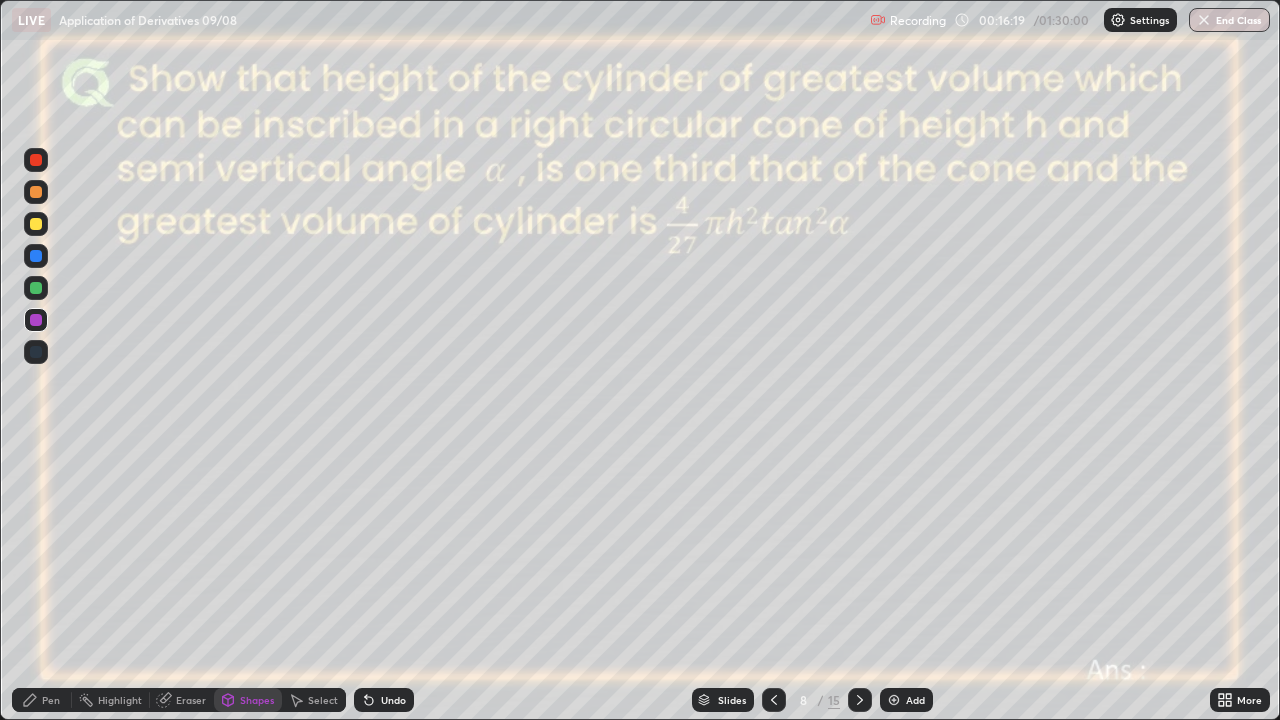 click at bounding box center (36, 320) 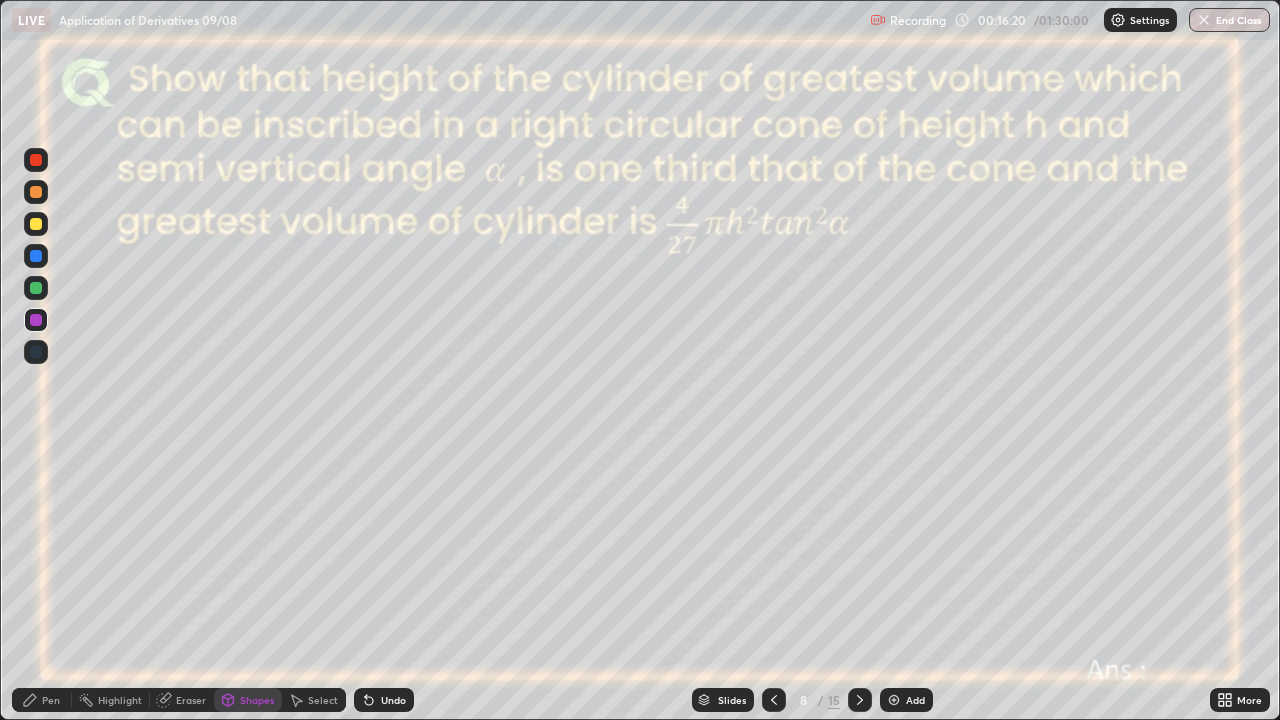 click on "Pen" at bounding box center (51, 700) 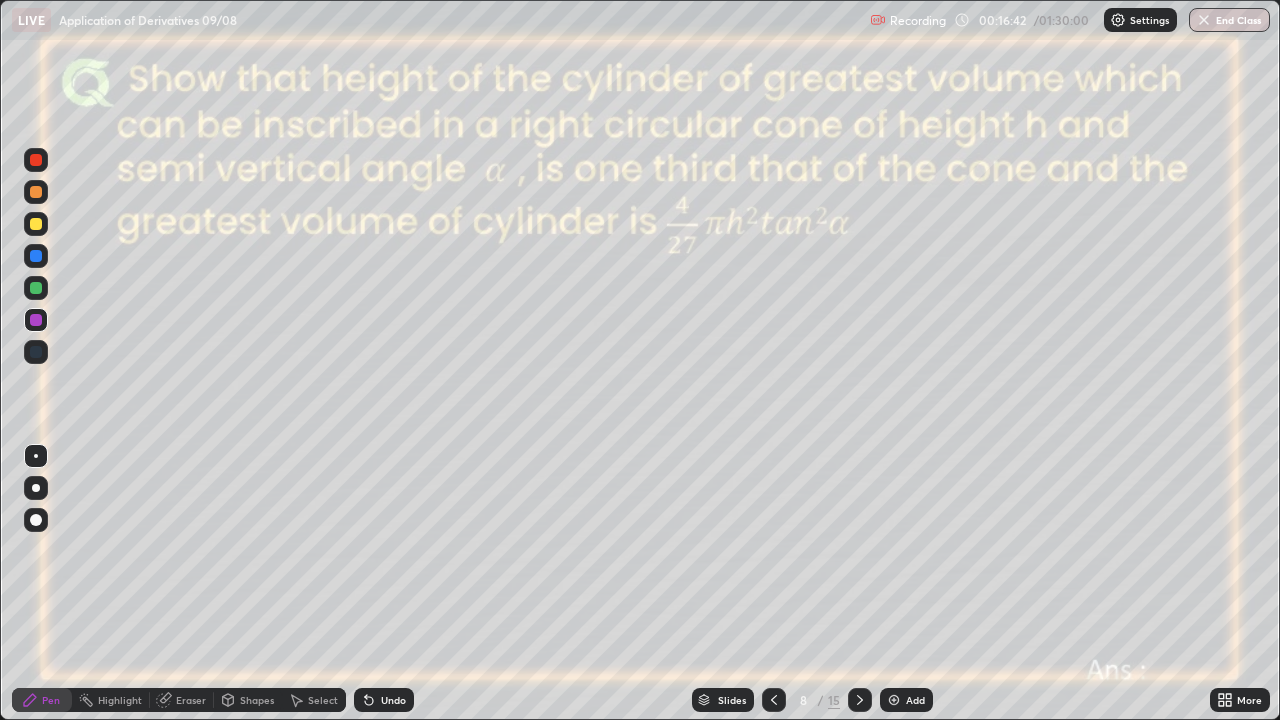 click at bounding box center [36, 224] 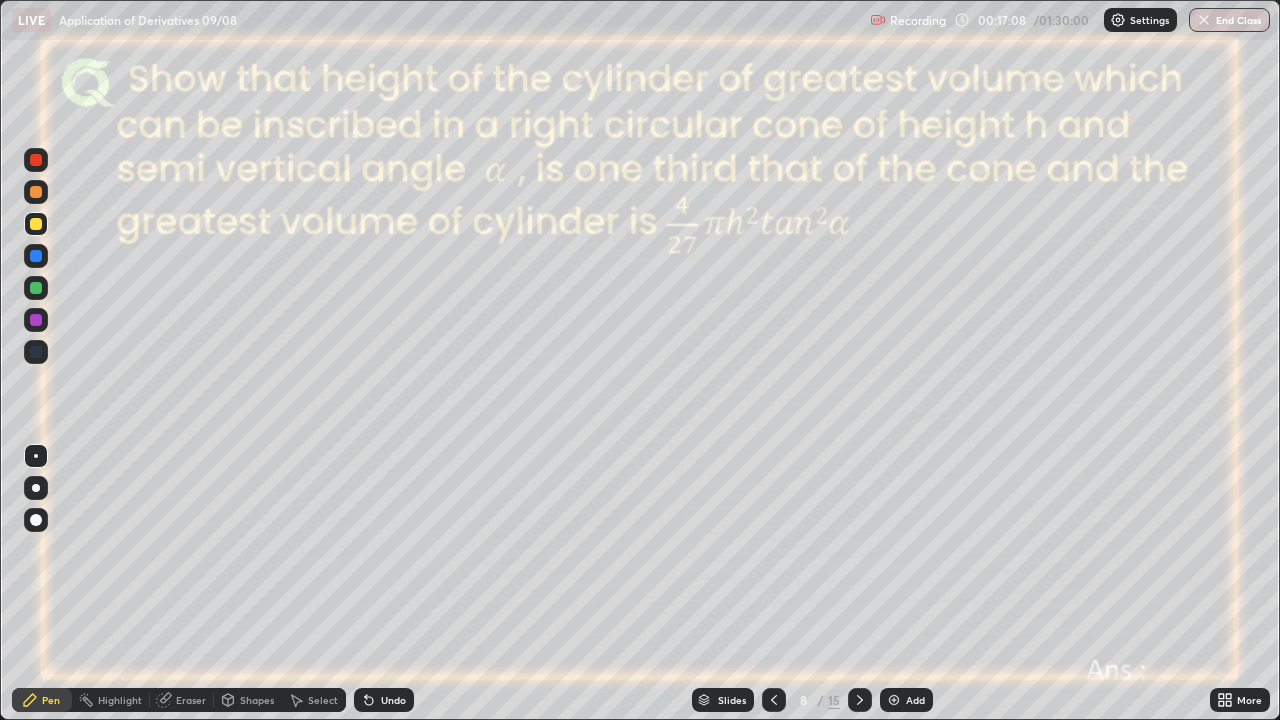 click at bounding box center [36, 320] 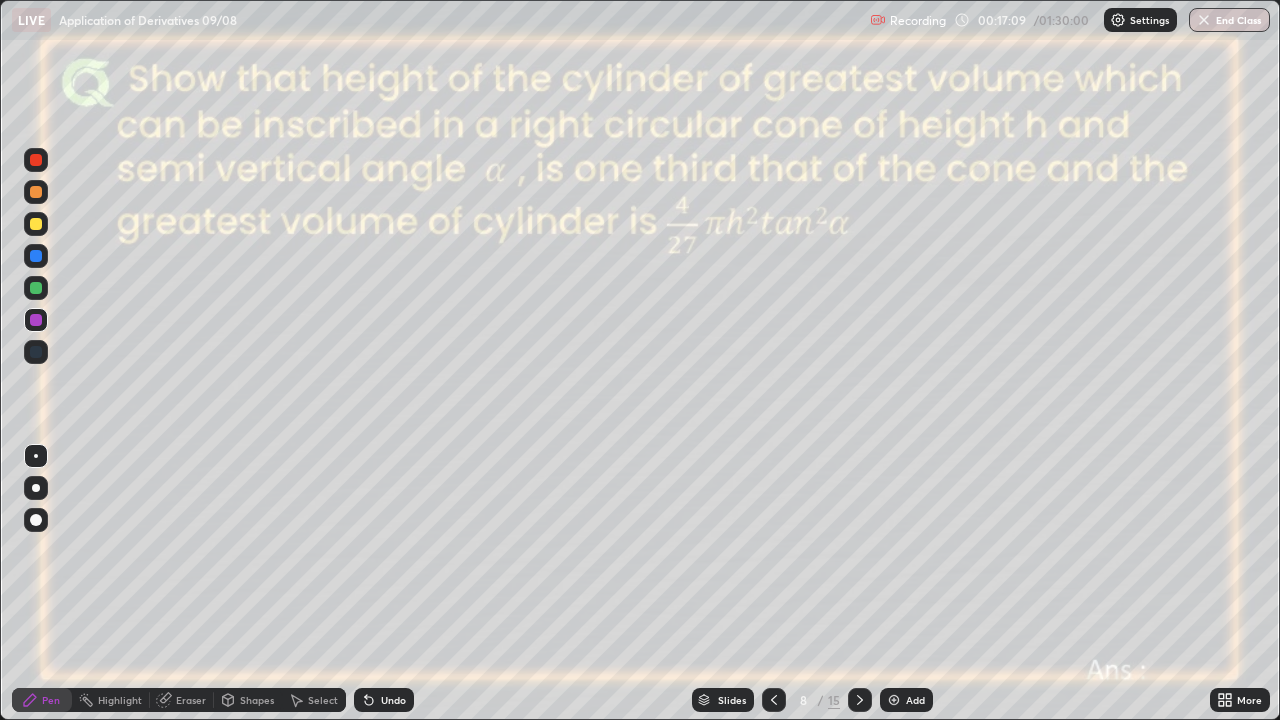 click at bounding box center (36, 160) 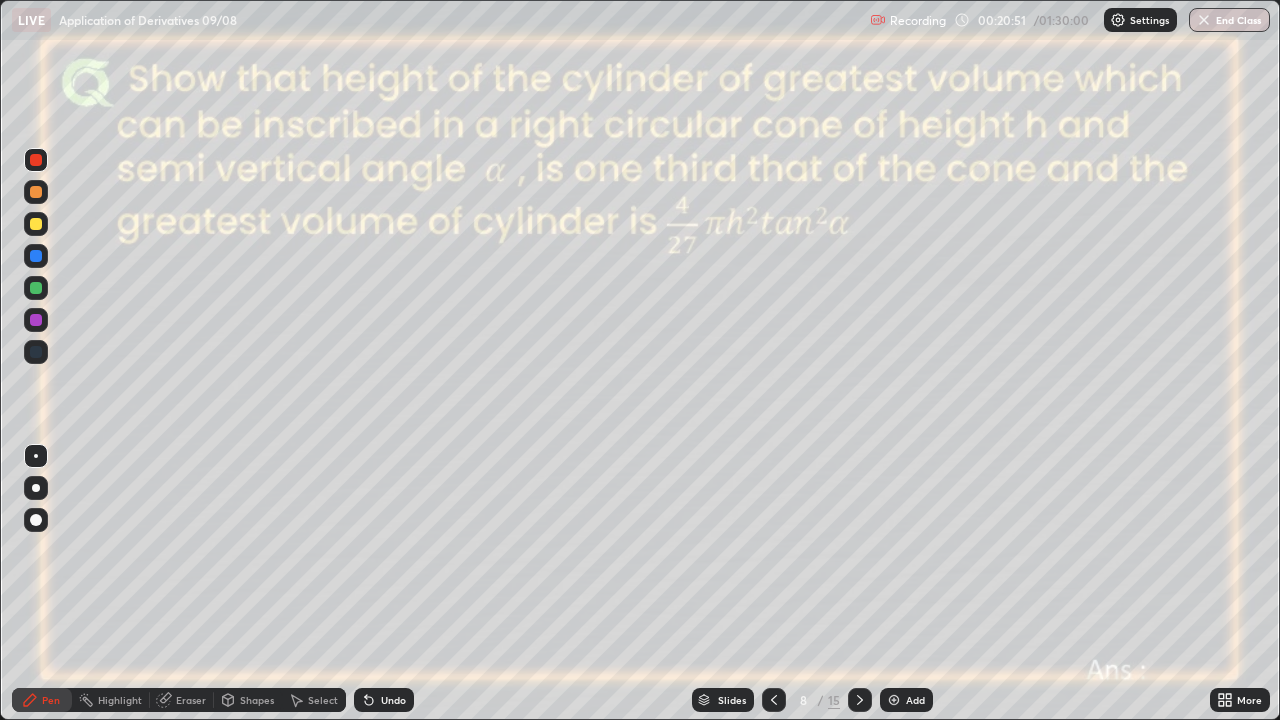 click on "Shapes" at bounding box center (248, 700) 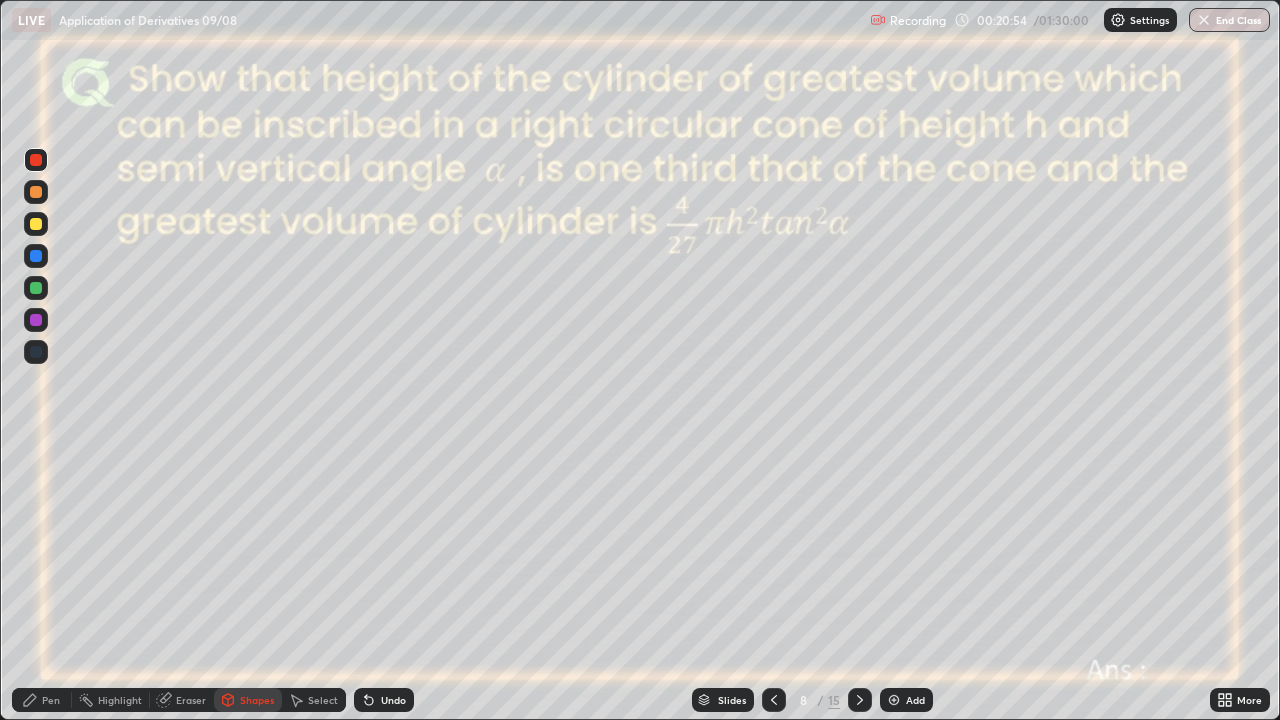 click on "Pen" at bounding box center [51, 700] 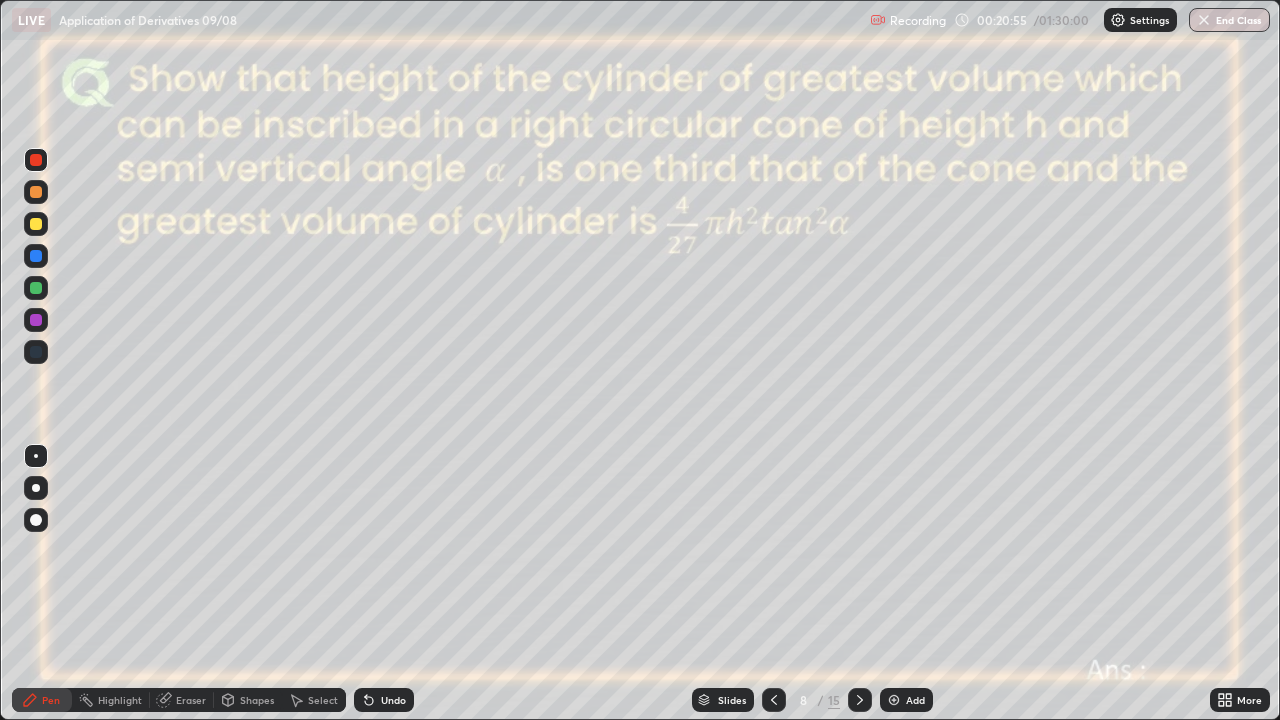 click on "Shapes" at bounding box center (257, 700) 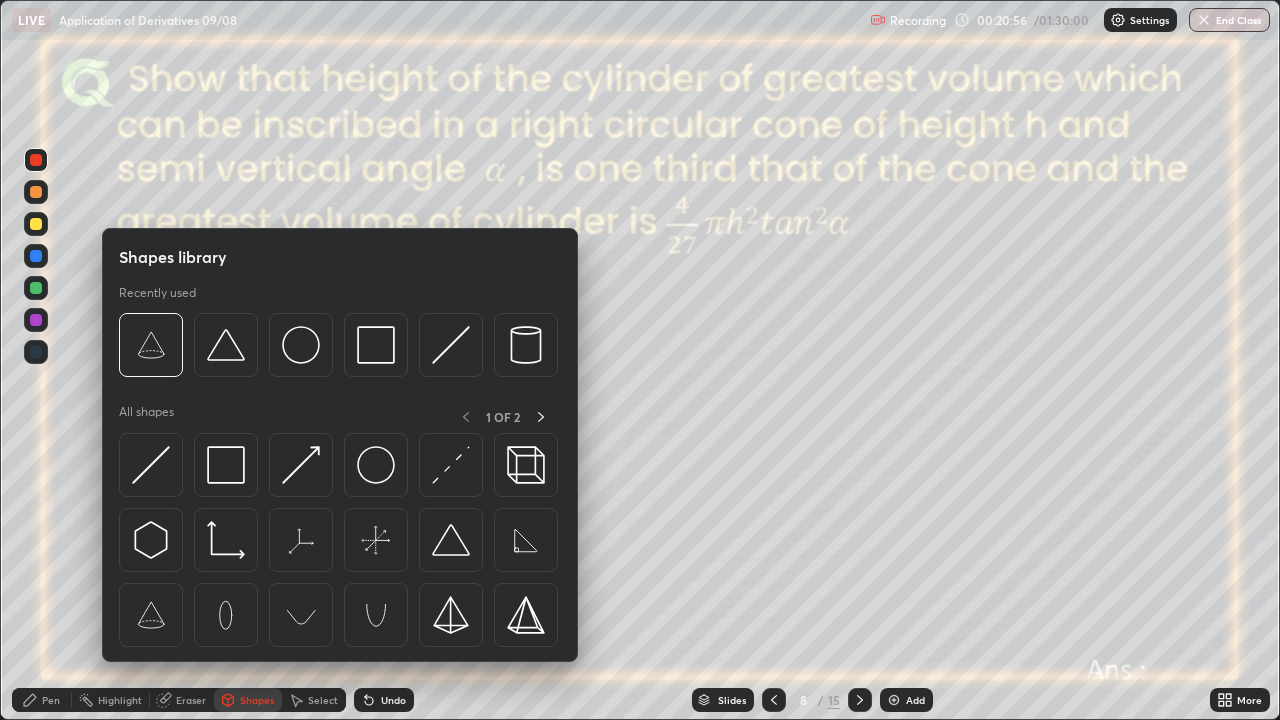 click on "Select" at bounding box center [323, 700] 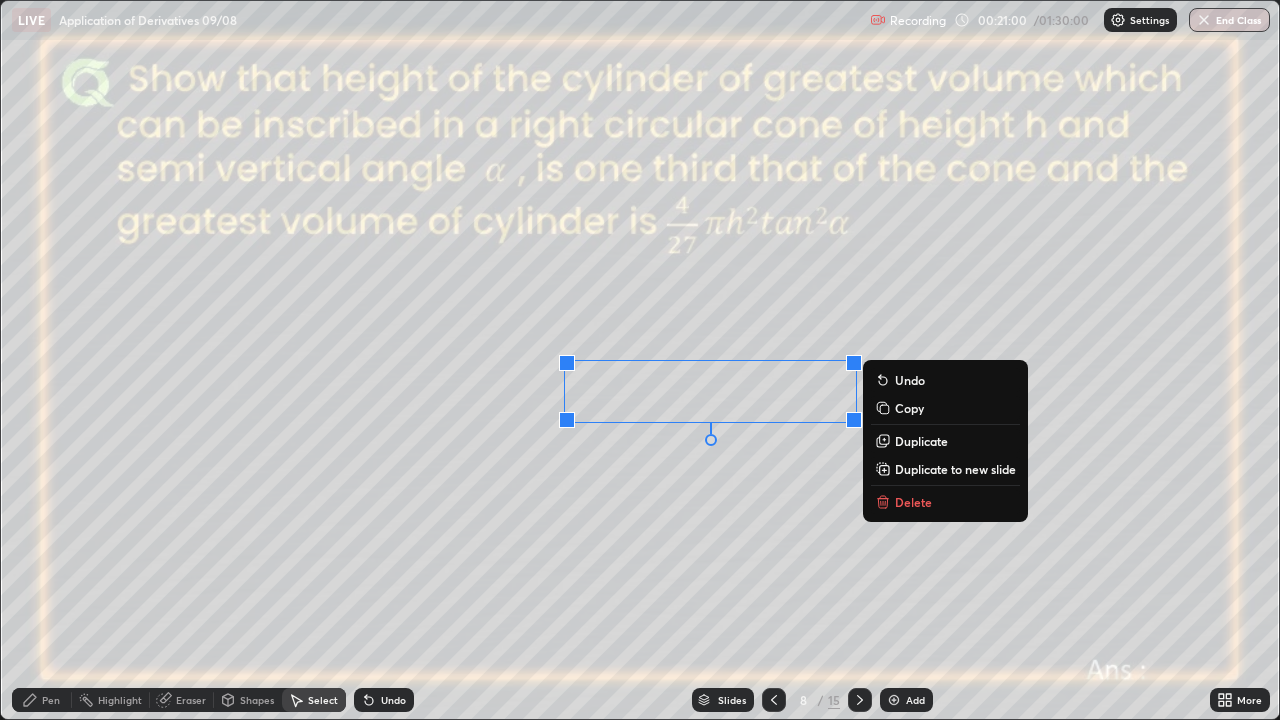 click 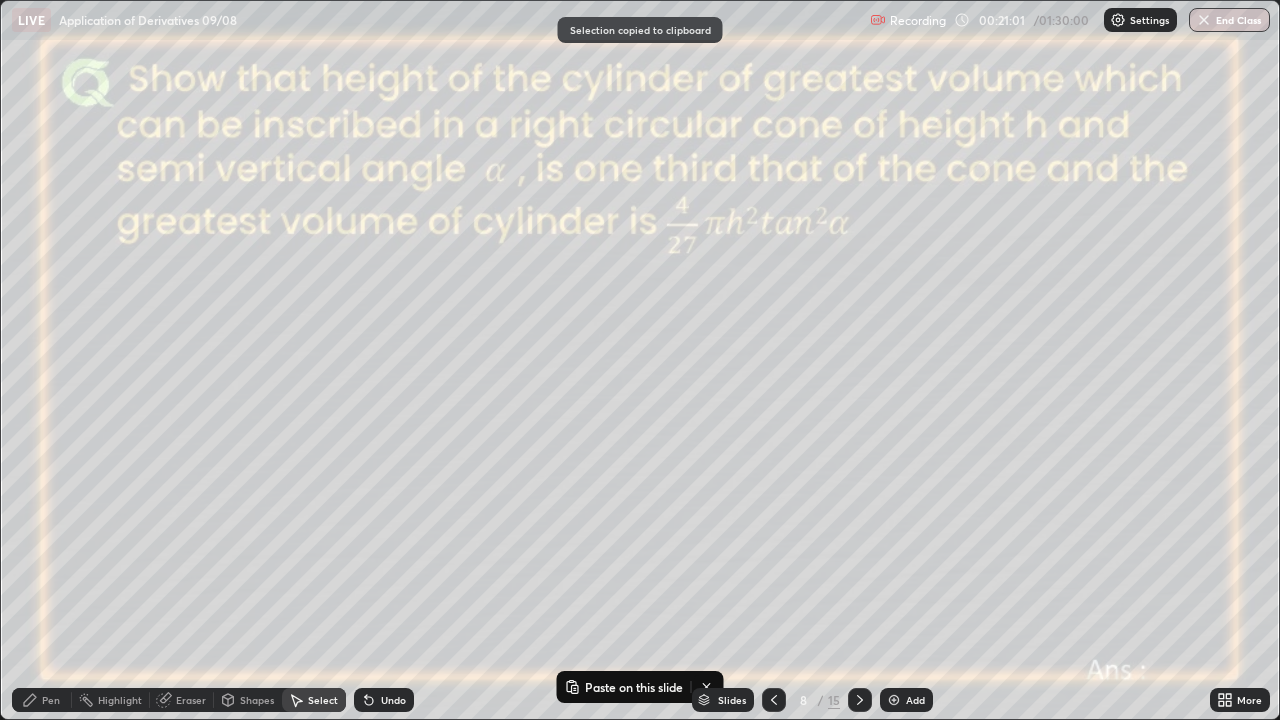 click at bounding box center [894, 700] 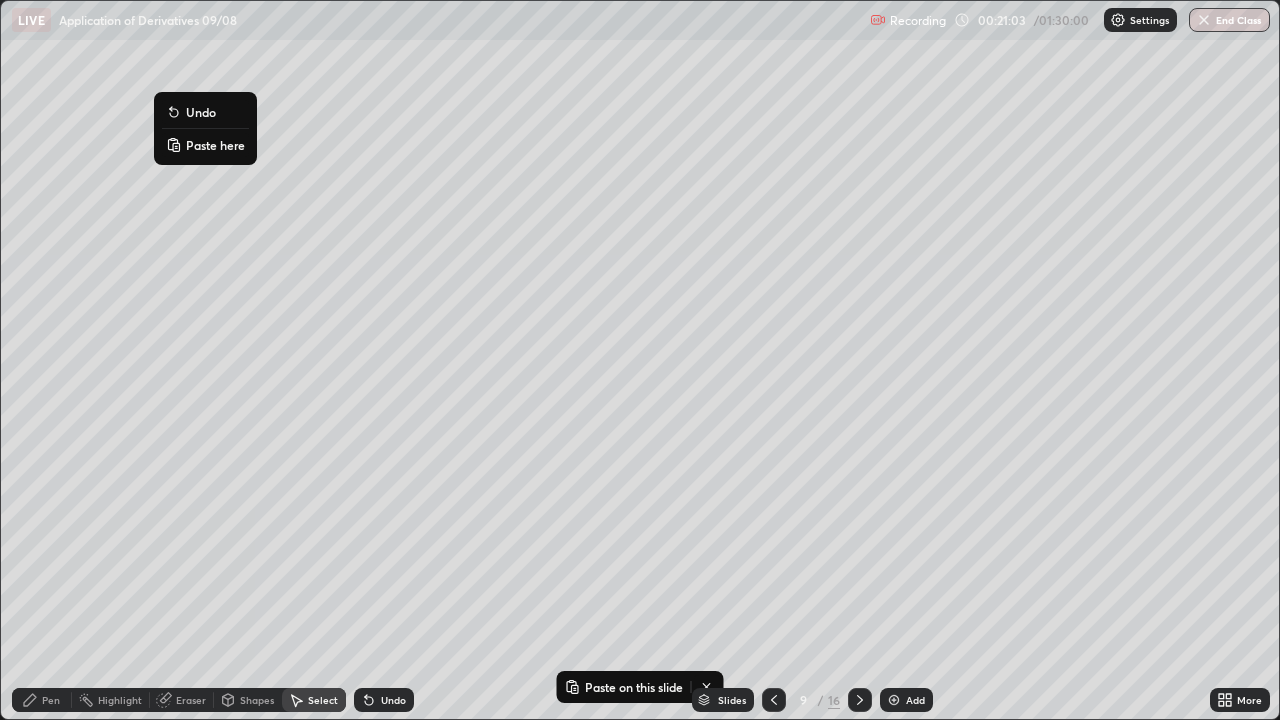click on "Paste here" at bounding box center [215, 145] 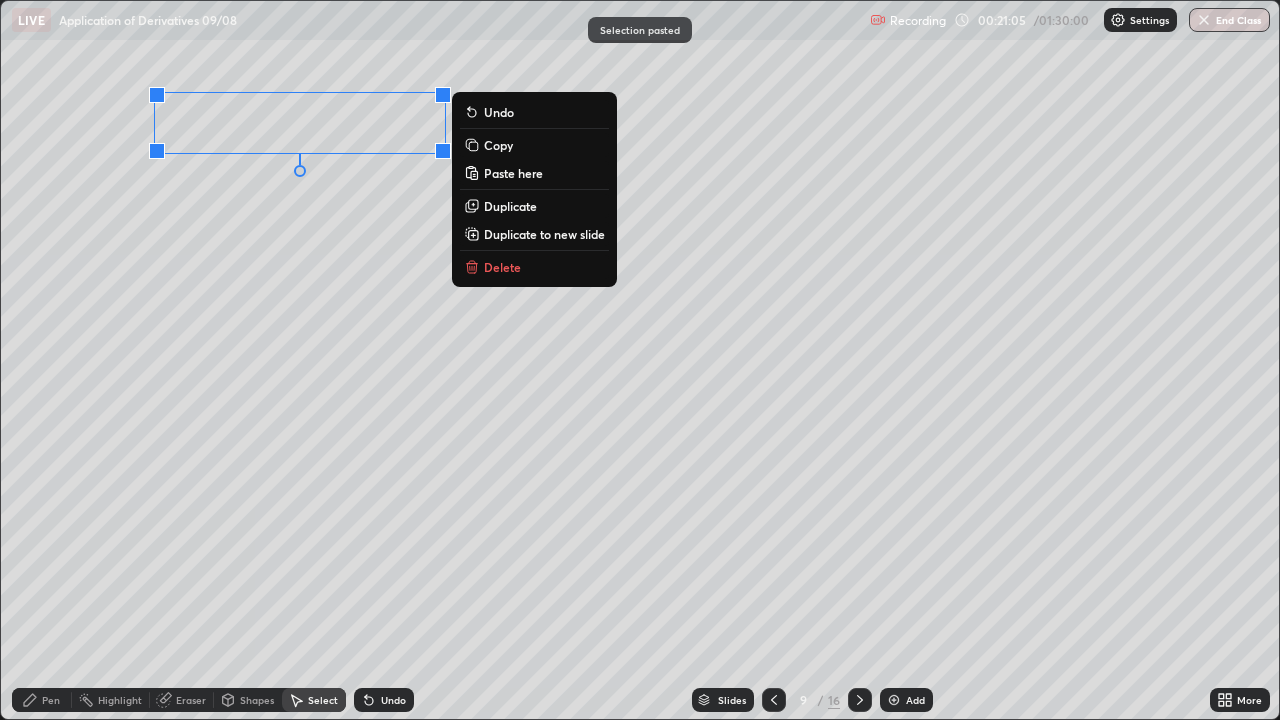 click on "0 ° Undo Copy Paste here Duplicate Duplicate to new slide Delete" at bounding box center (640, 360) 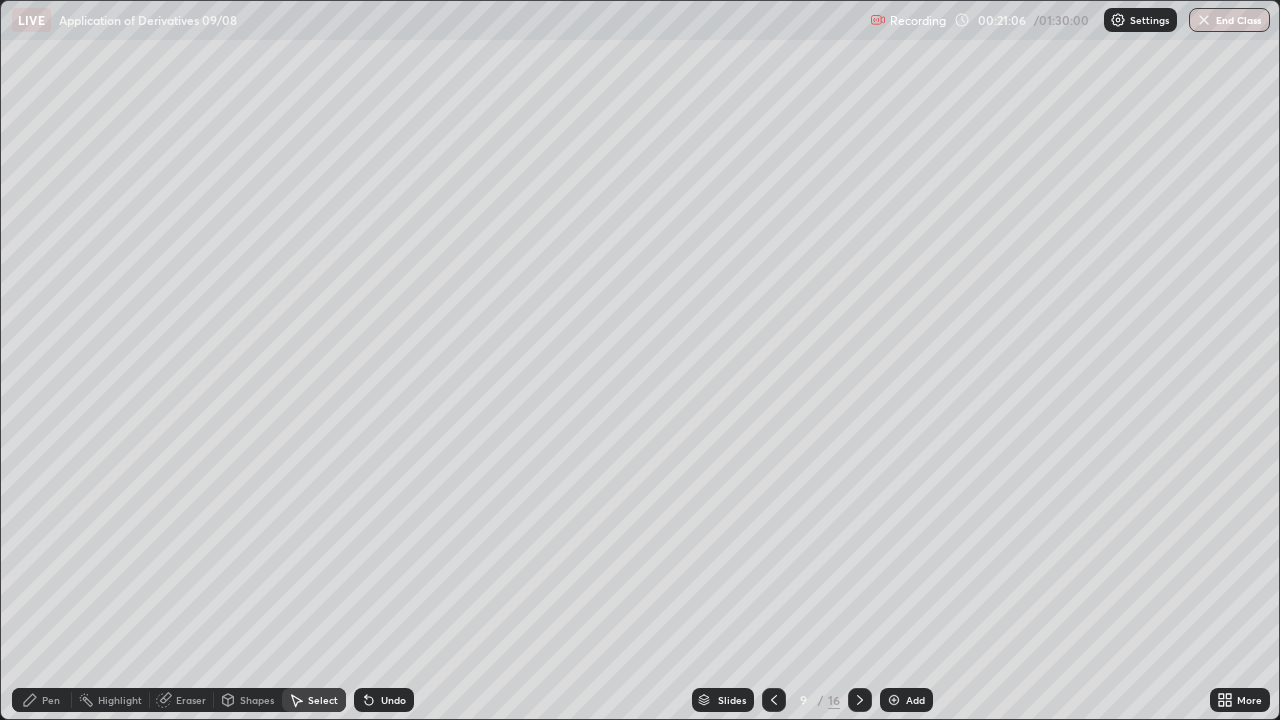 click on "Pen" at bounding box center [51, 700] 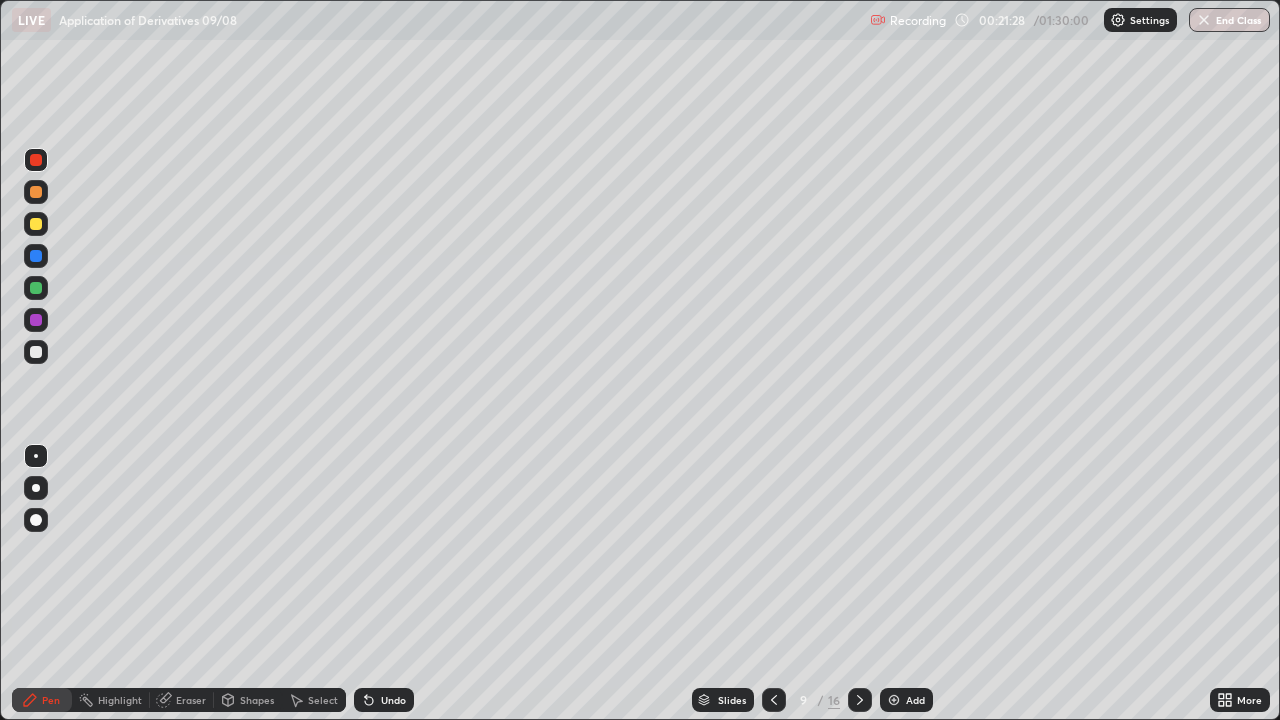 click at bounding box center [36, 288] 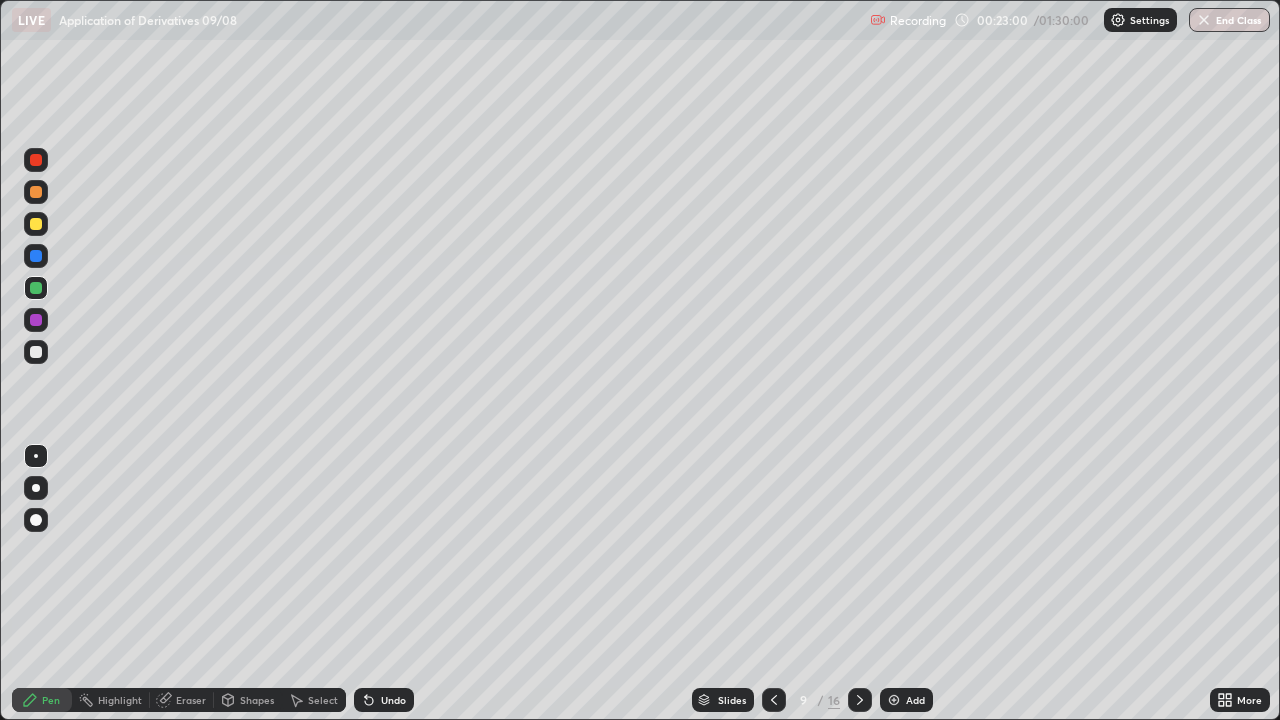 click 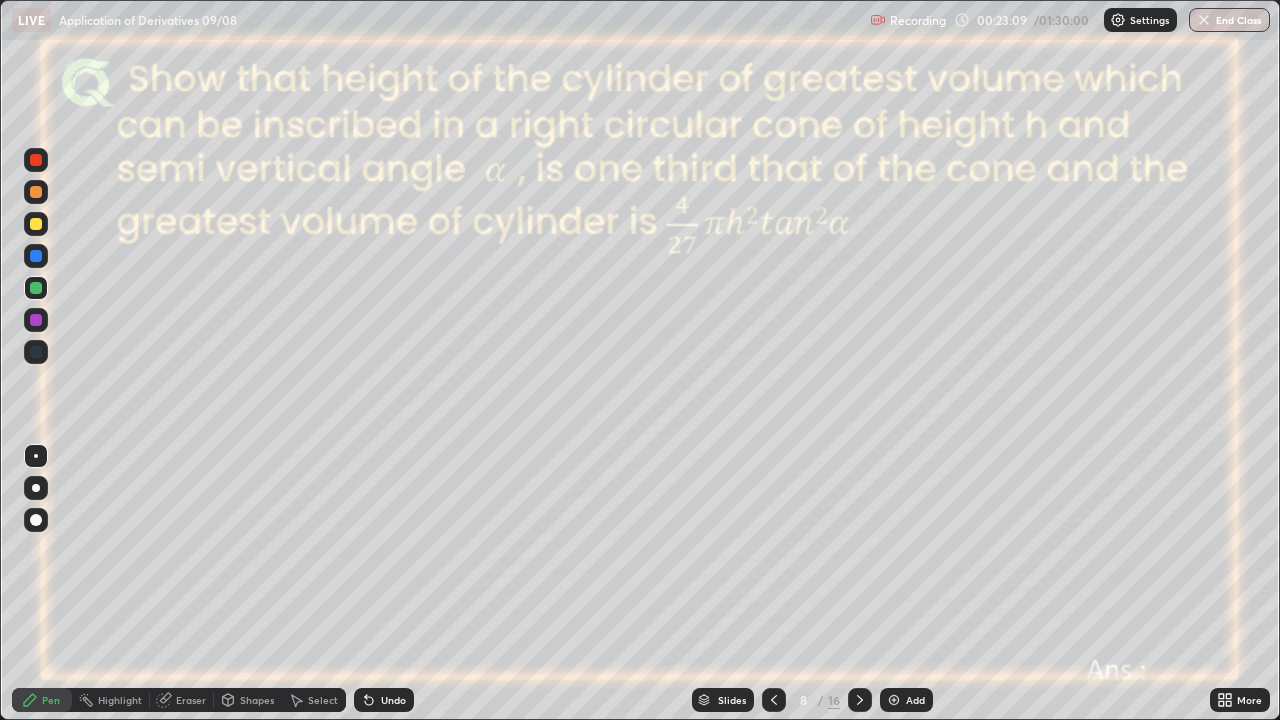 click 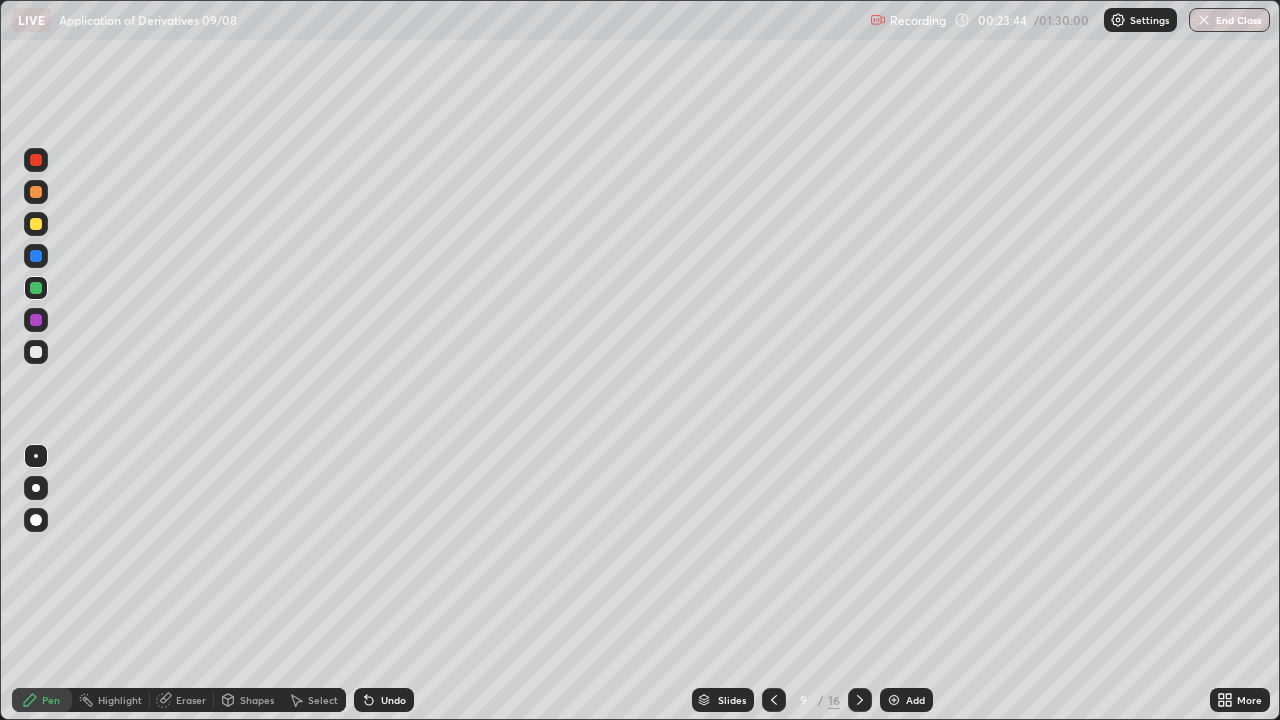 click 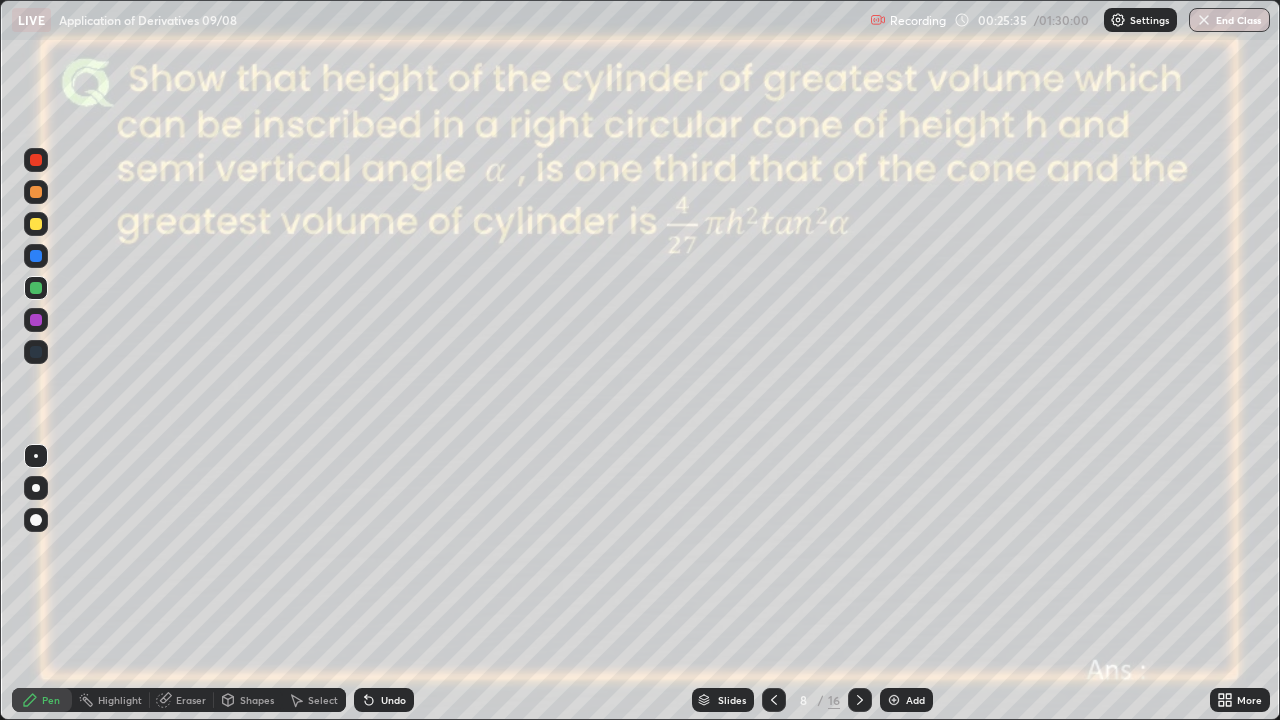 click 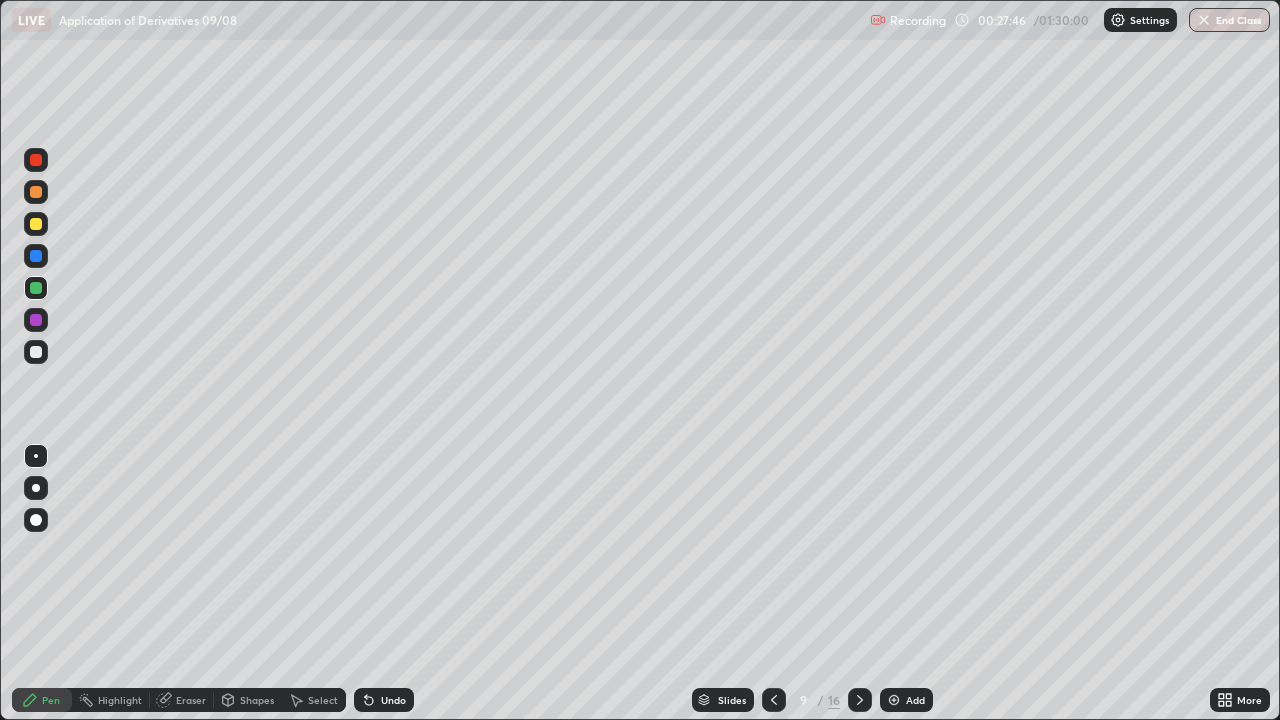click 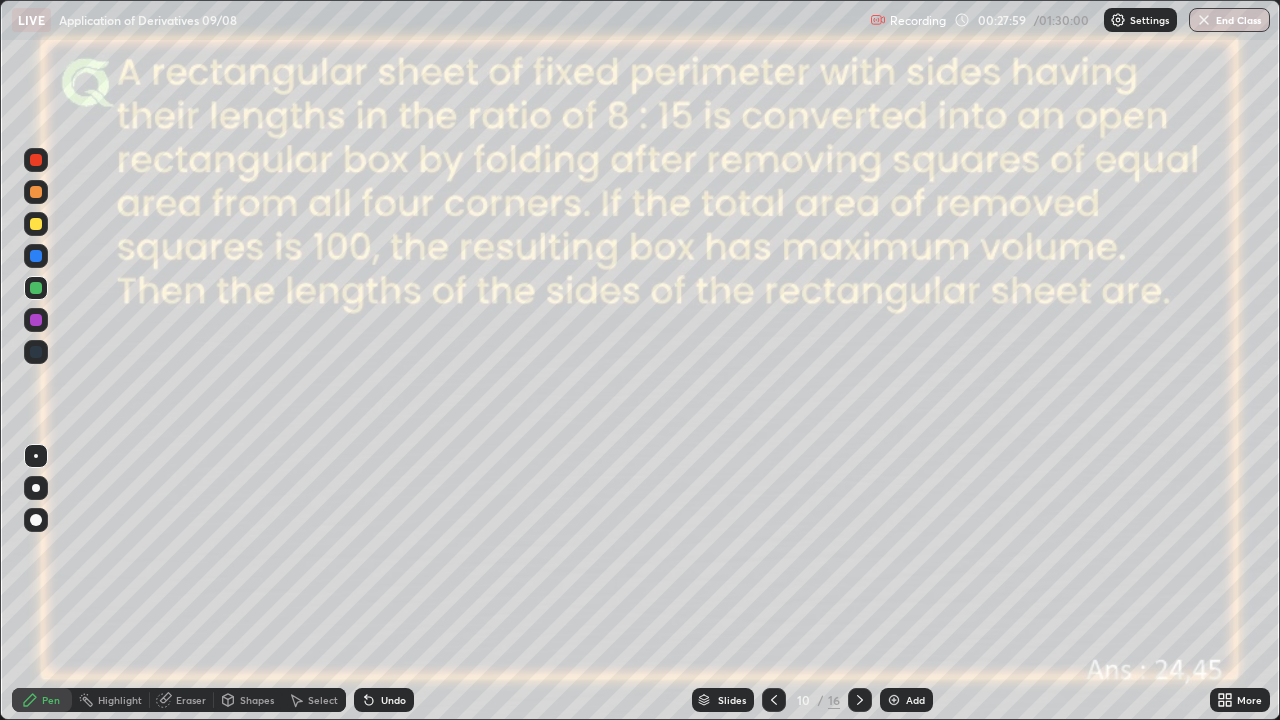 click 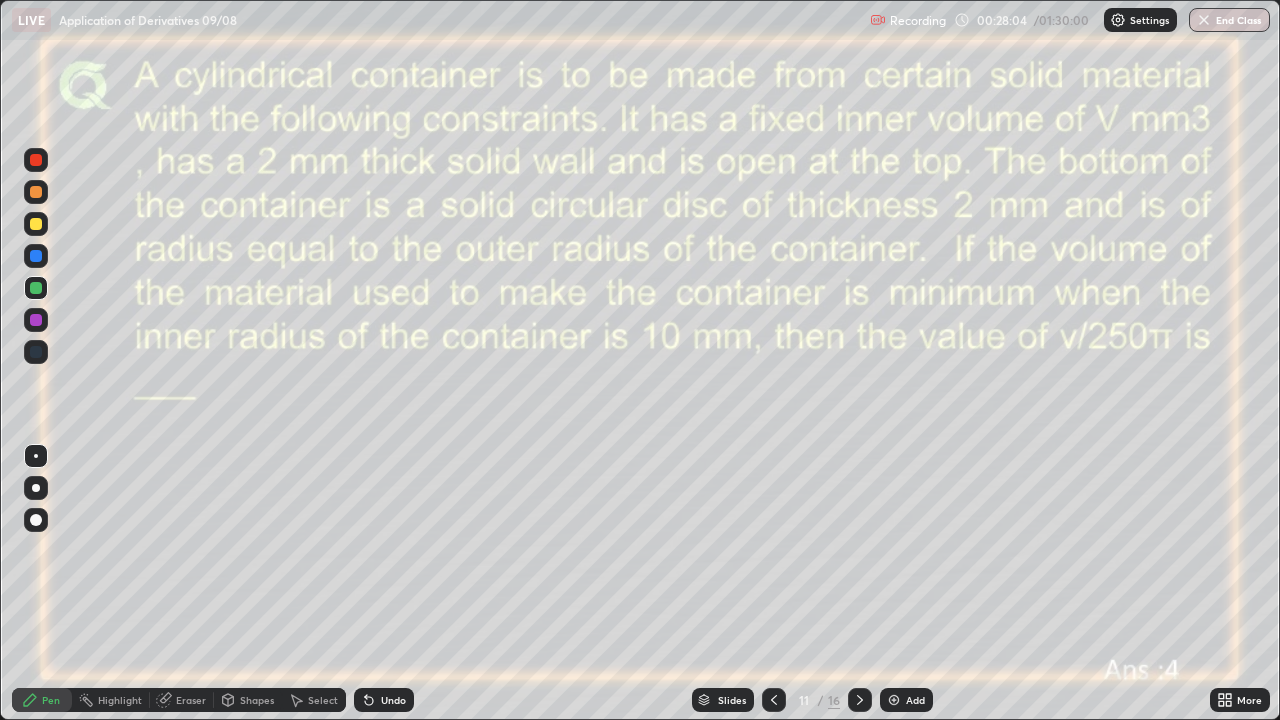 click 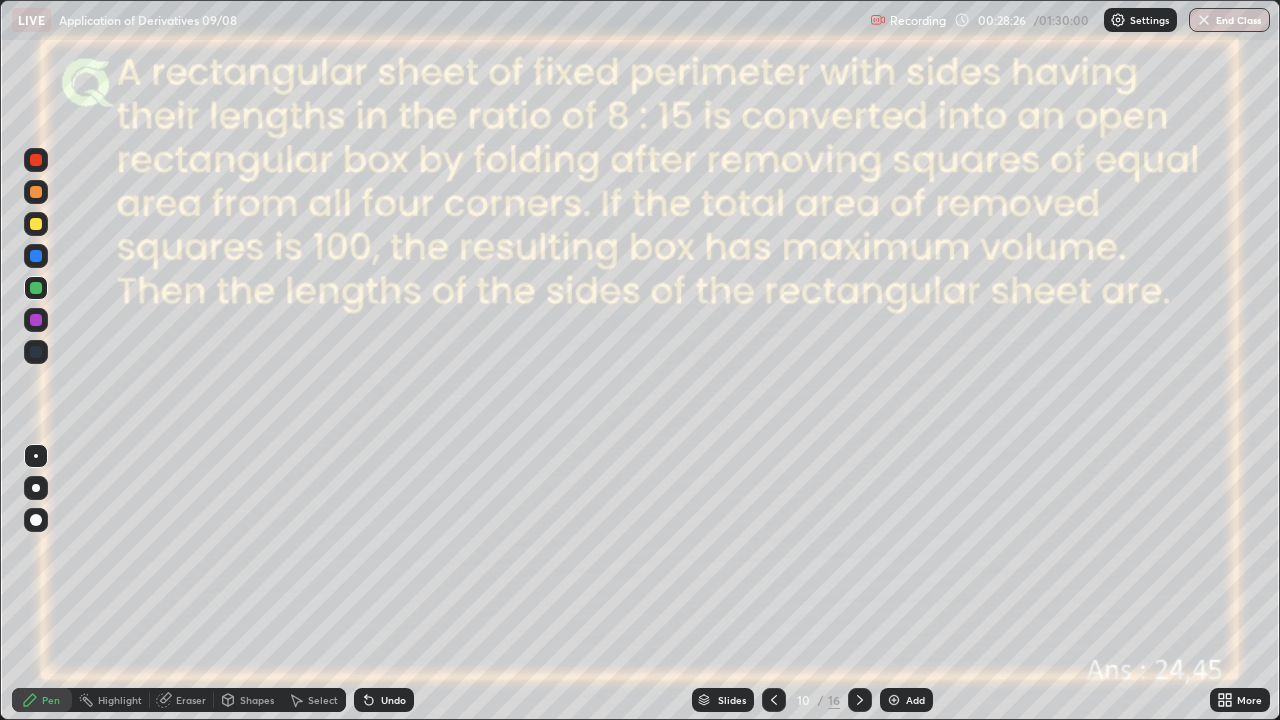 click 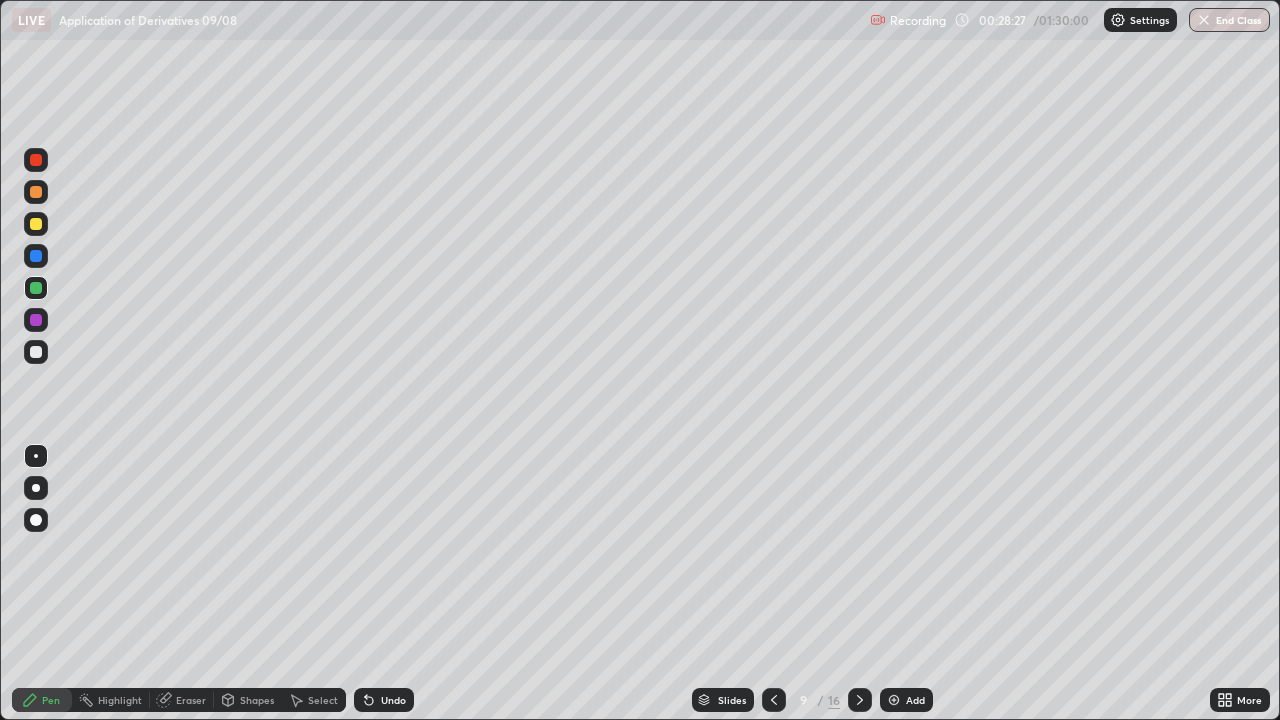 click 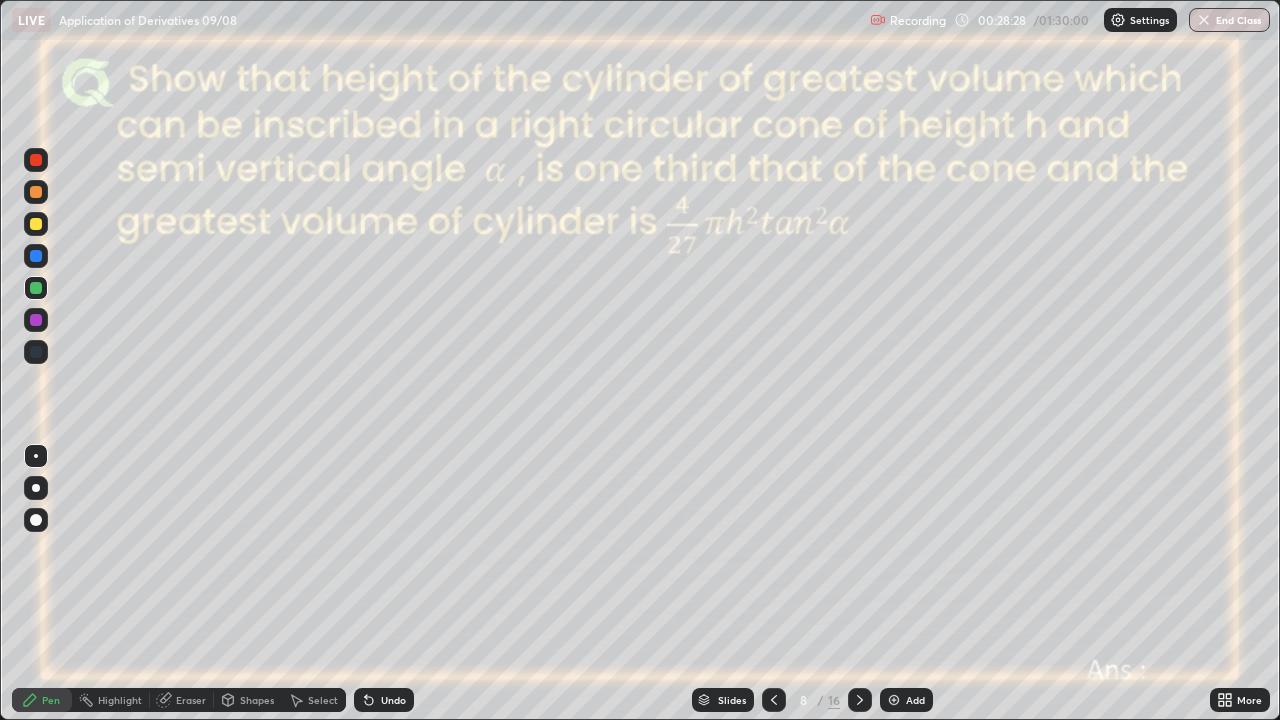 click at bounding box center (774, 700) 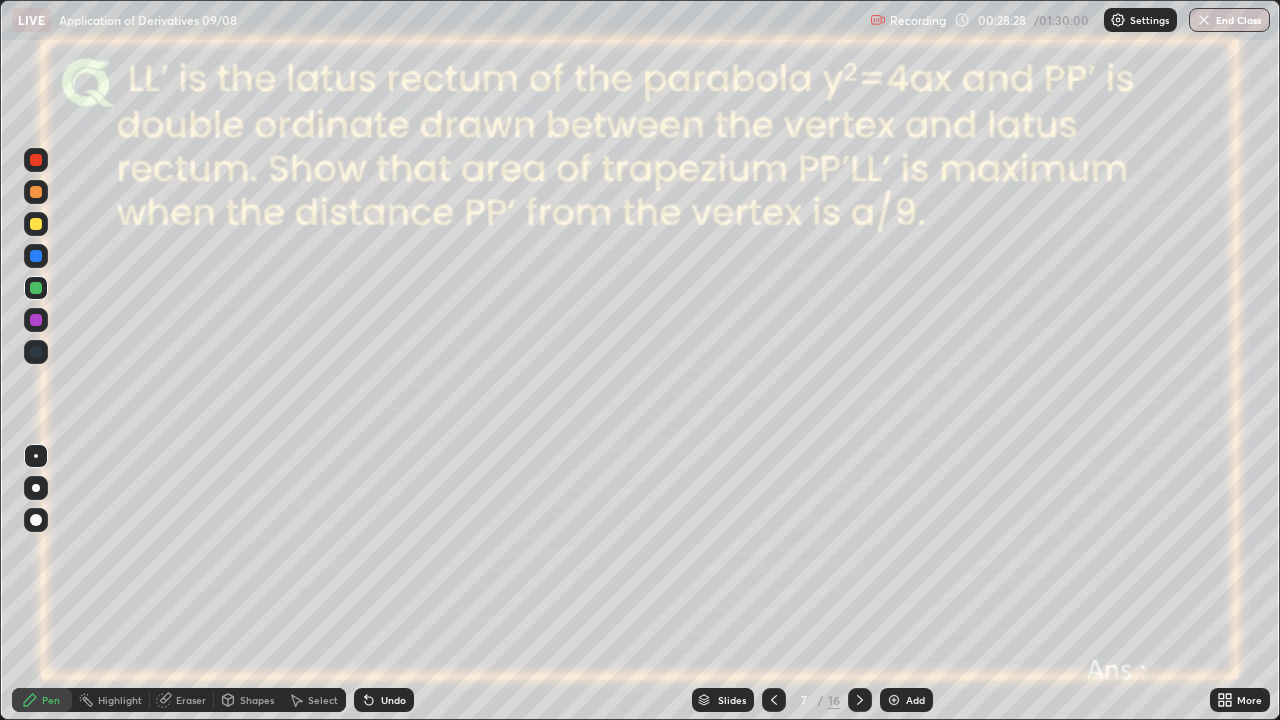 click 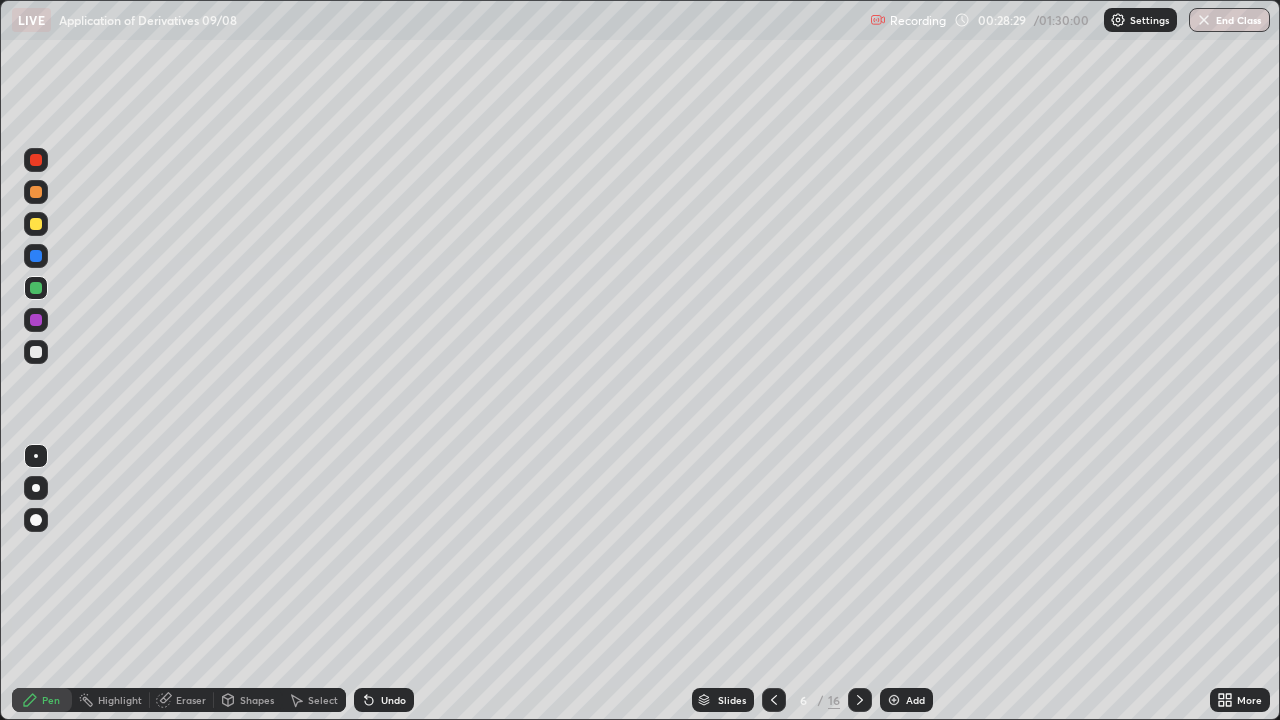 click at bounding box center [774, 700] 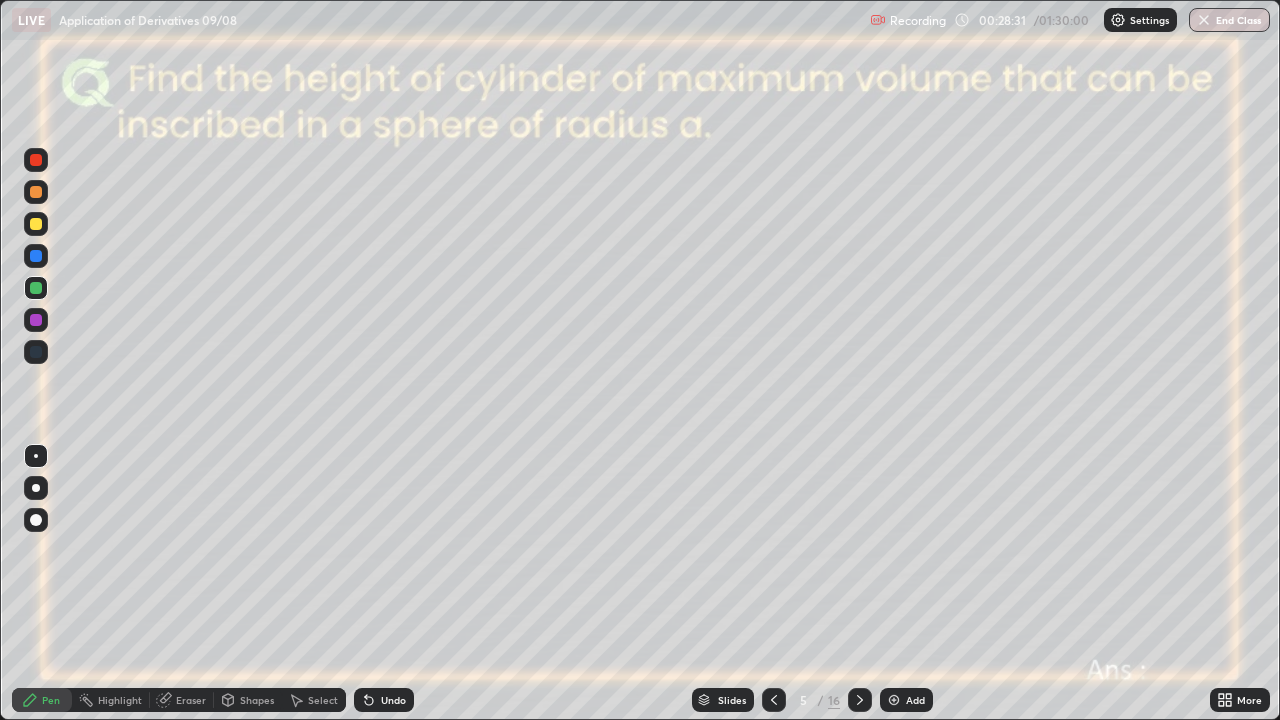click 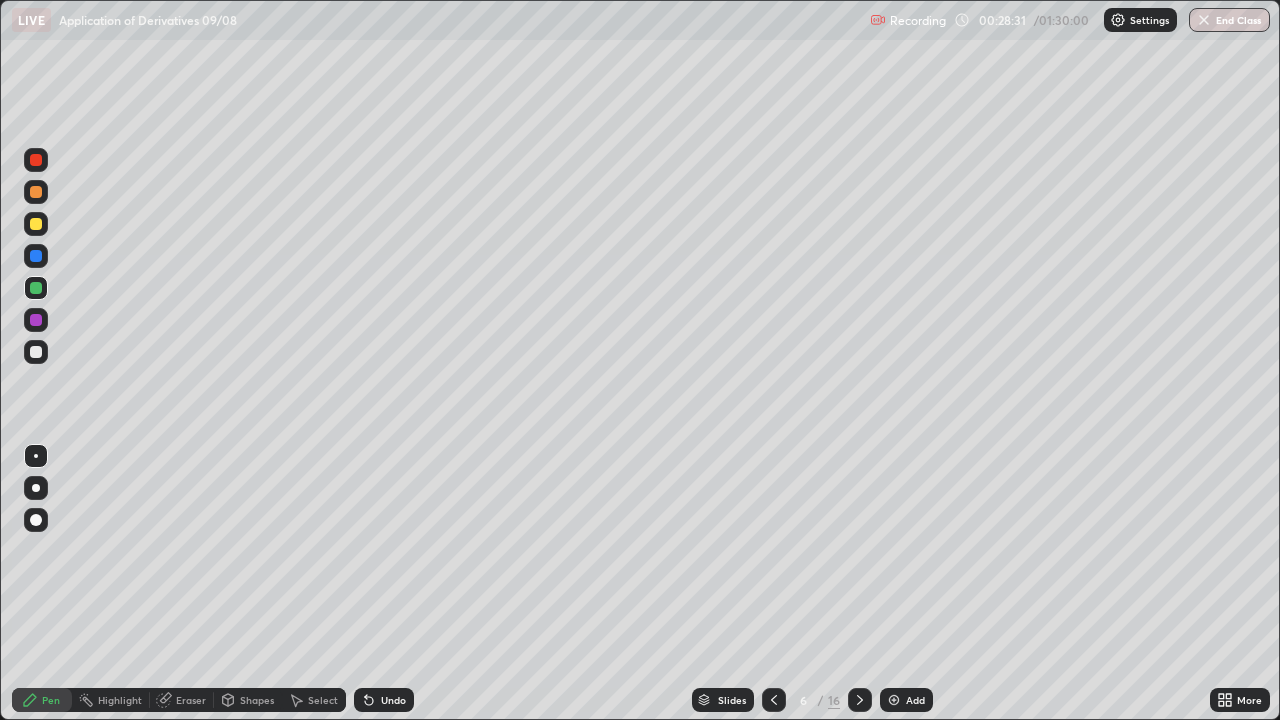 click 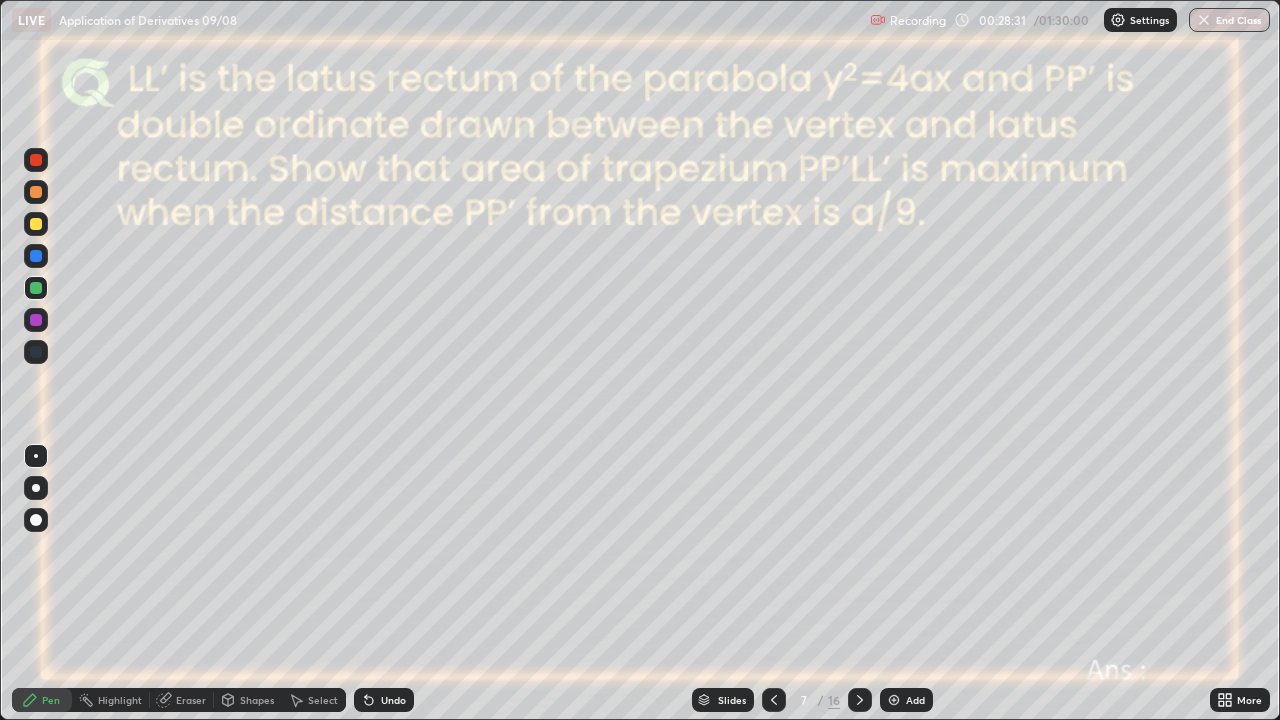 click 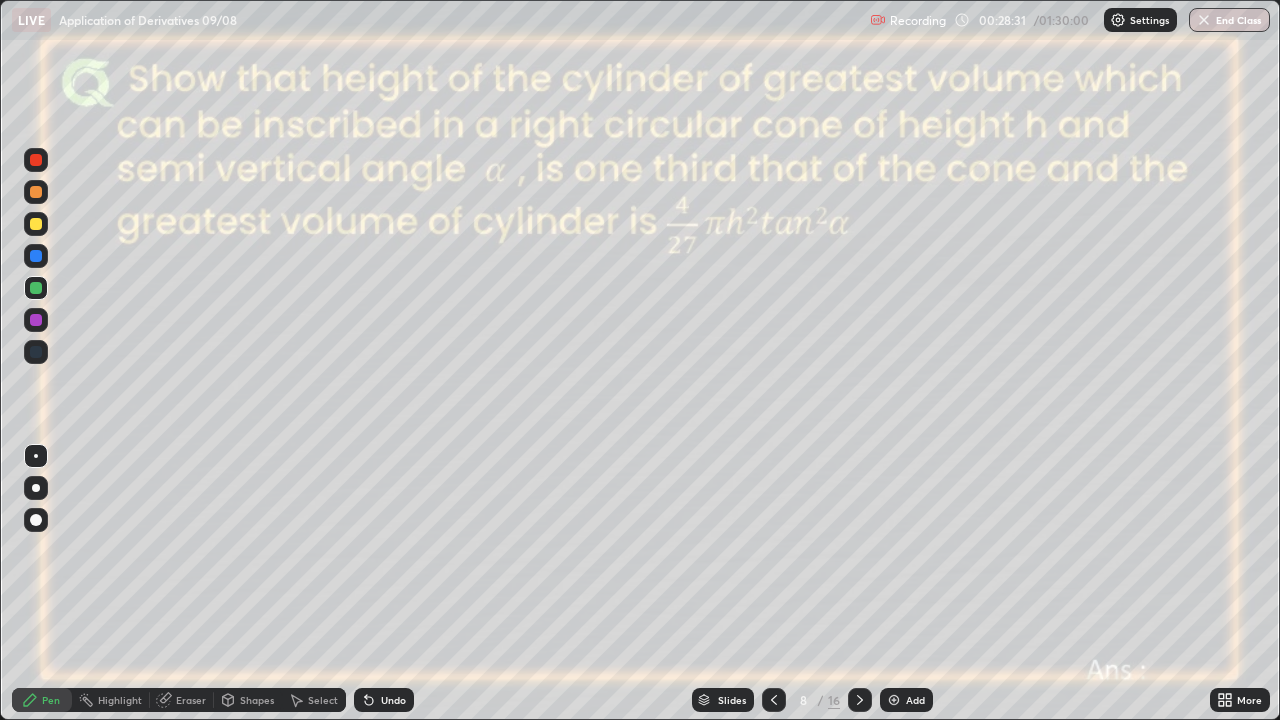 click 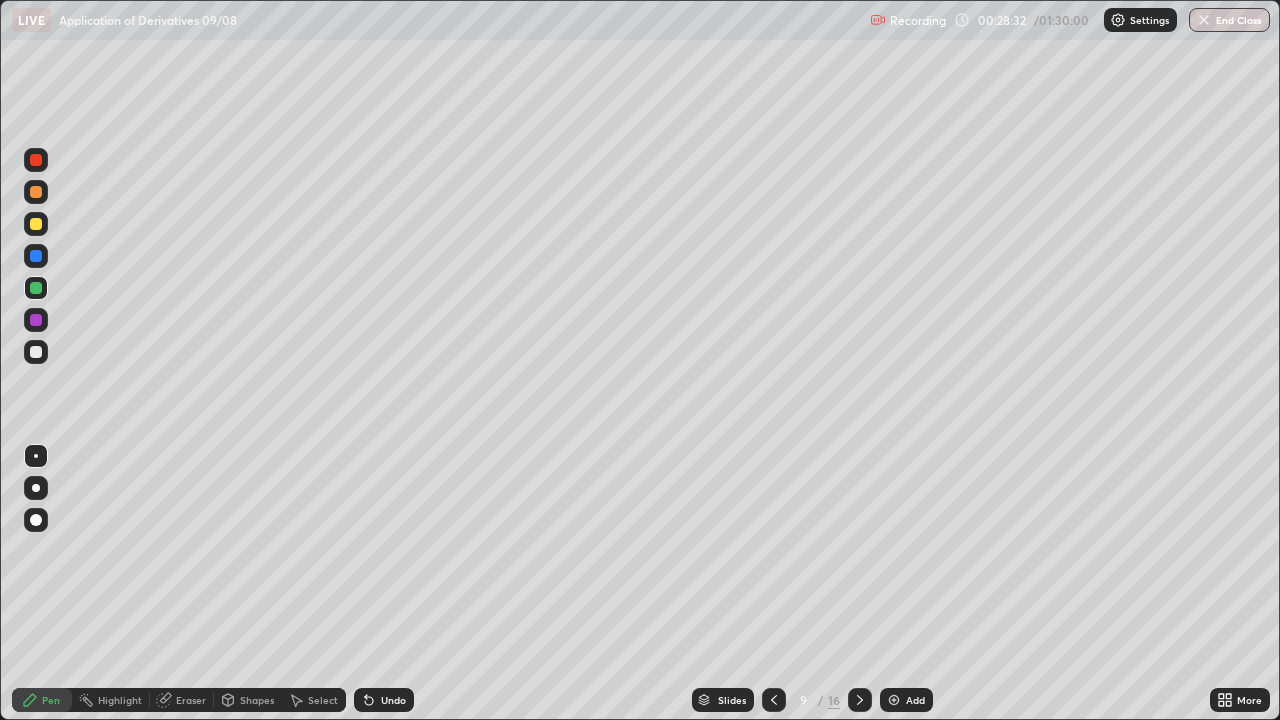 click 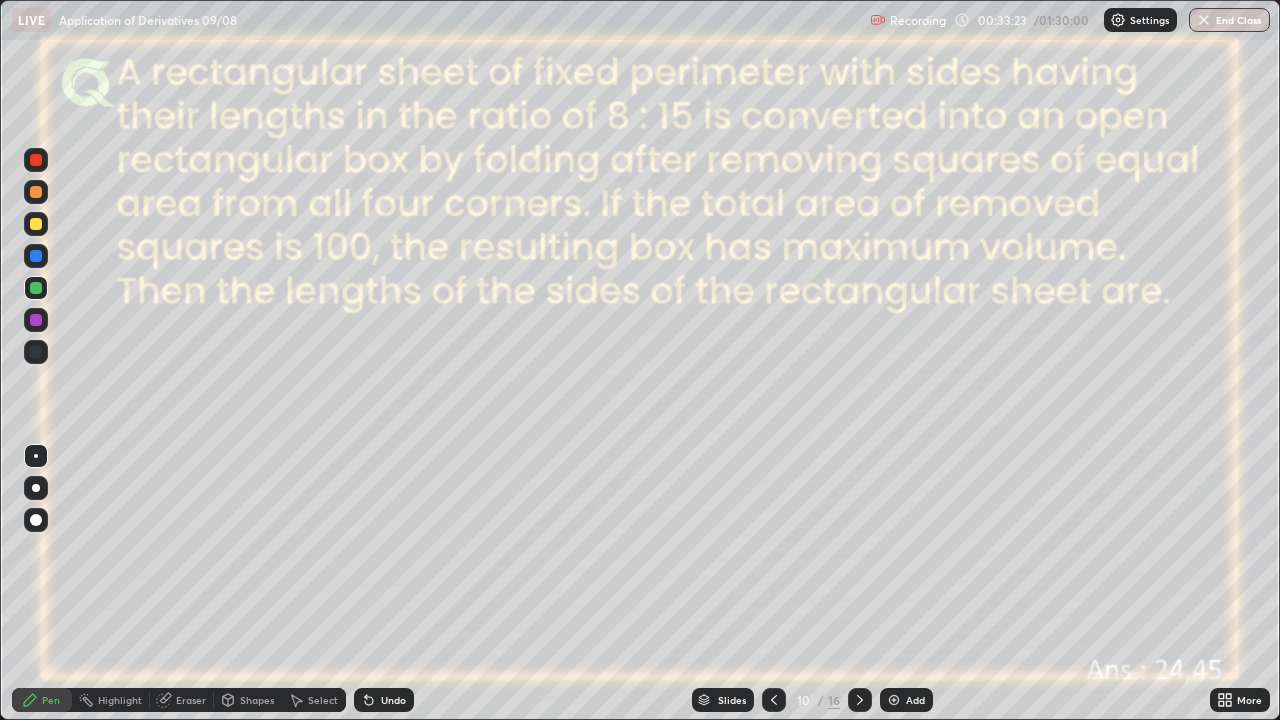 click at bounding box center (894, 700) 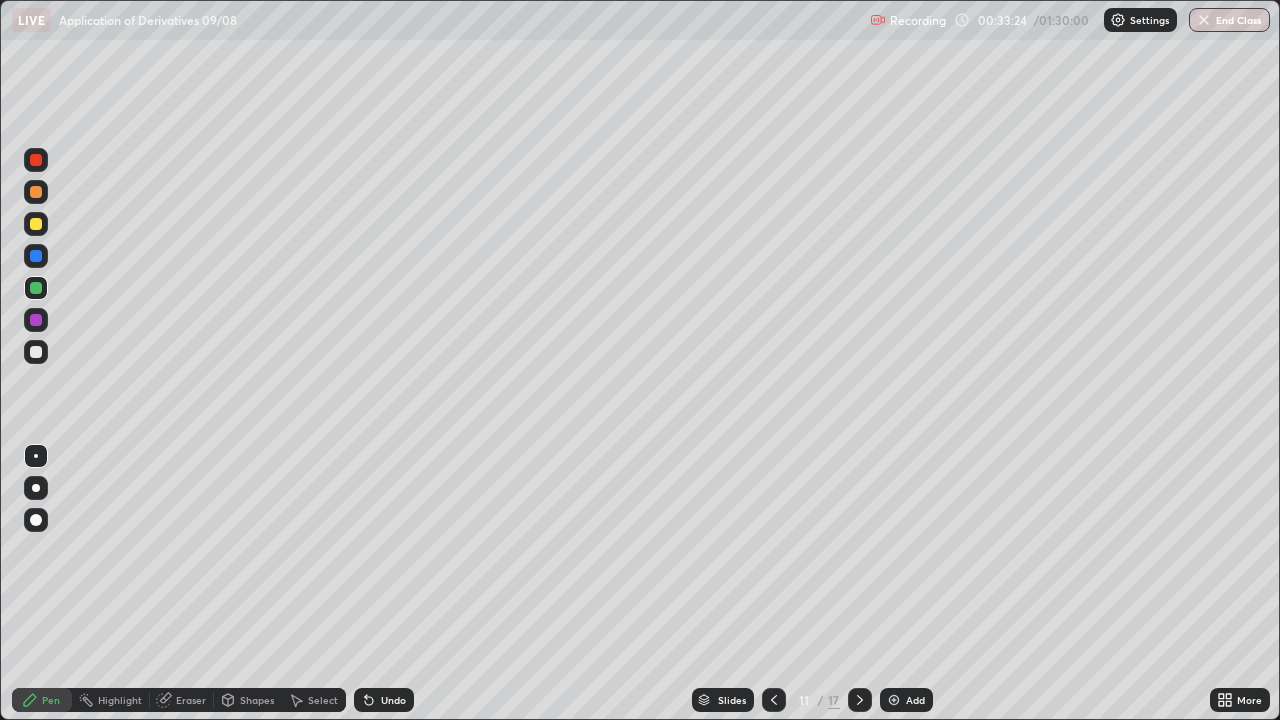 click on "Shapes" at bounding box center [248, 700] 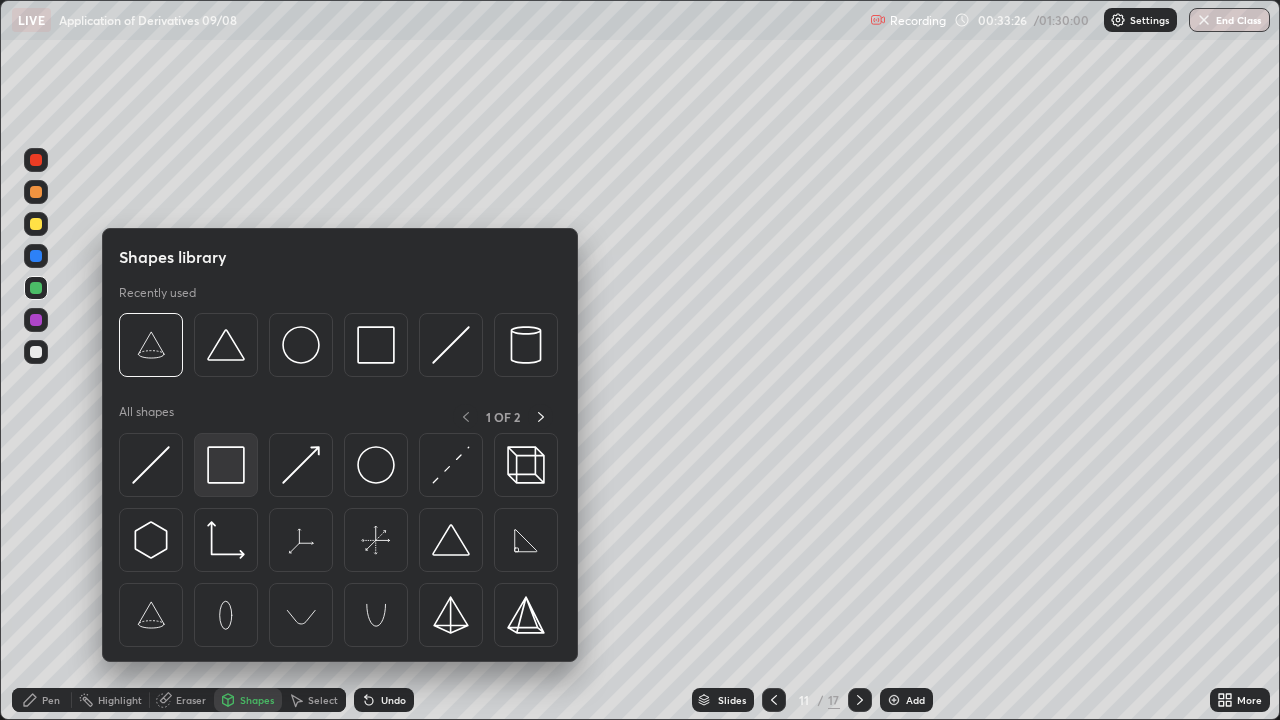 click at bounding box center [226, 465] 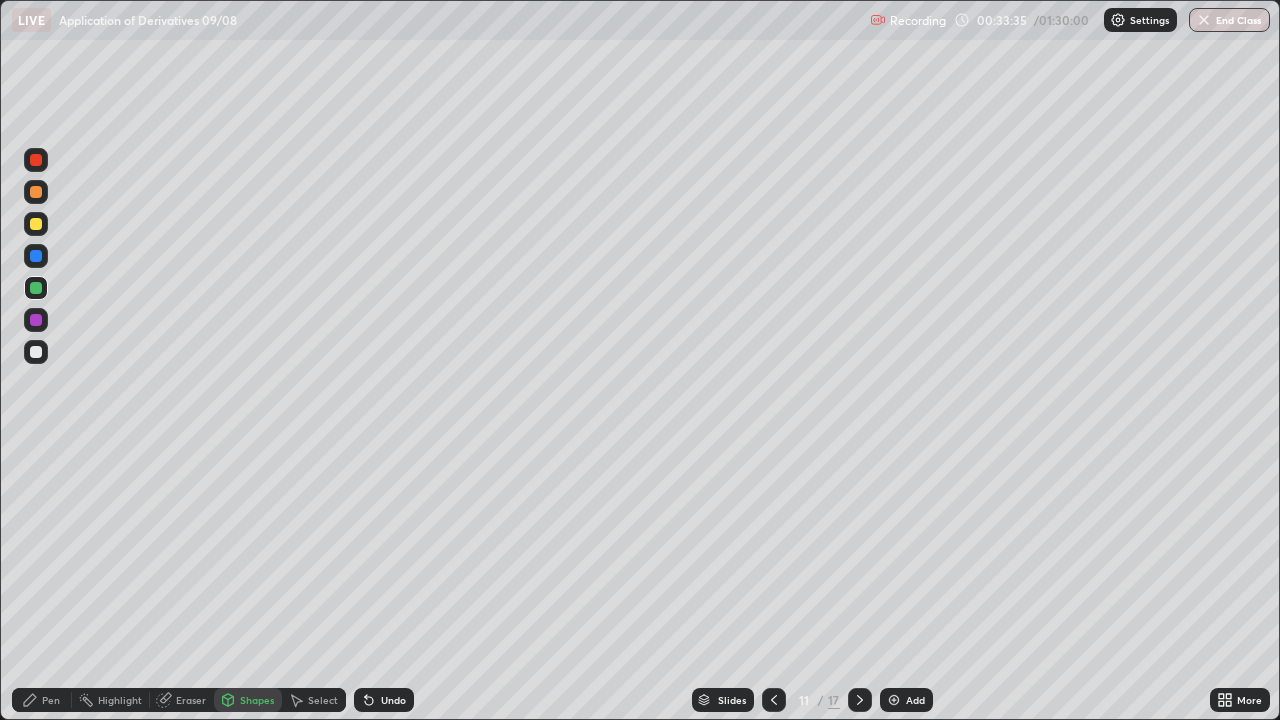 click 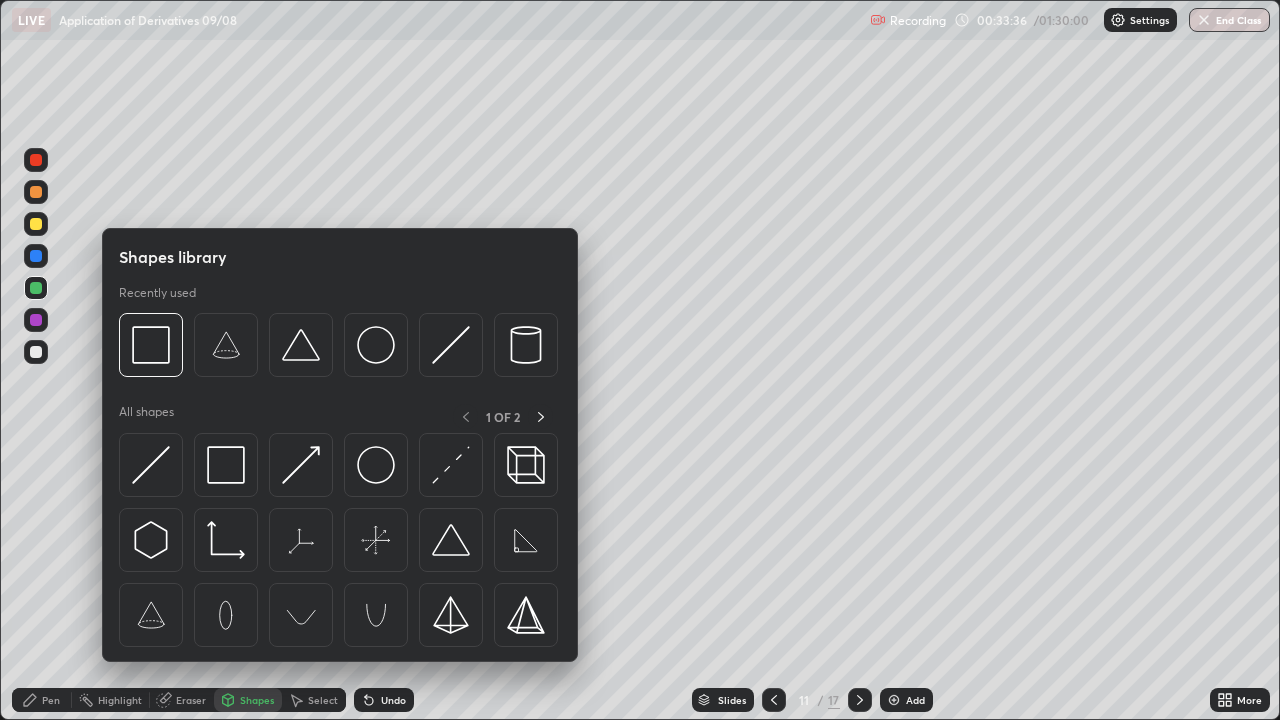 click at bounding box center [36, 352] 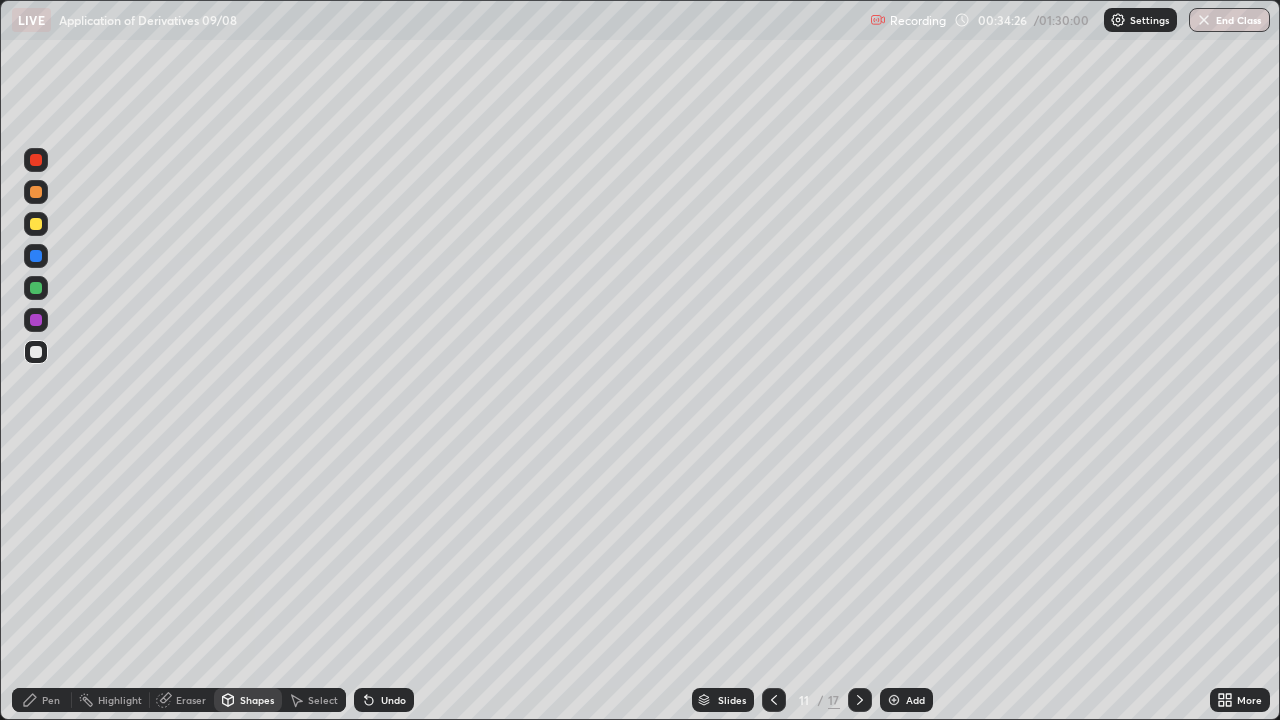 click 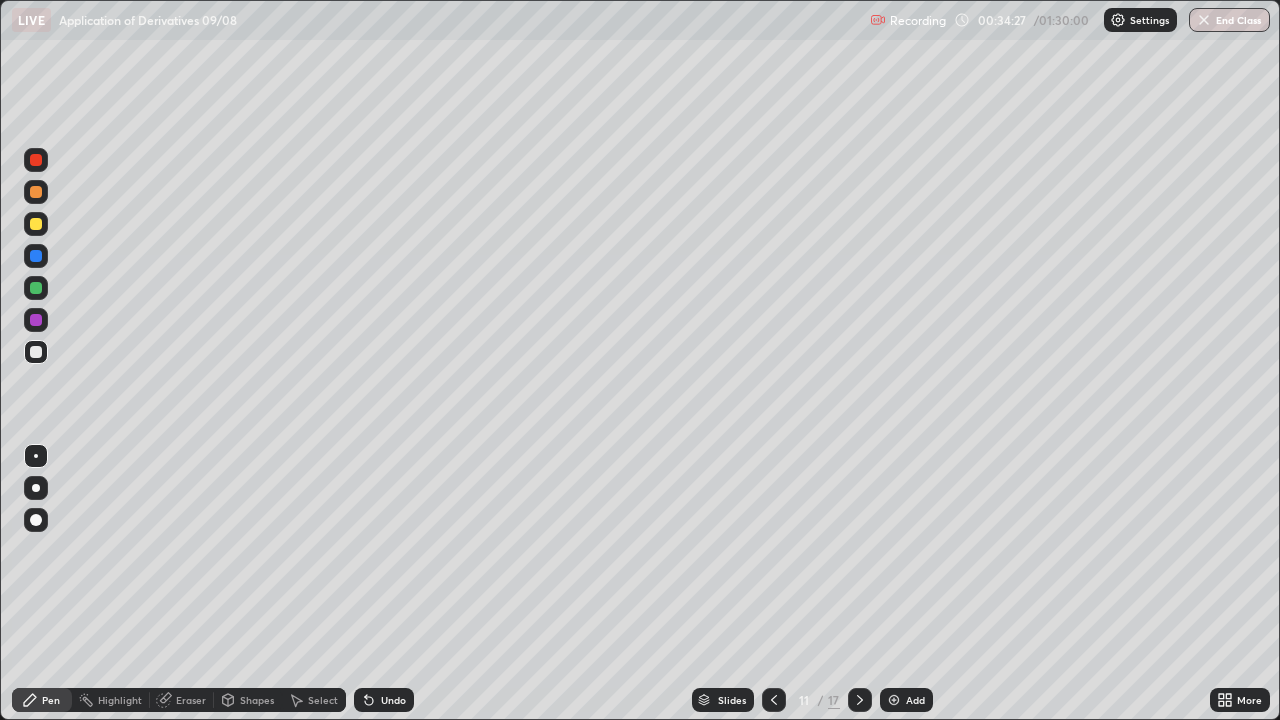 click at bounding box center [36, 320] 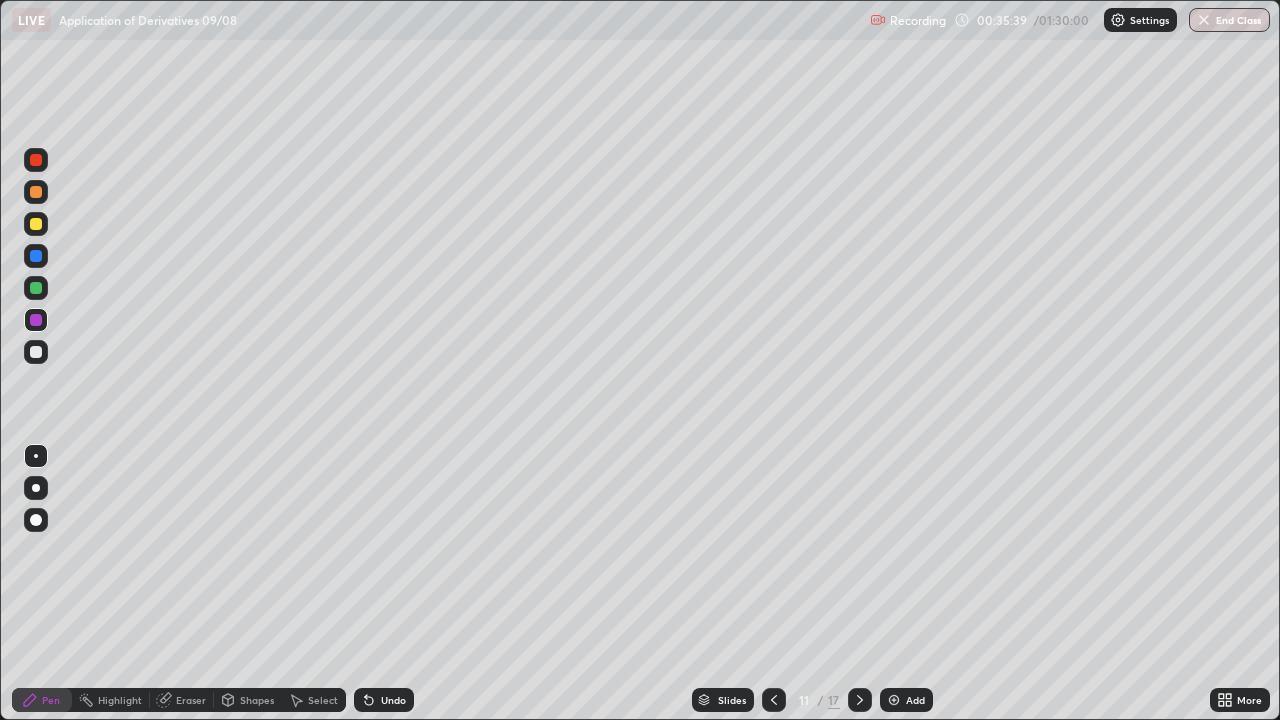 click 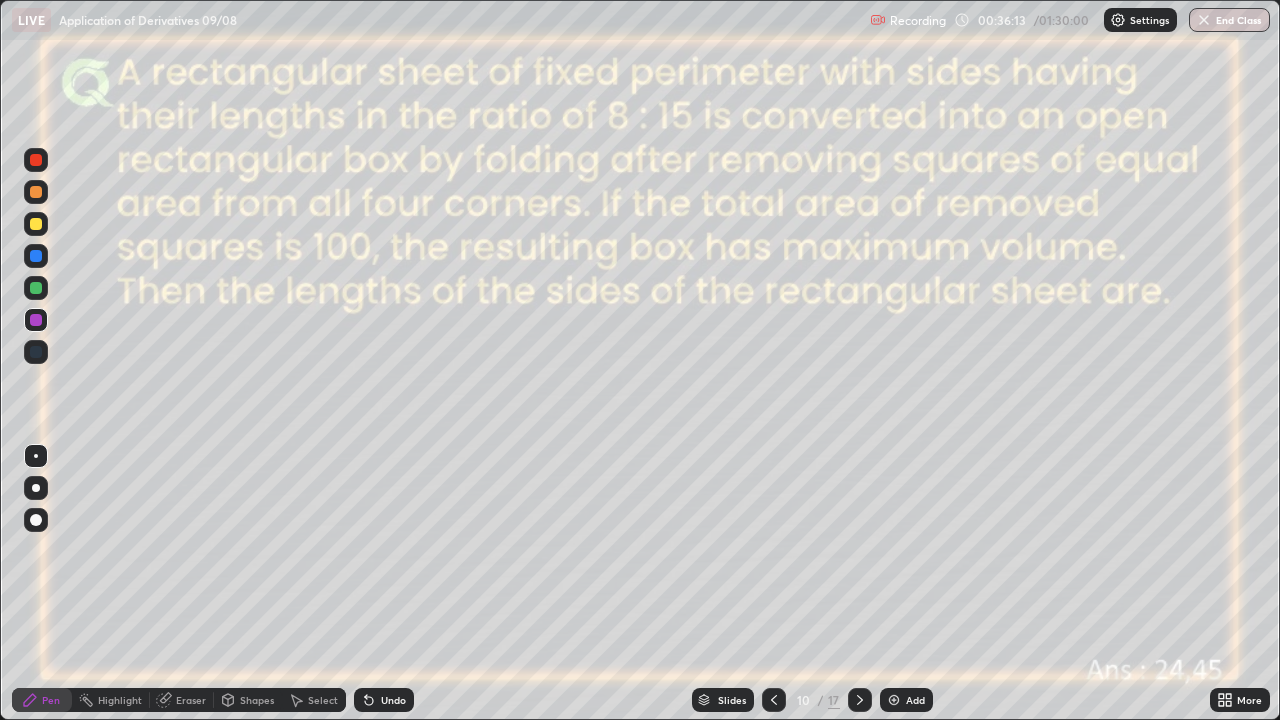 click 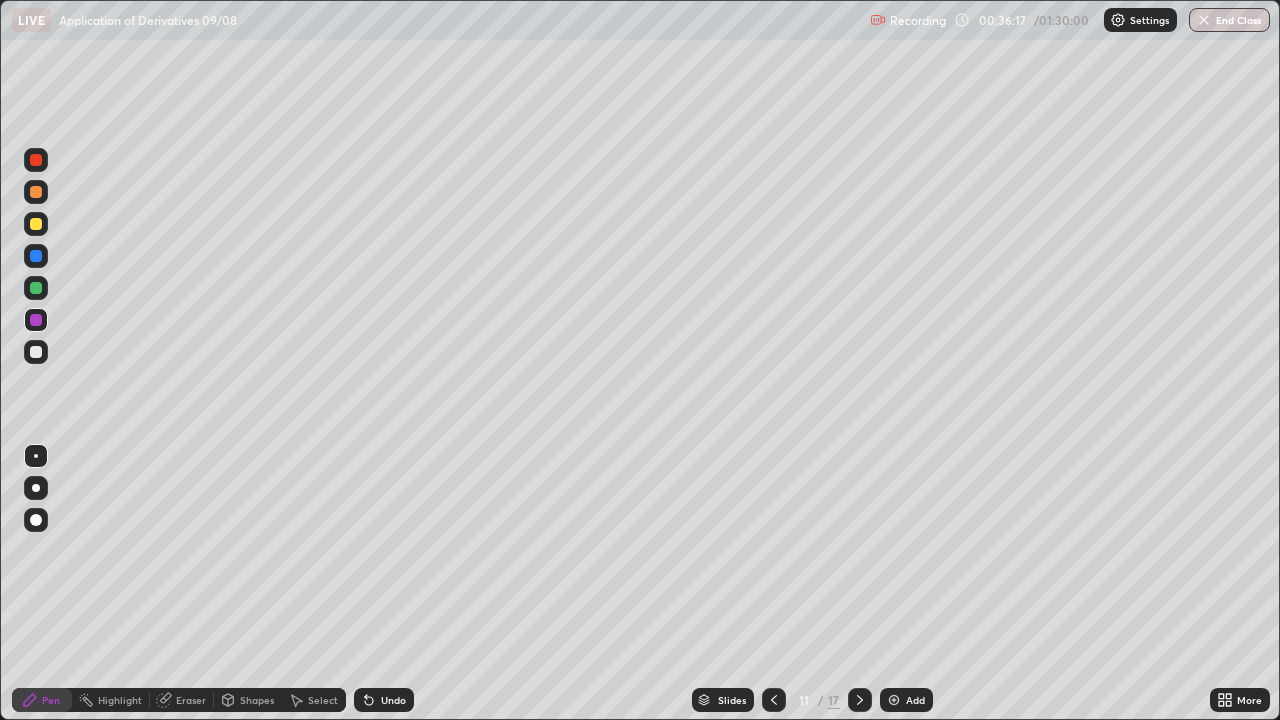 click 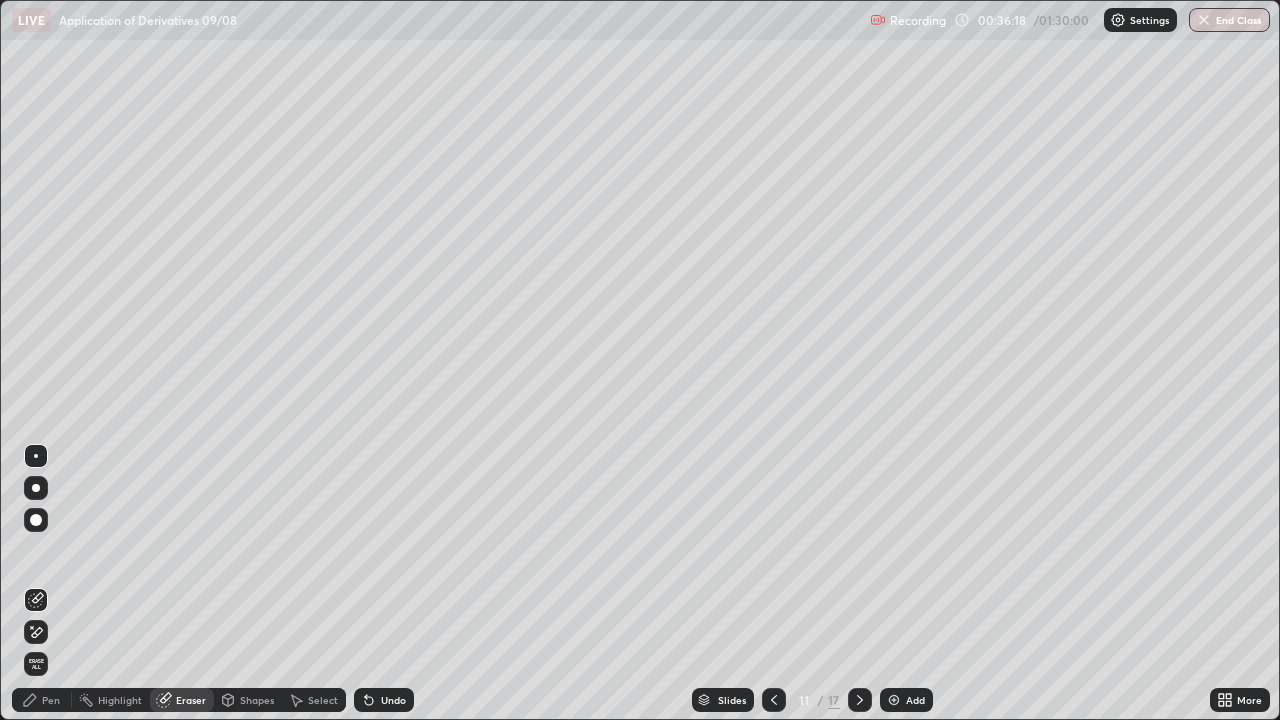click on "Shapes" at bounding box center (257, 700) 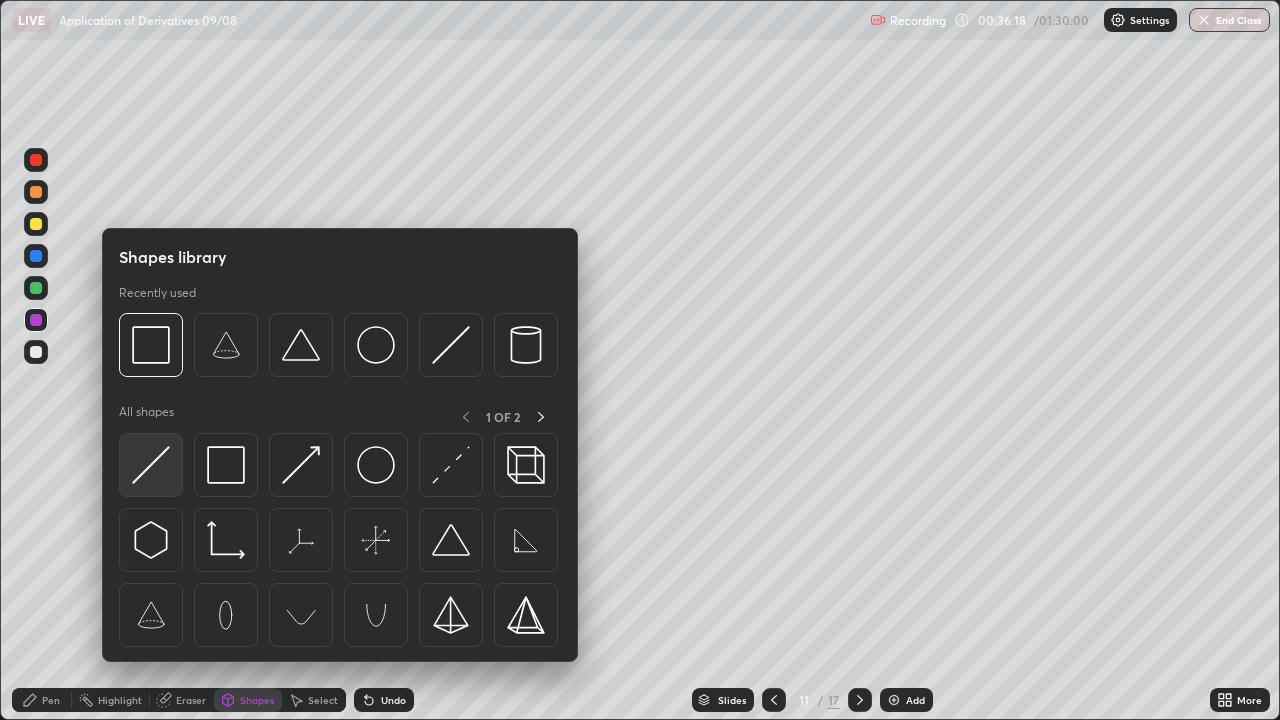 click at bounding box center [151, 465] 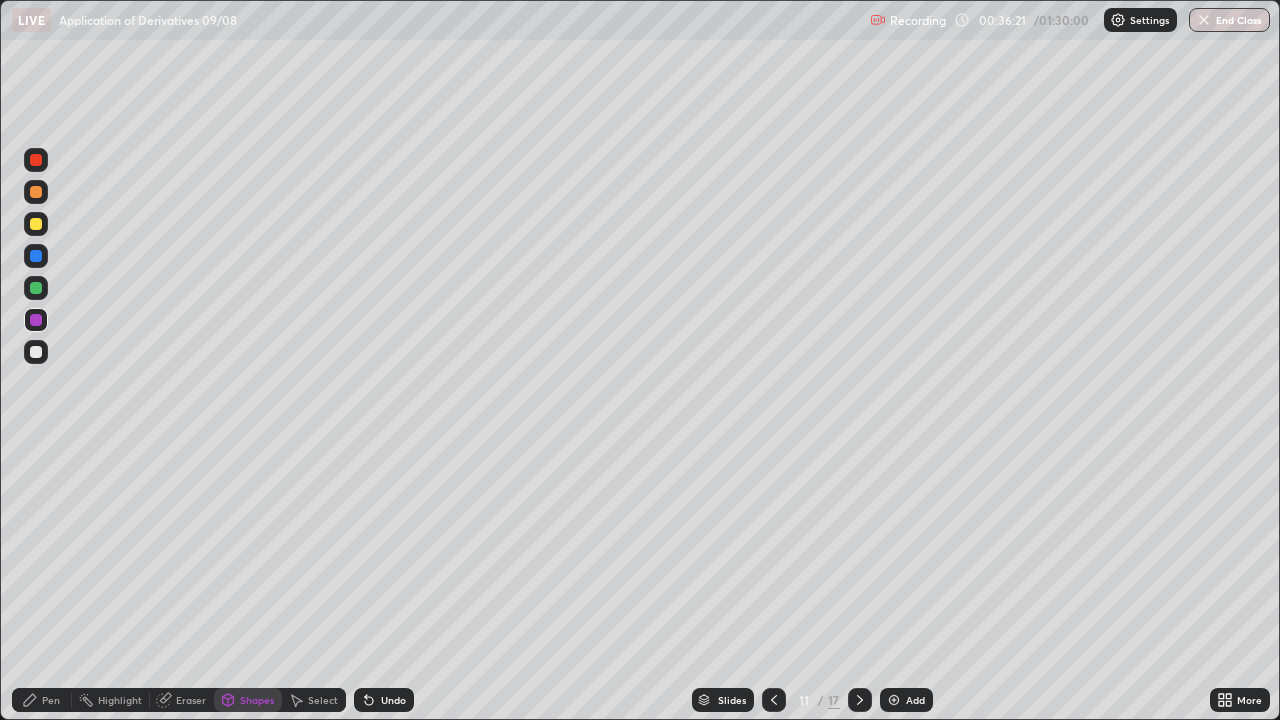 click at bounding box center (36, 224) 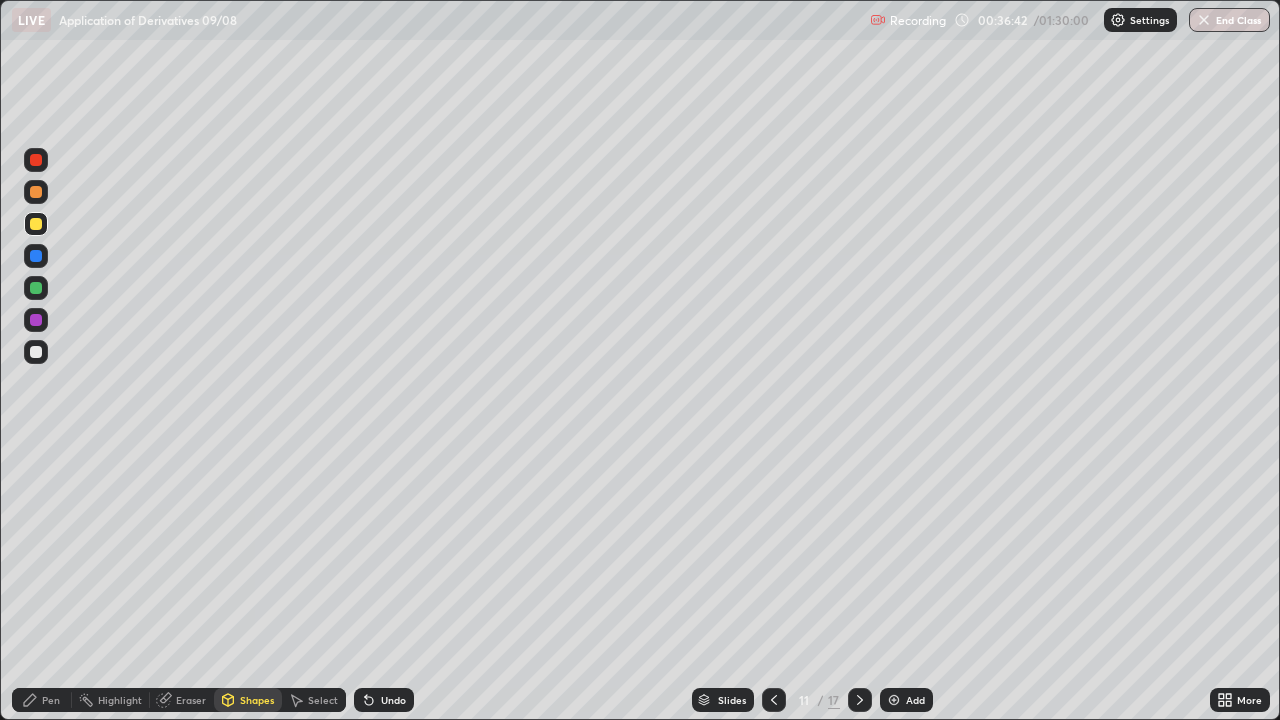 click 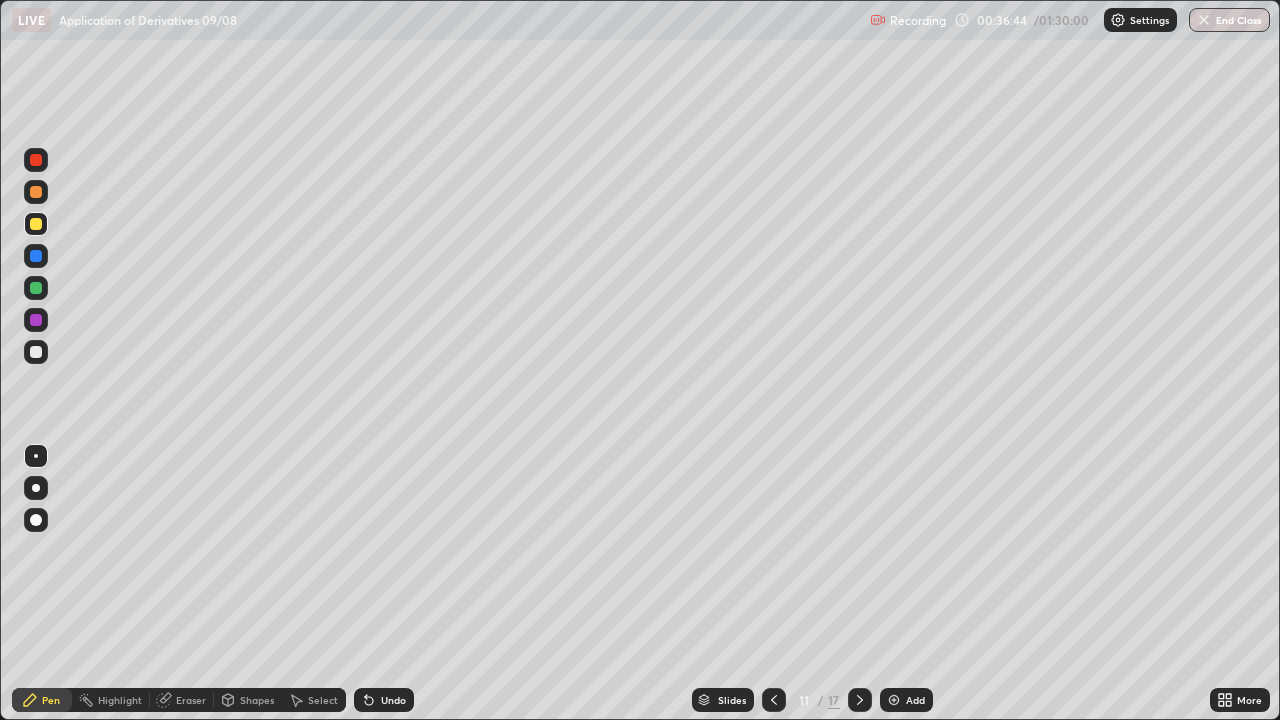 click at bounding box center [36, 352] 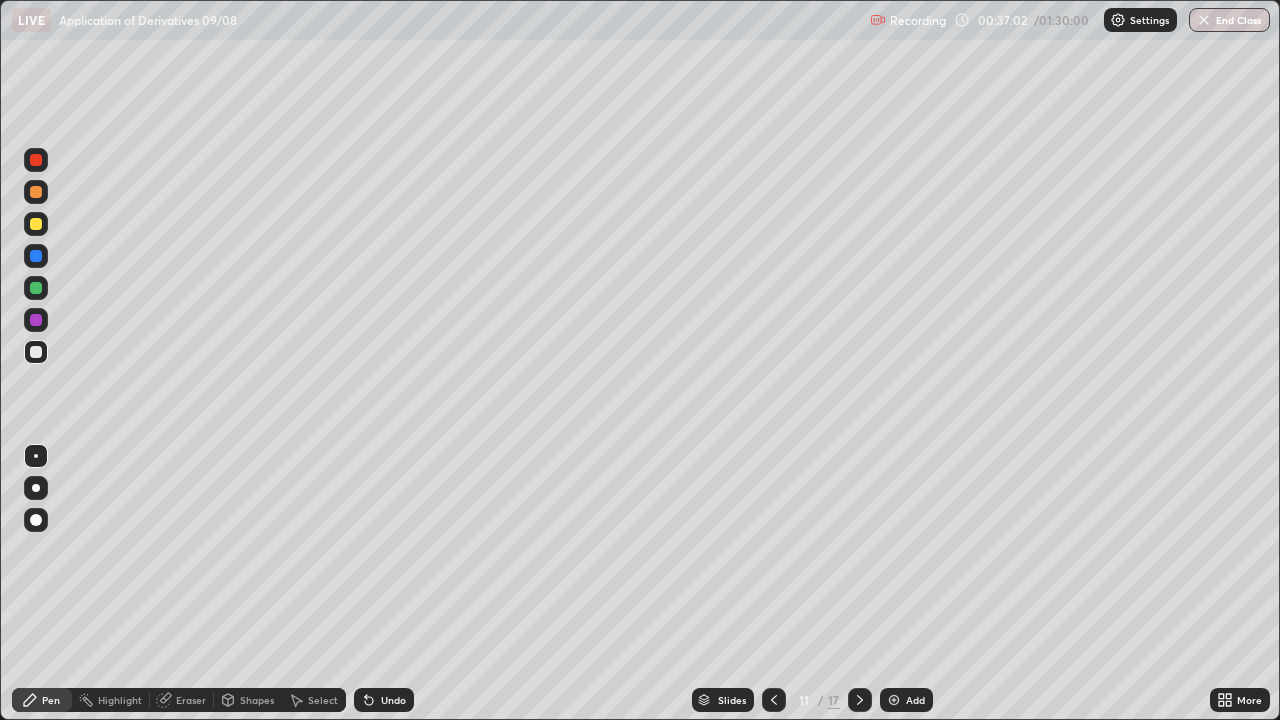 click 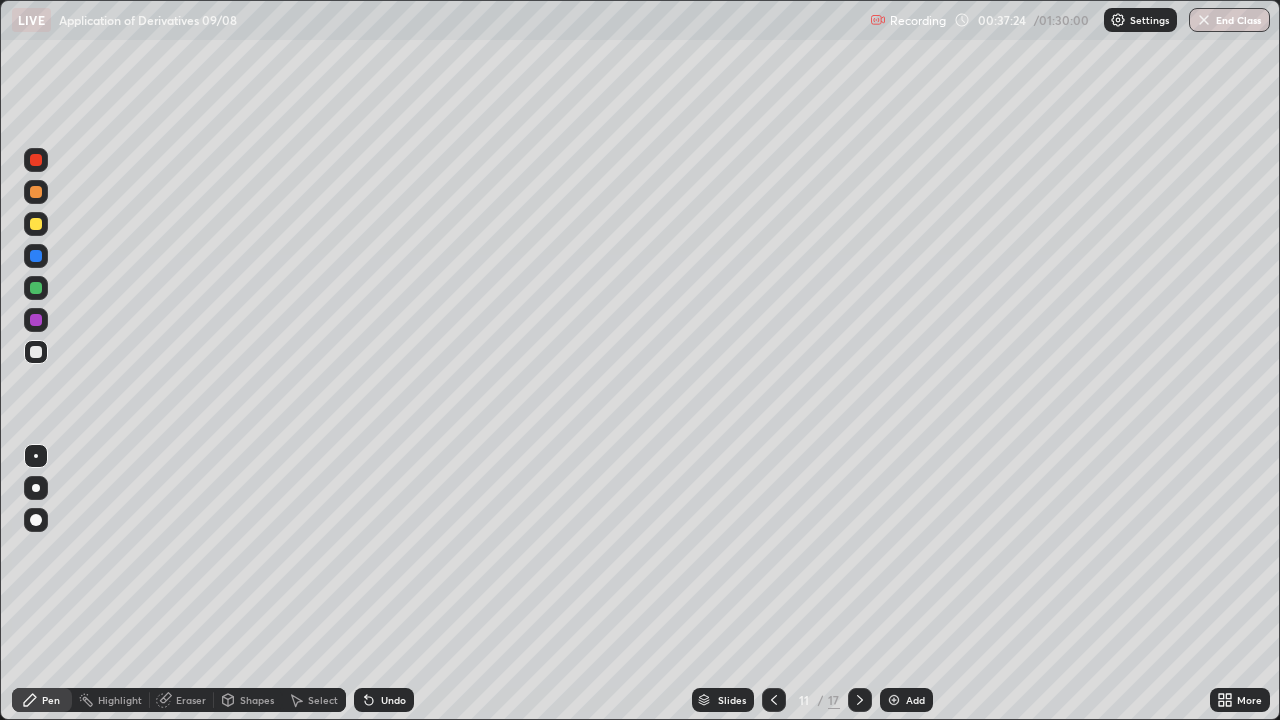 click 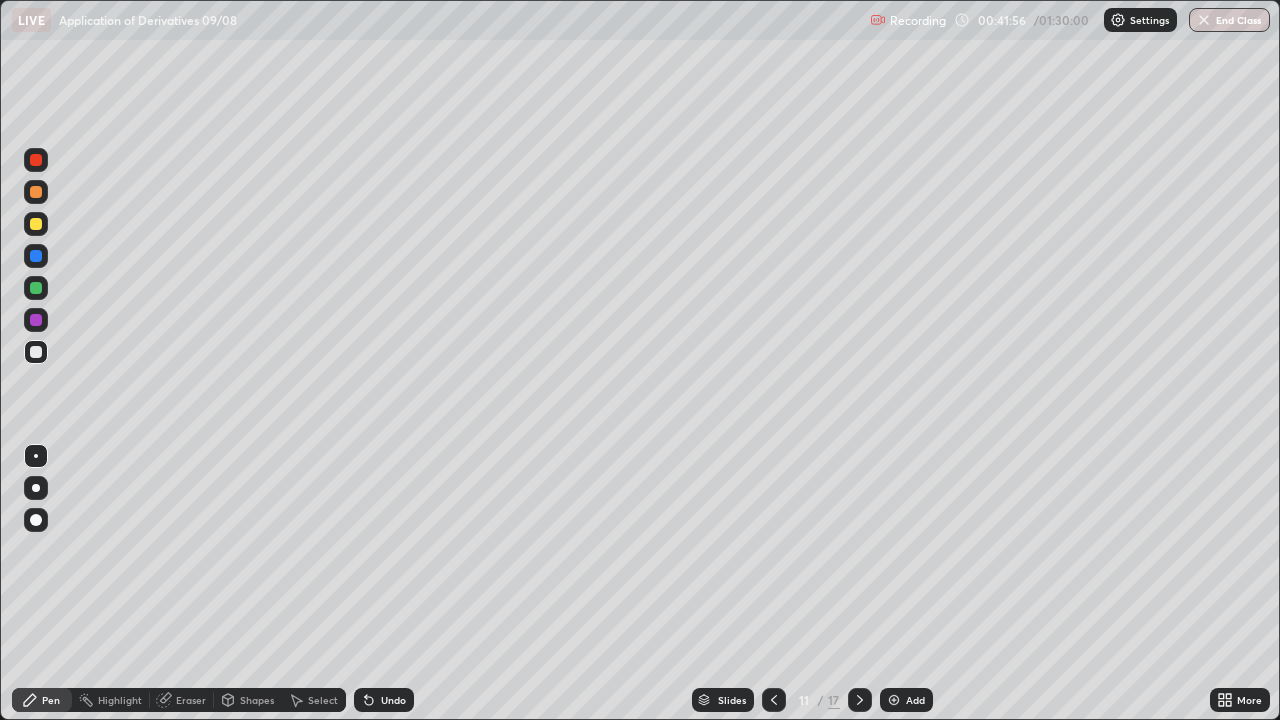 click 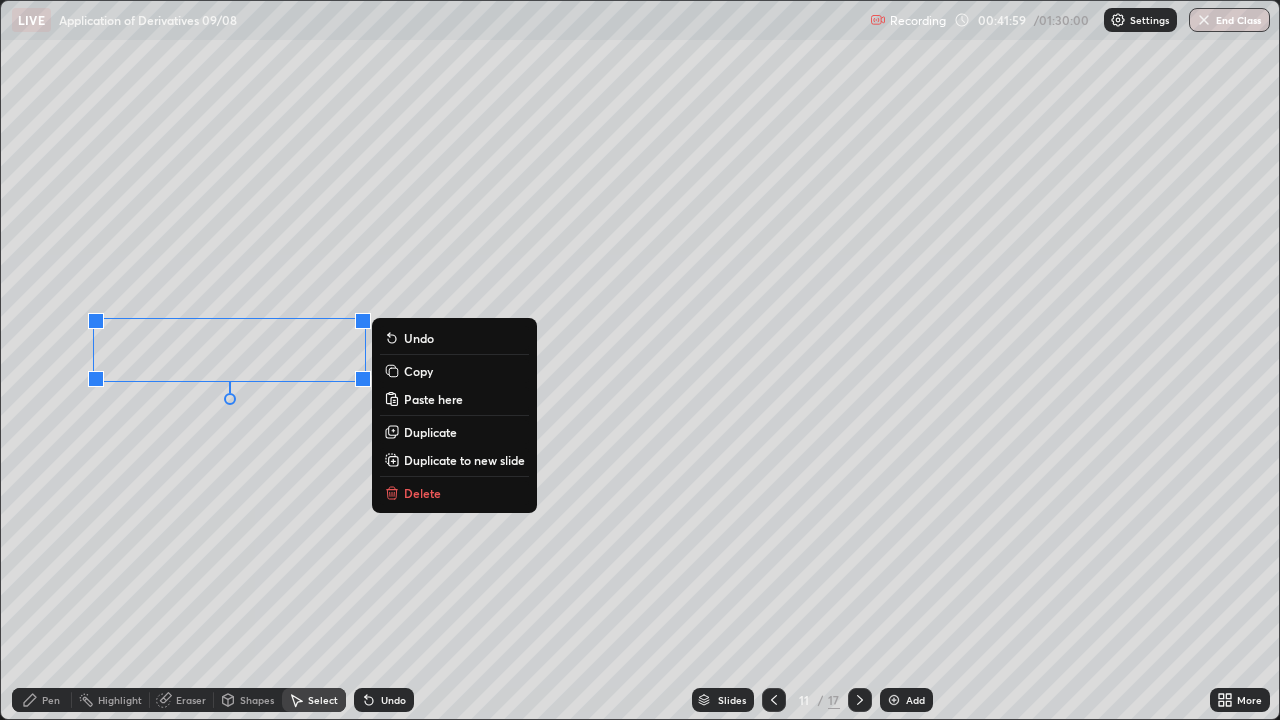 click 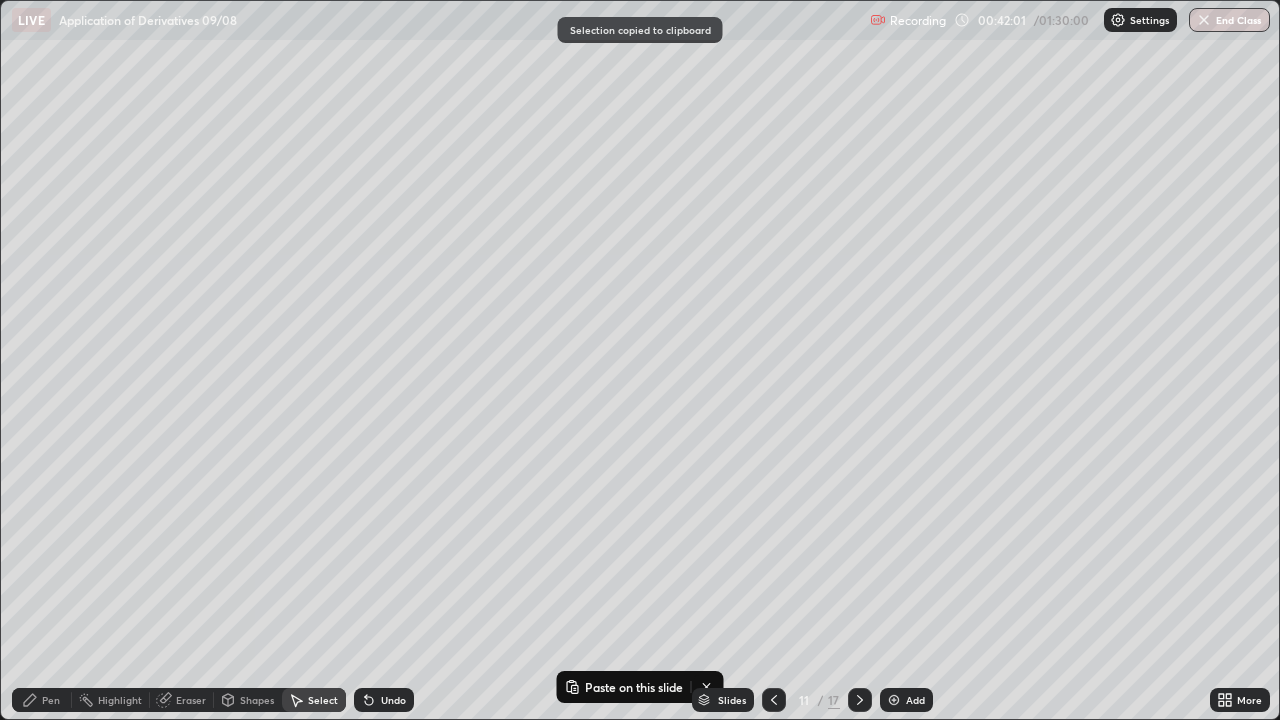 click at bounding box center [894, 700] 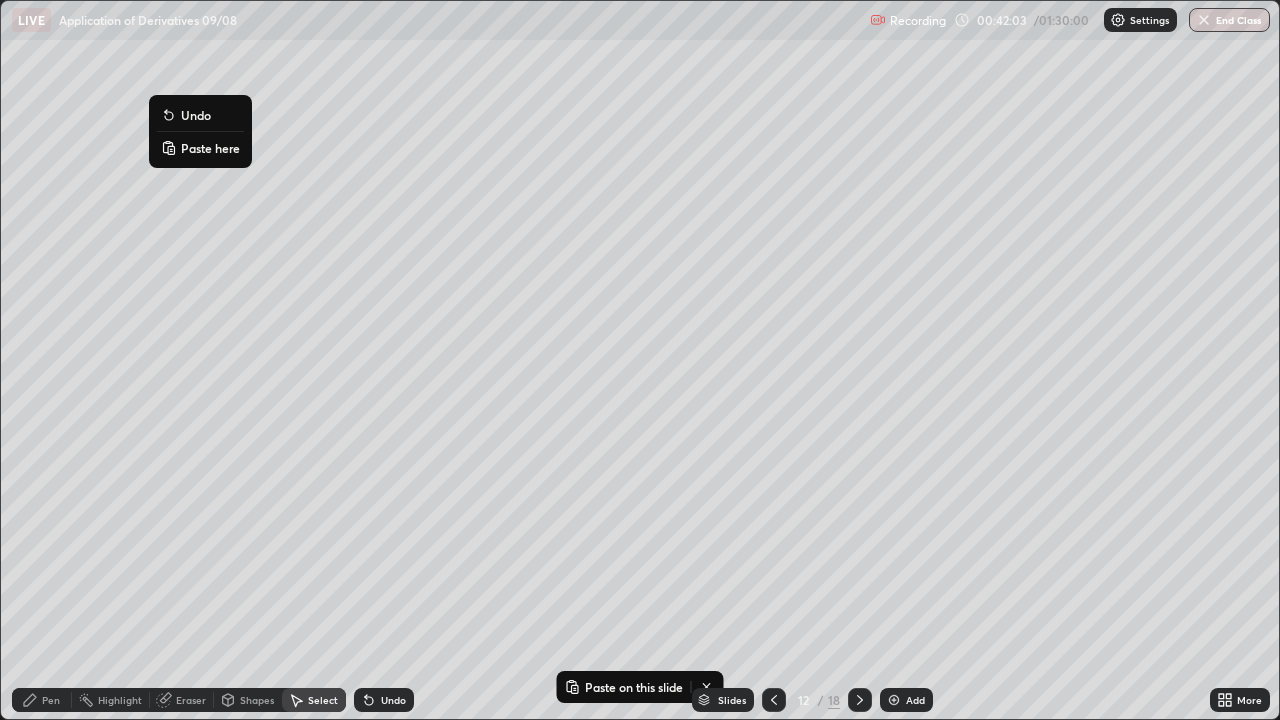 click on "Paste here" at bounding box center [210, 148] 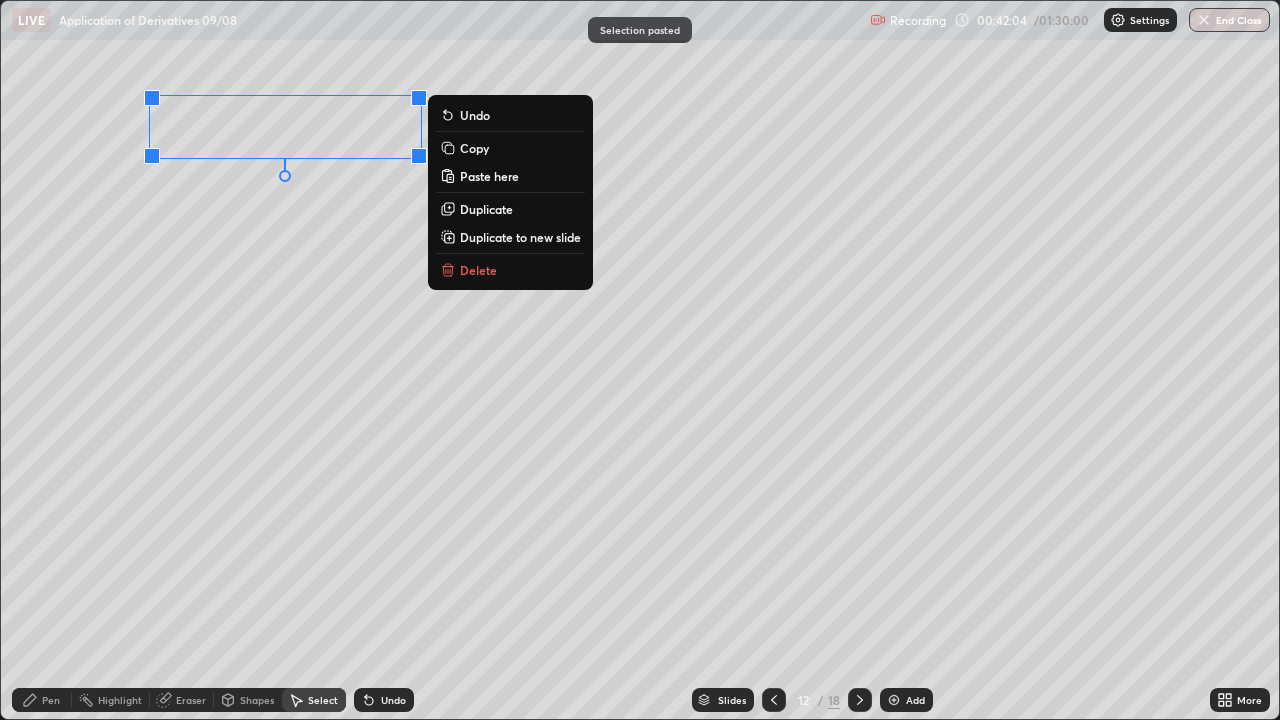 click on "0 ° Undo Copy Paste here Duplicate Duplicate to new slide Delete" at bounding box center (640, 360) 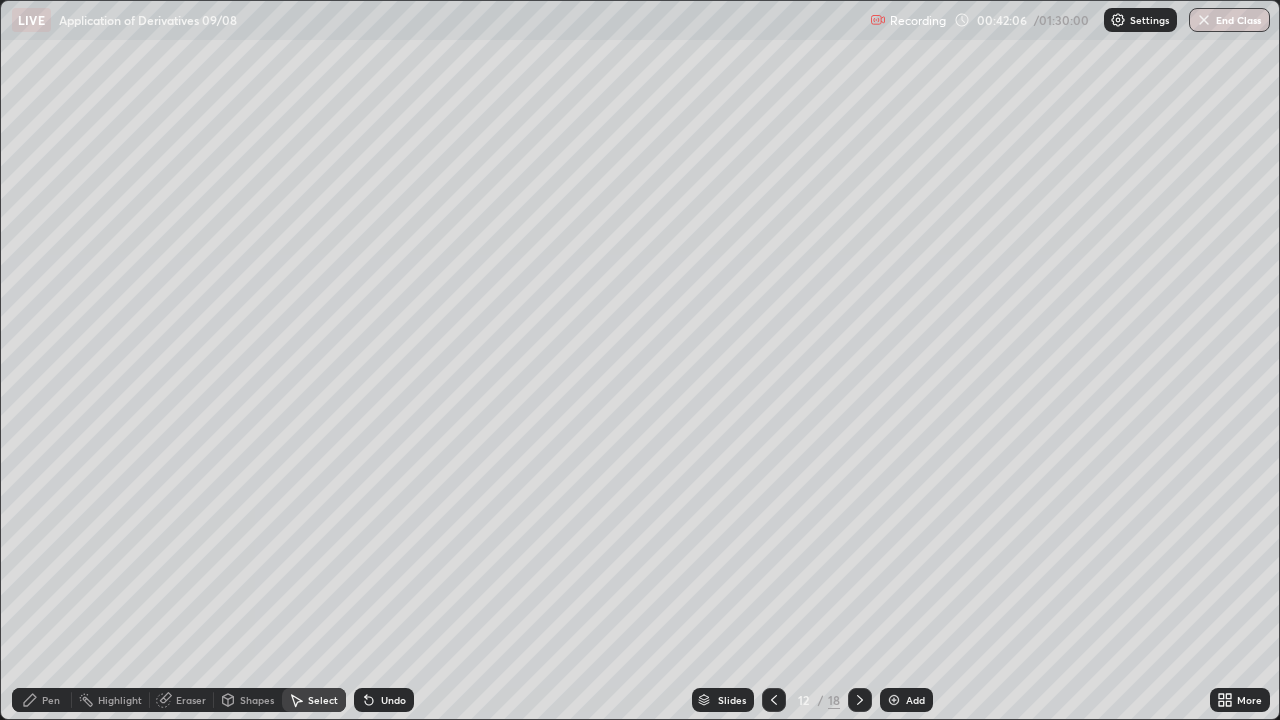 click on "Eraser" at bounding box center (191, 700) 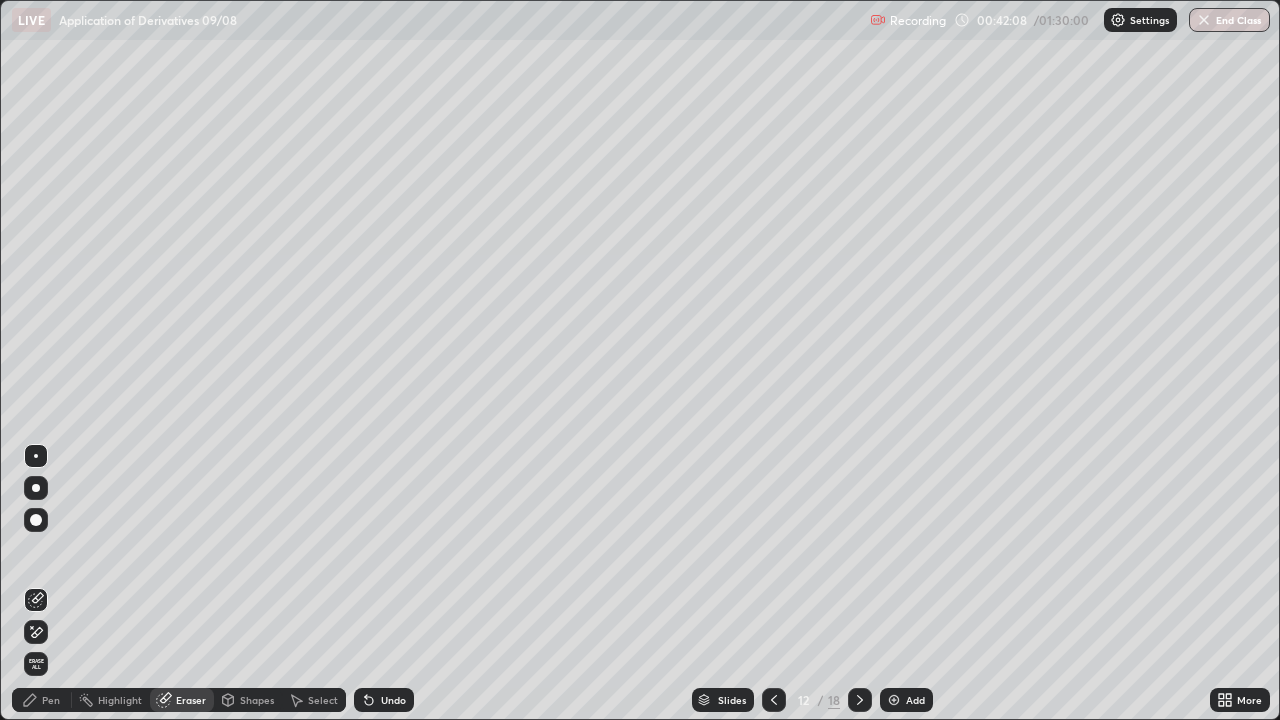 click 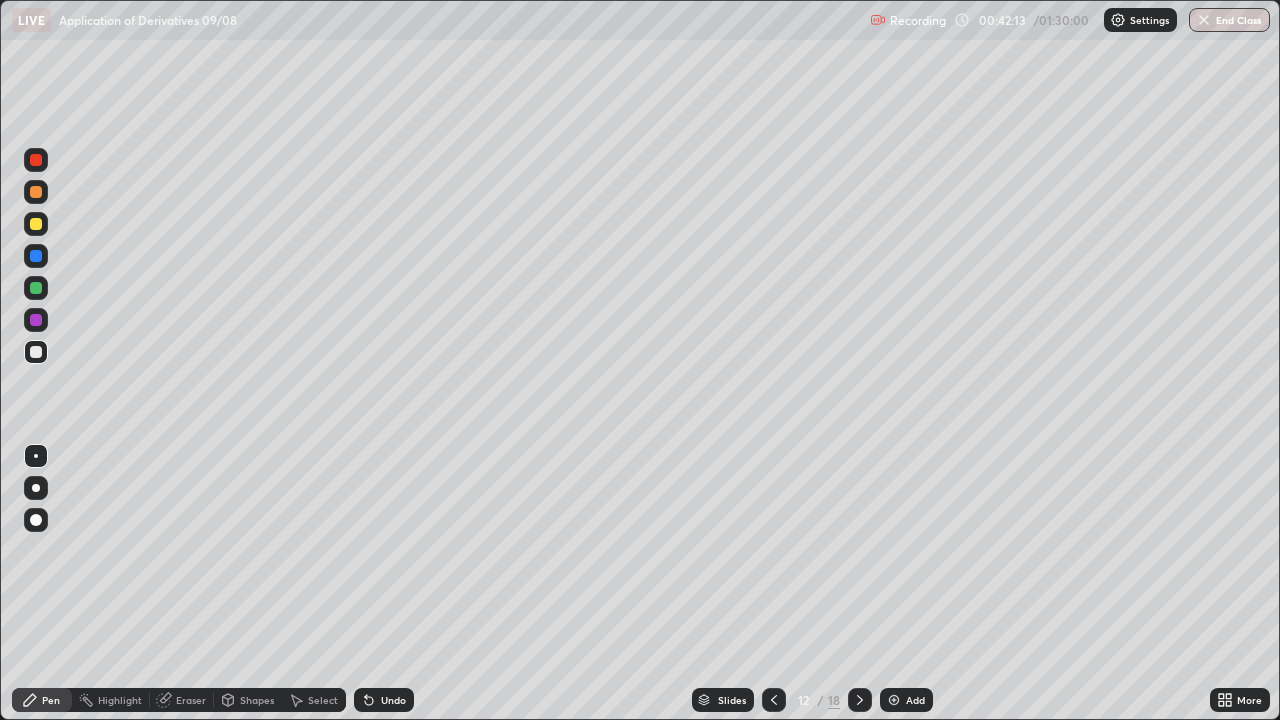 click at bounding box center [36, 224] 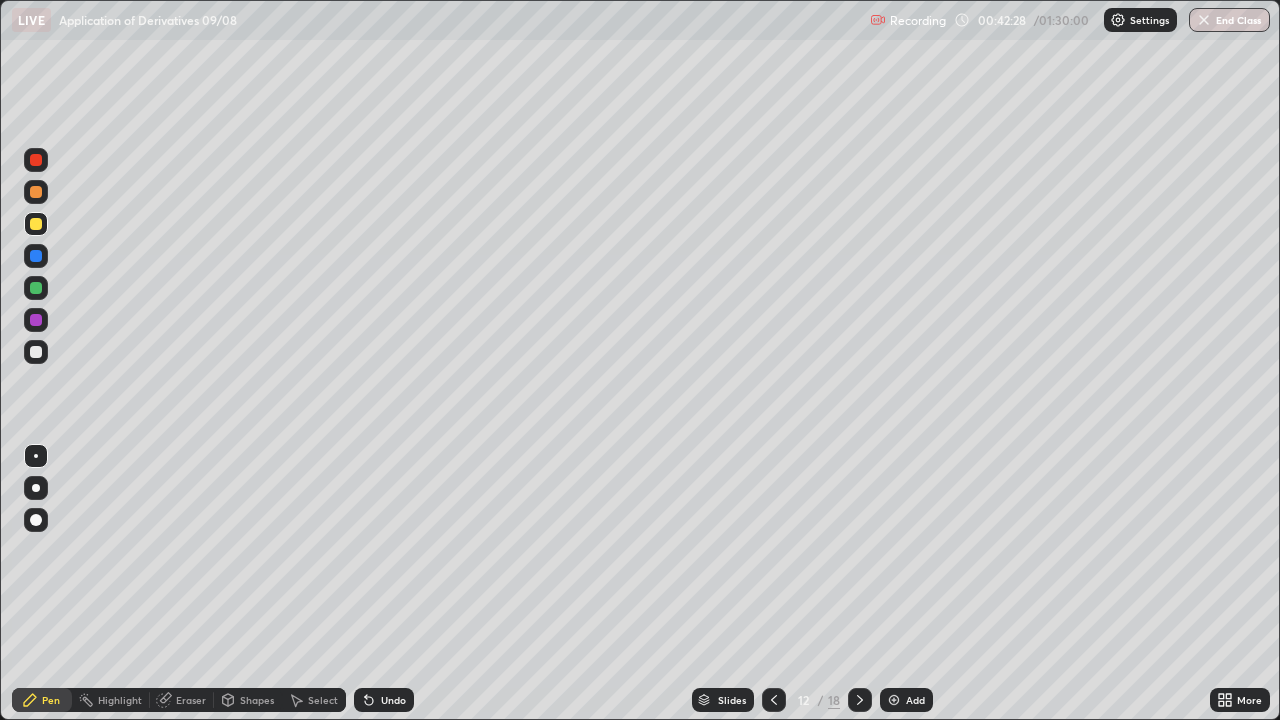 click 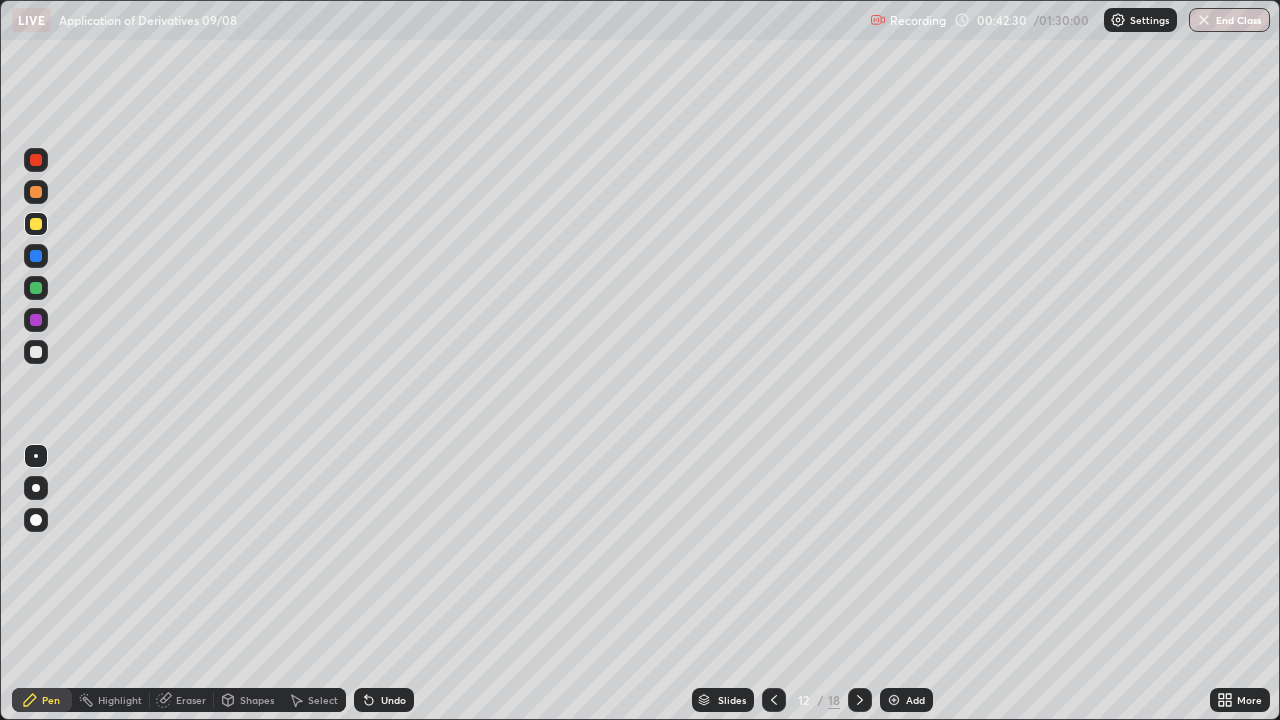 click 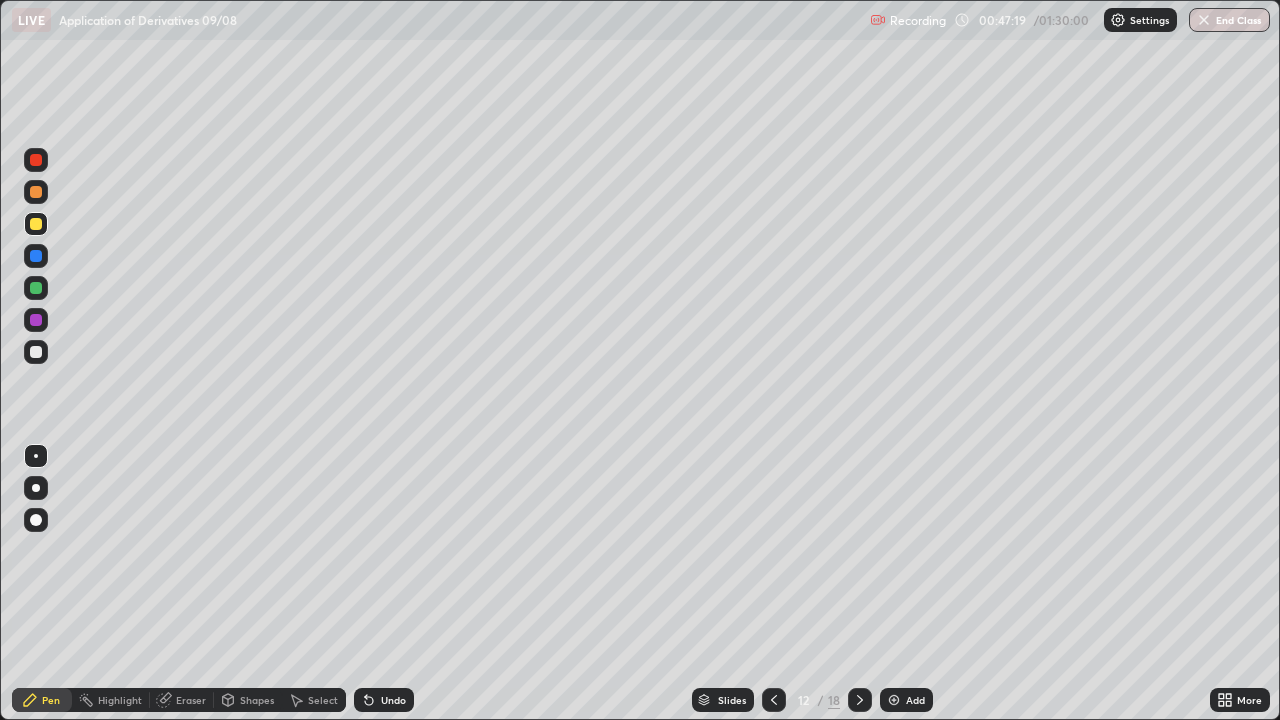 click 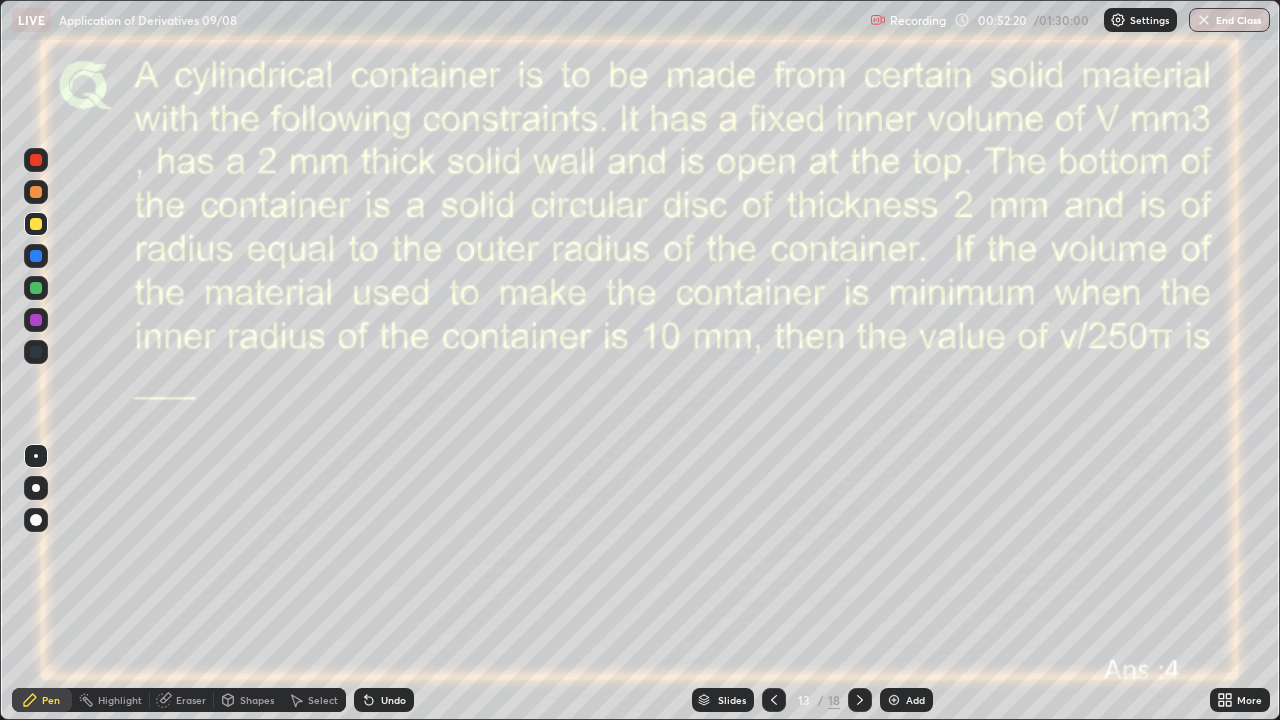 click at bounding box center [36, 320] 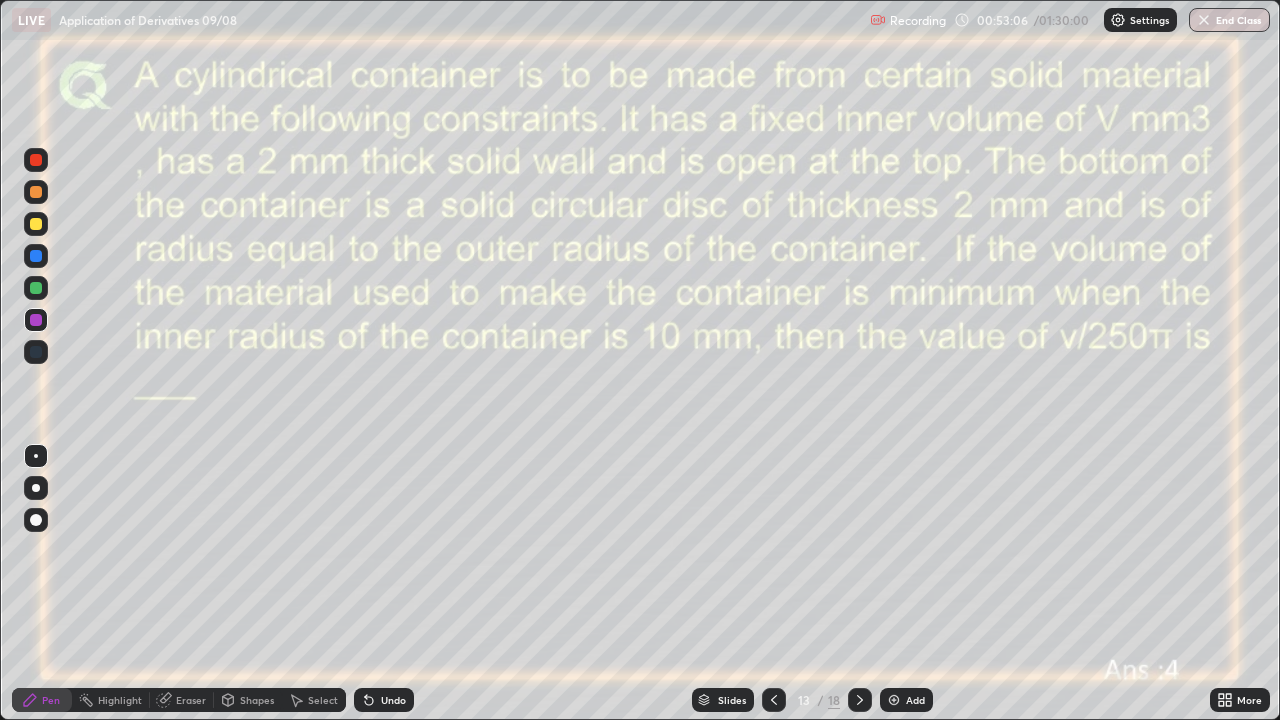 click at bounding box center [894, 700] 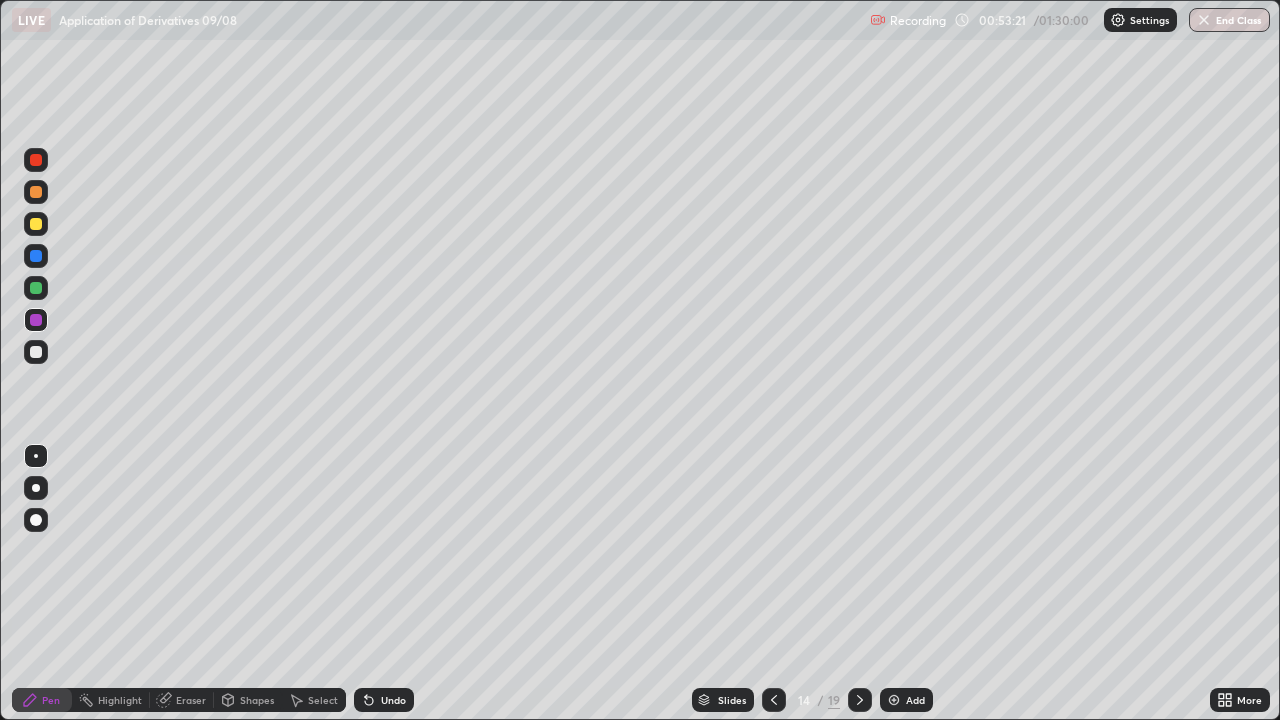 click 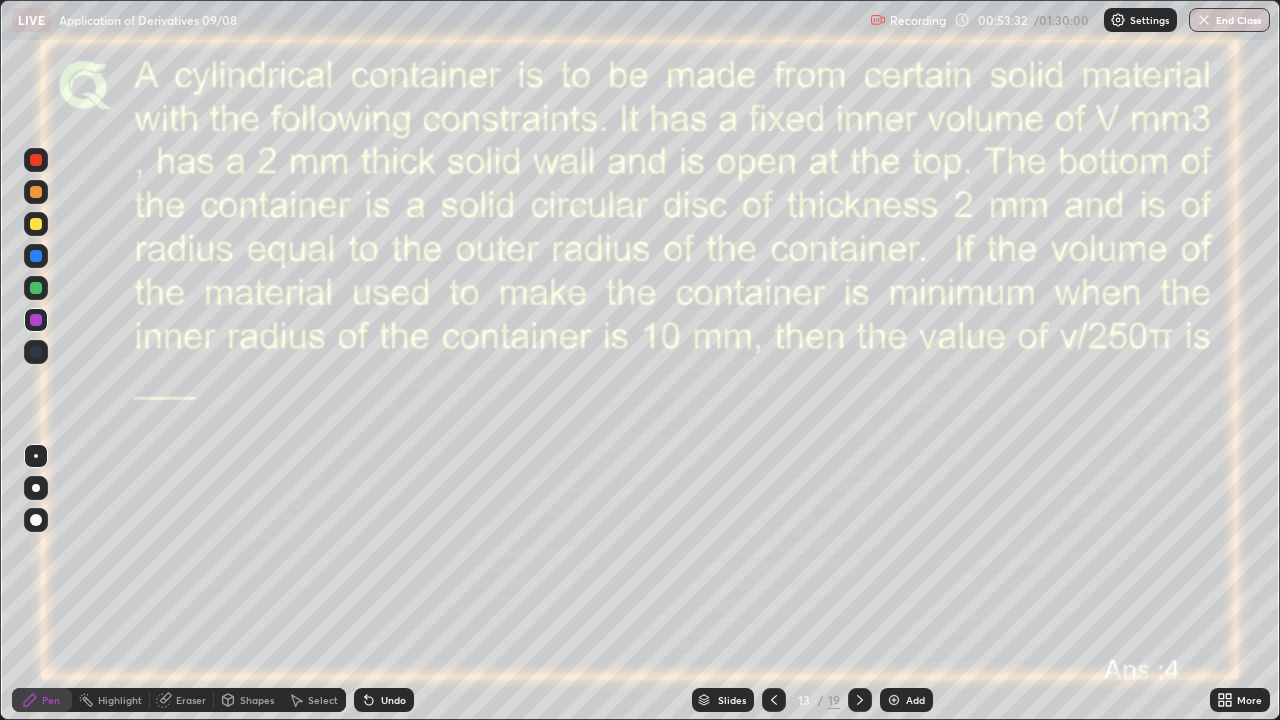click 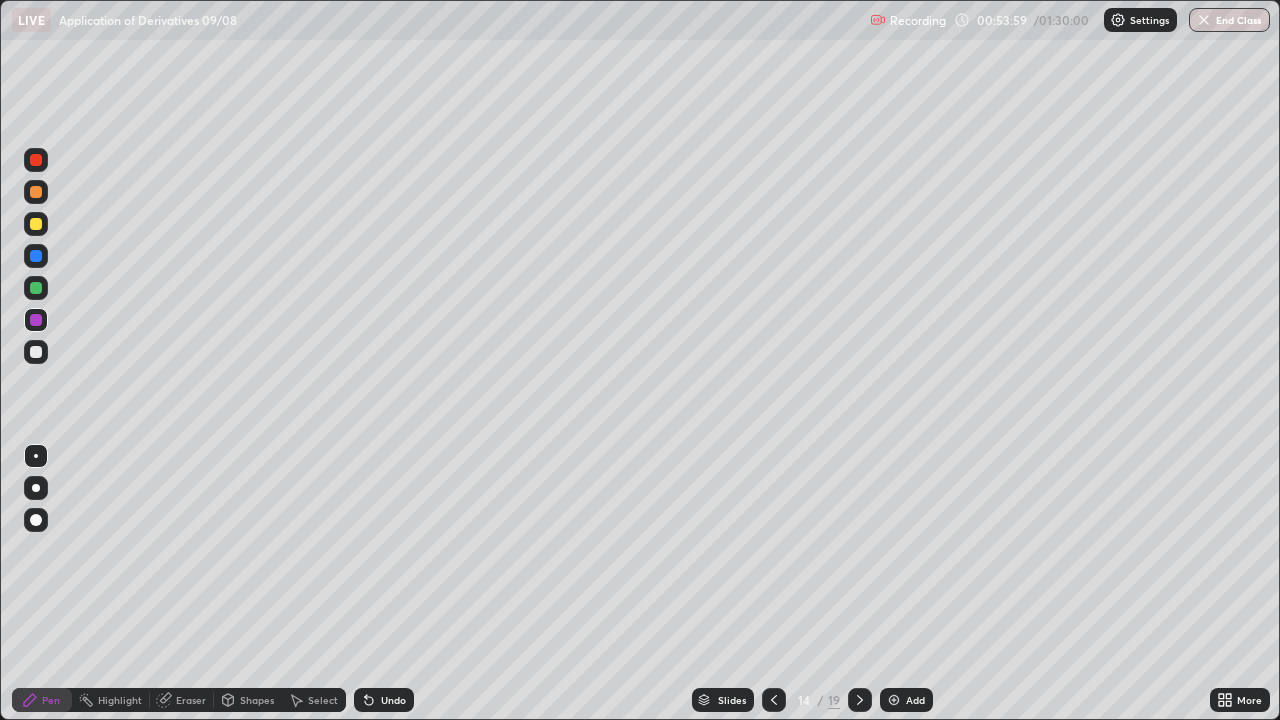 click on "Eraser" at bounding box center [191, 700] 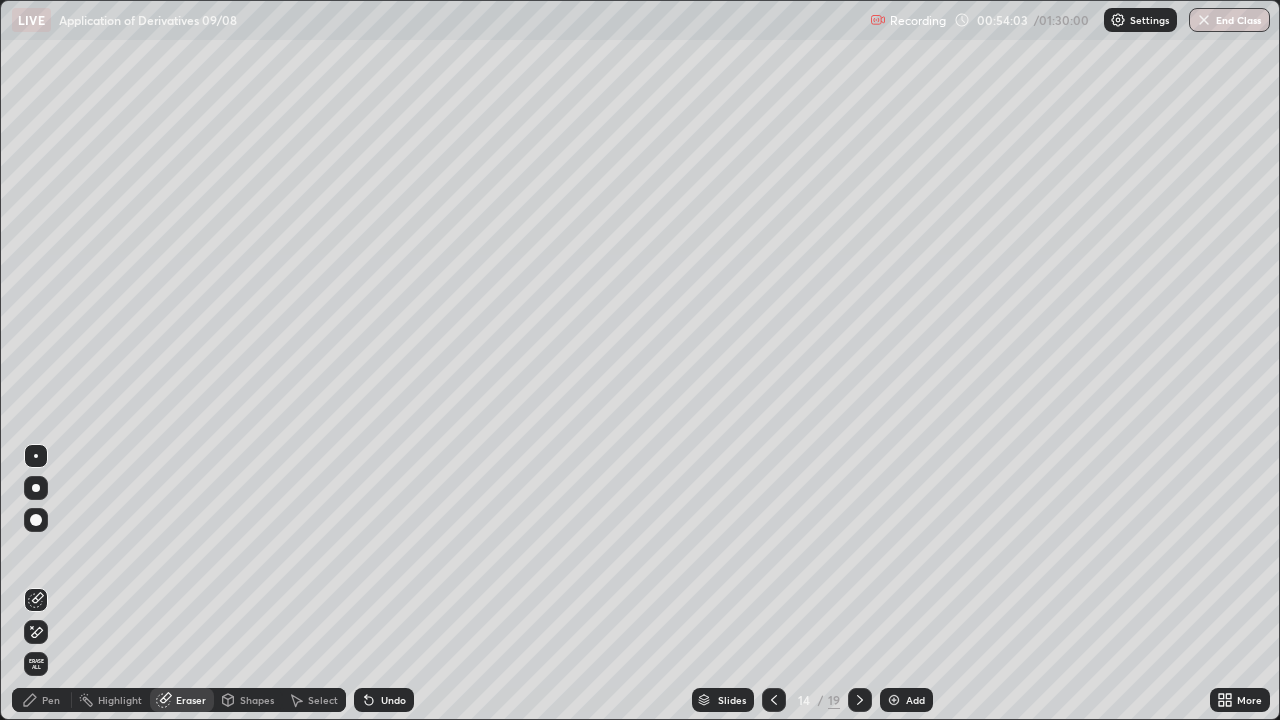 click on "Pen" at bounding box center (51, 700) 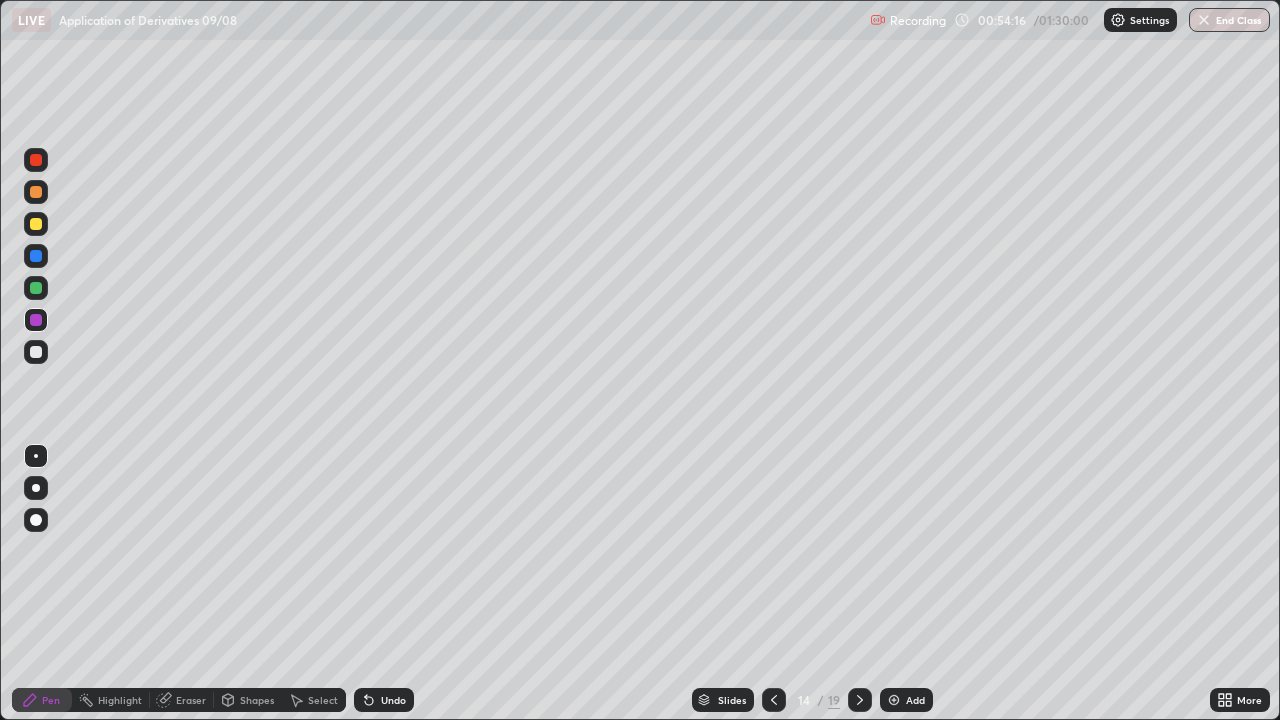click 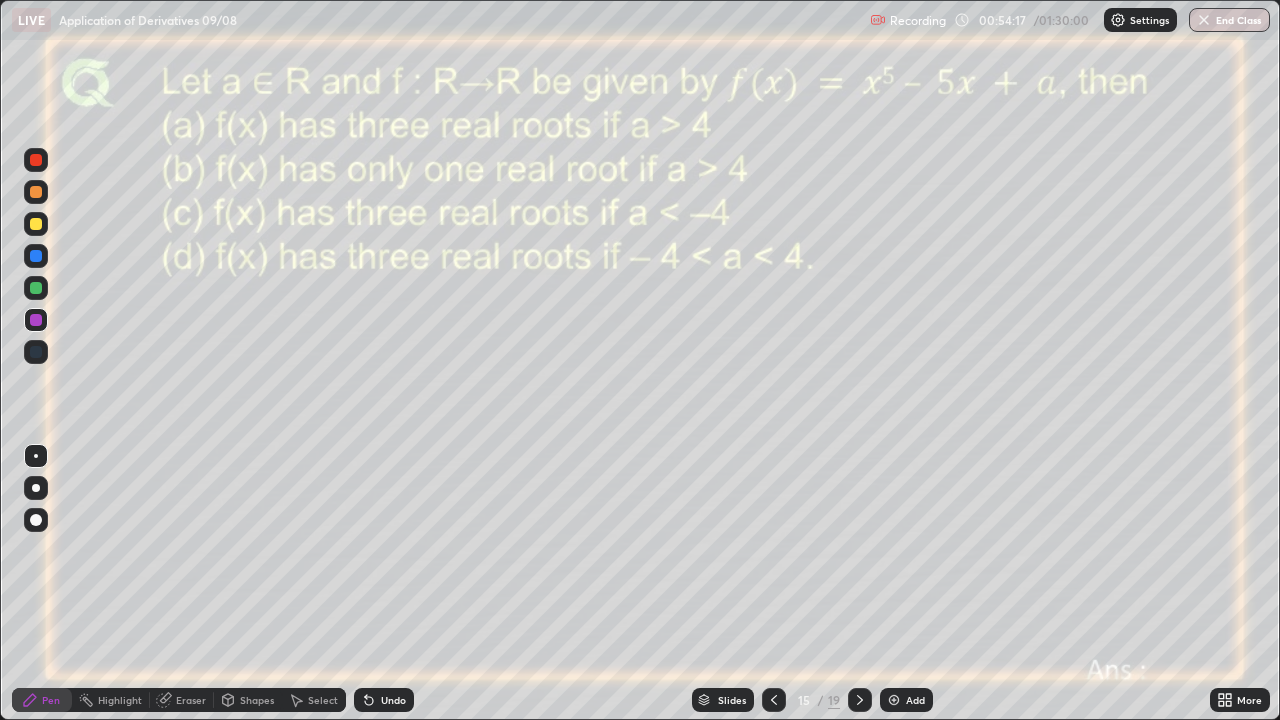 click 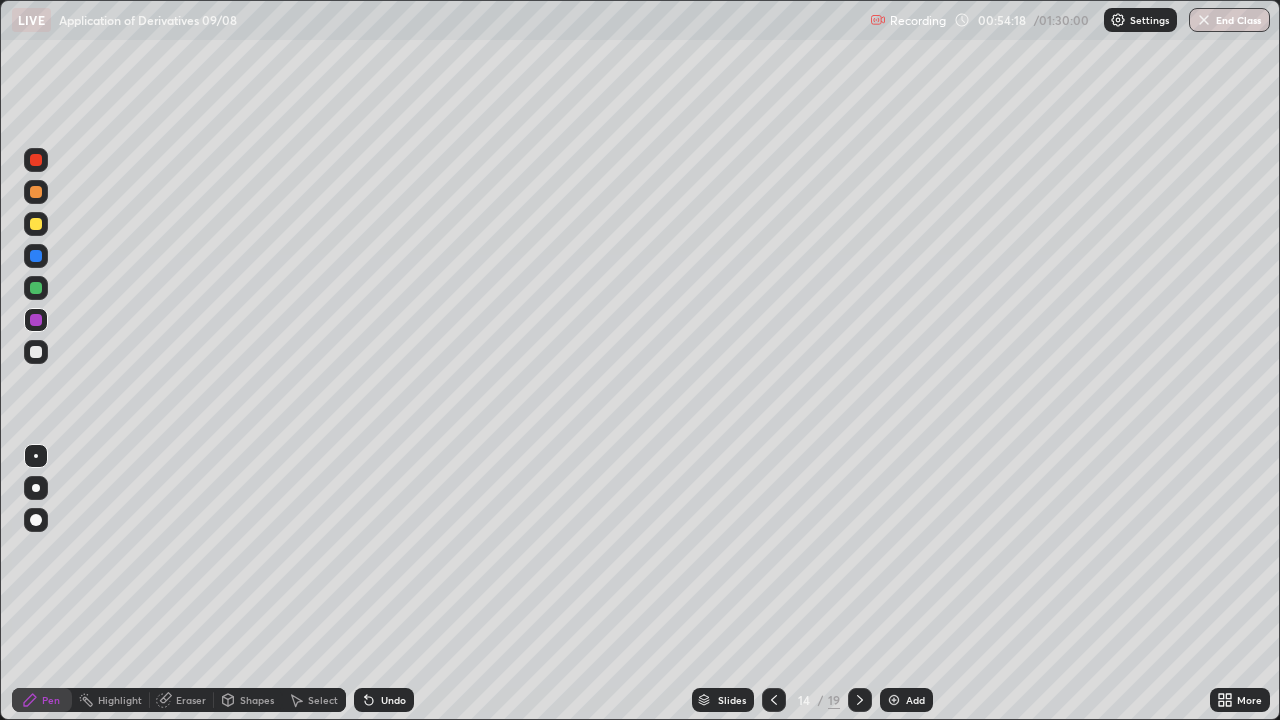click 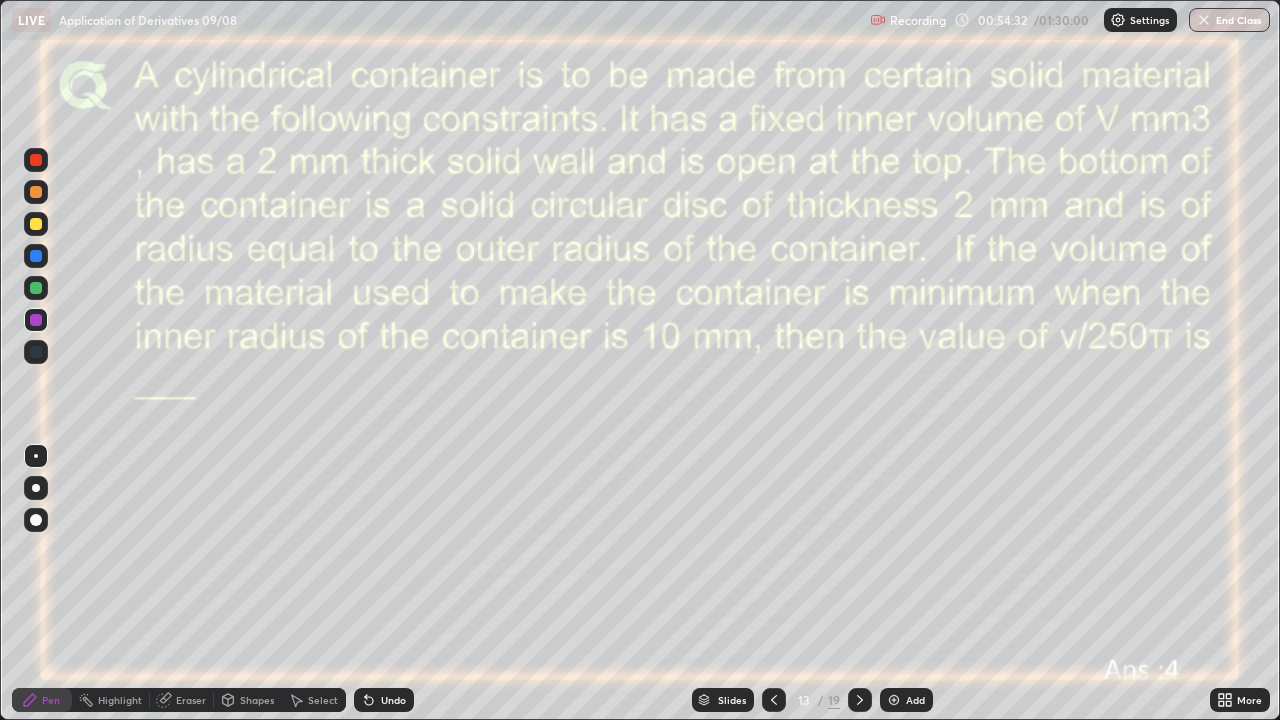 click 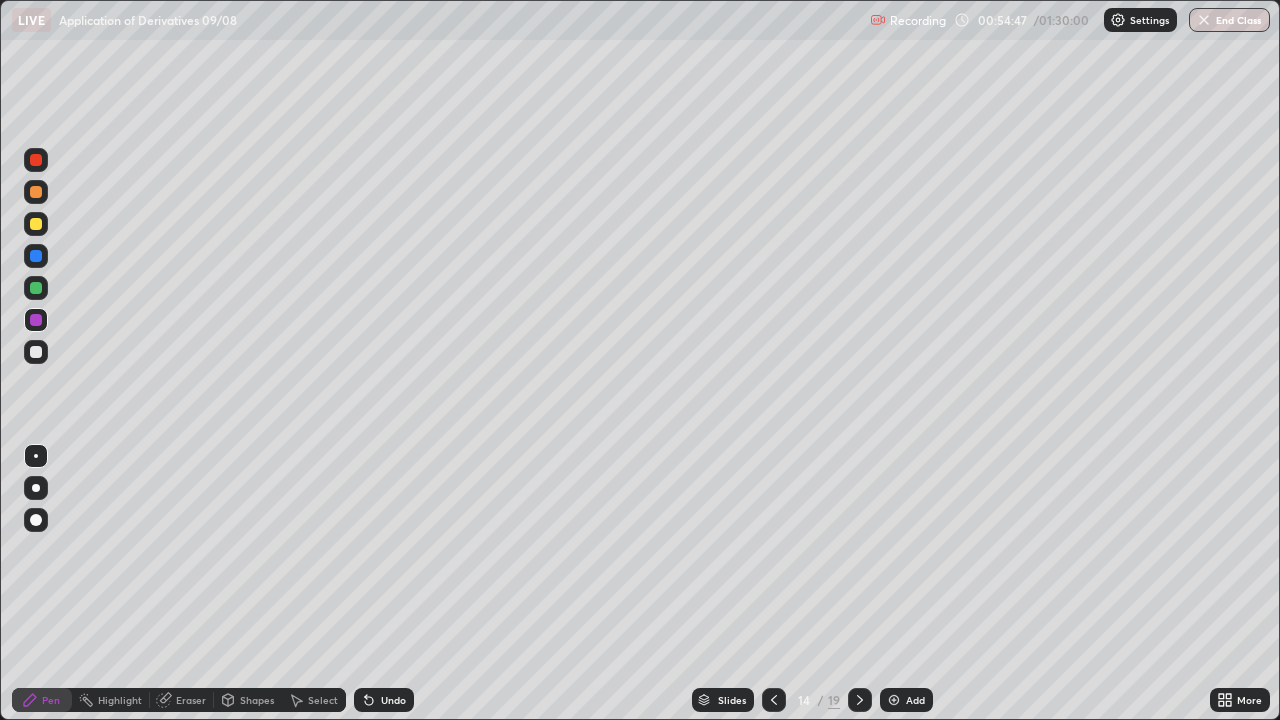click 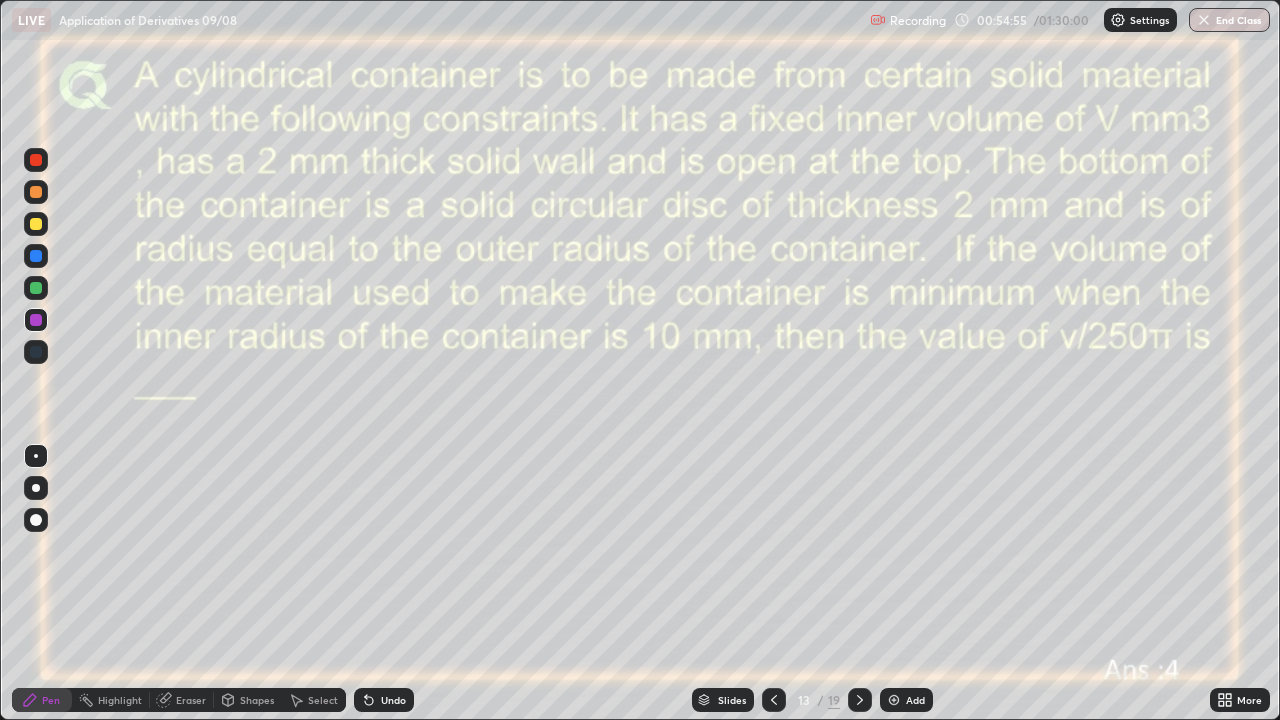 click 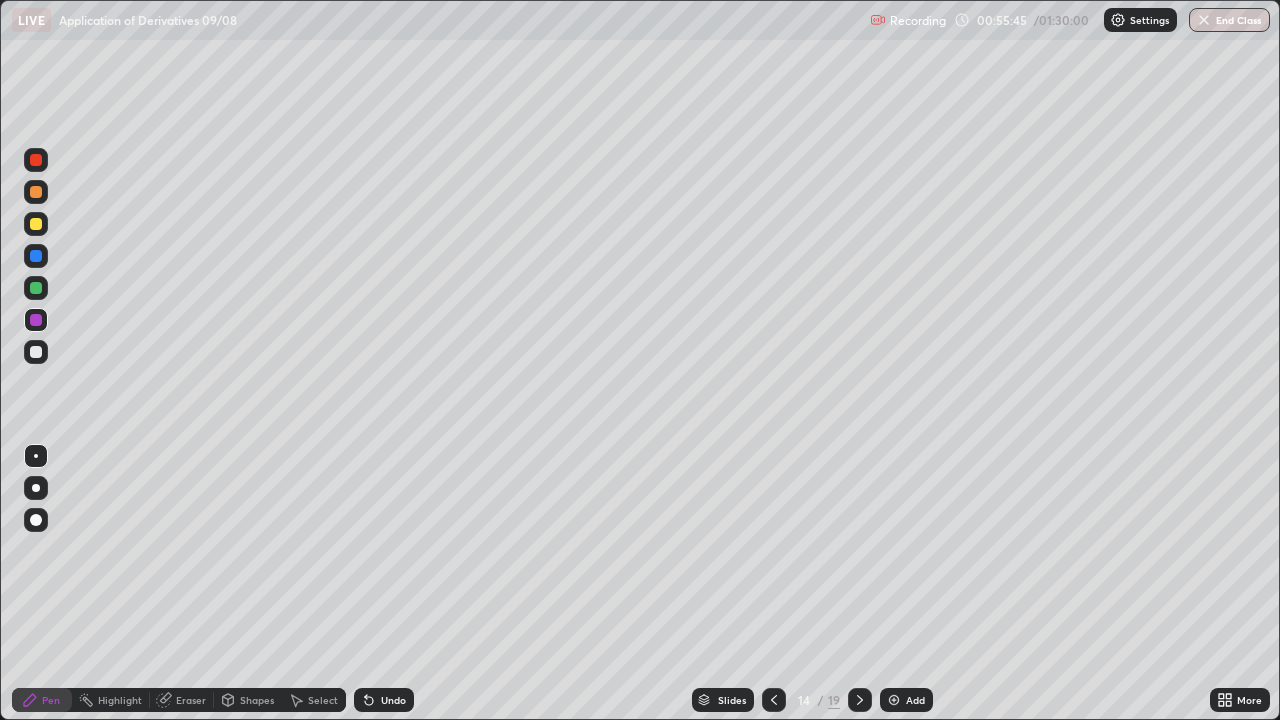 click at bounding box center [36, 288] 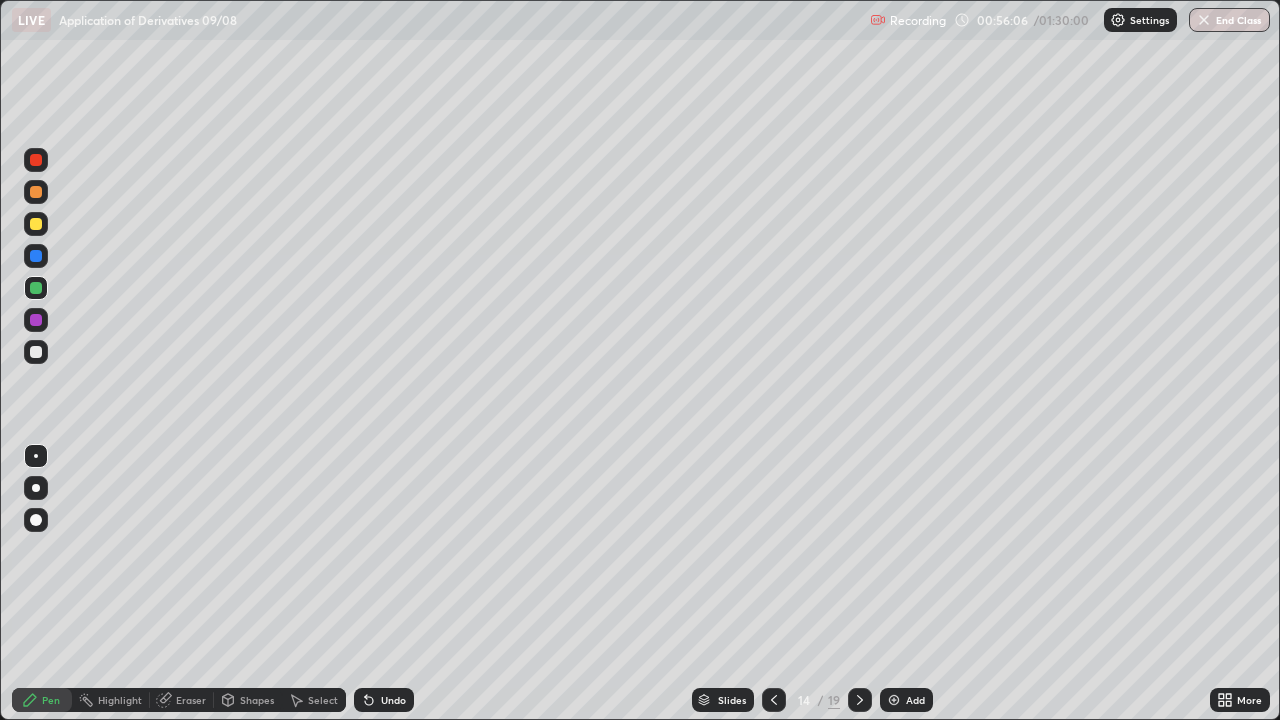 click 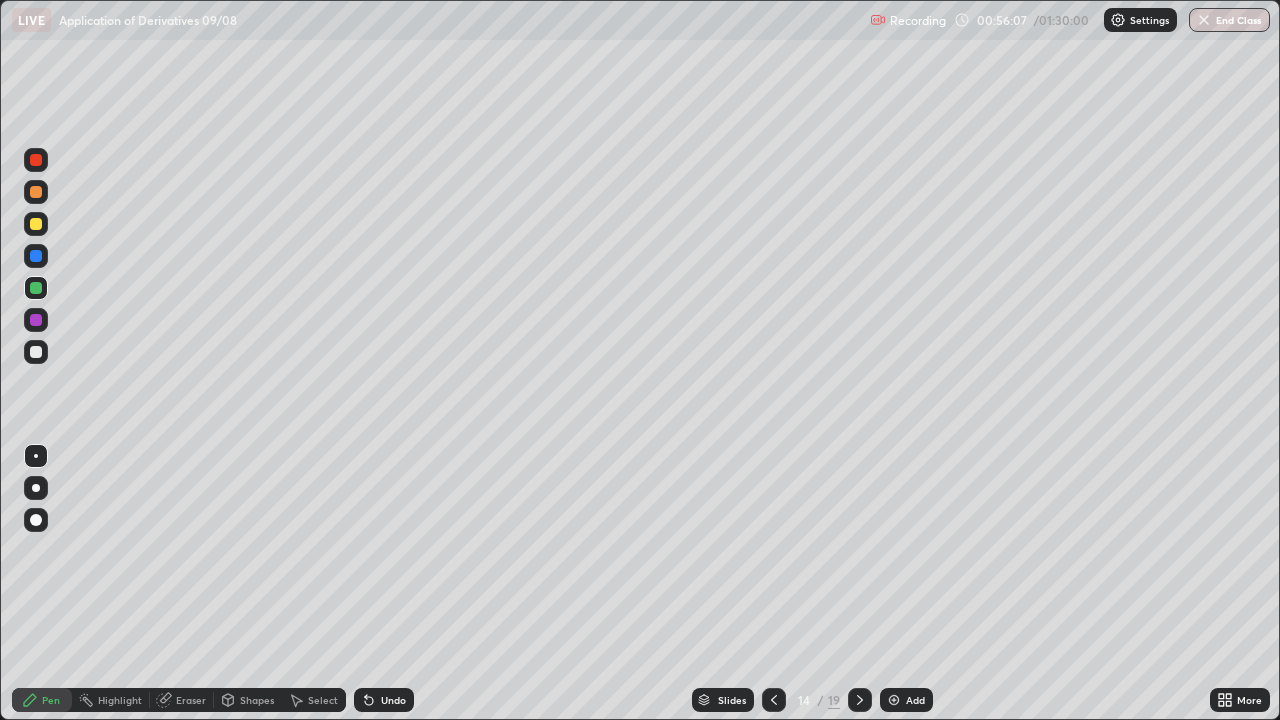 click 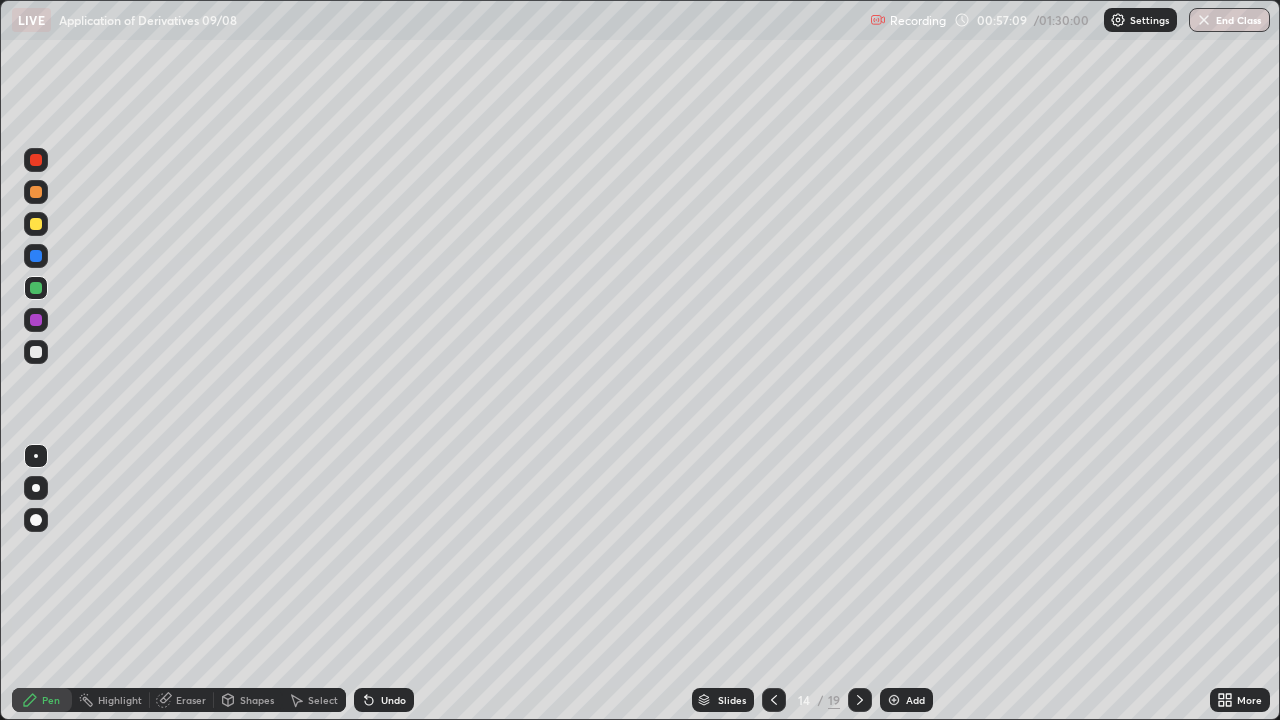 click at bounding box center (36, 352) 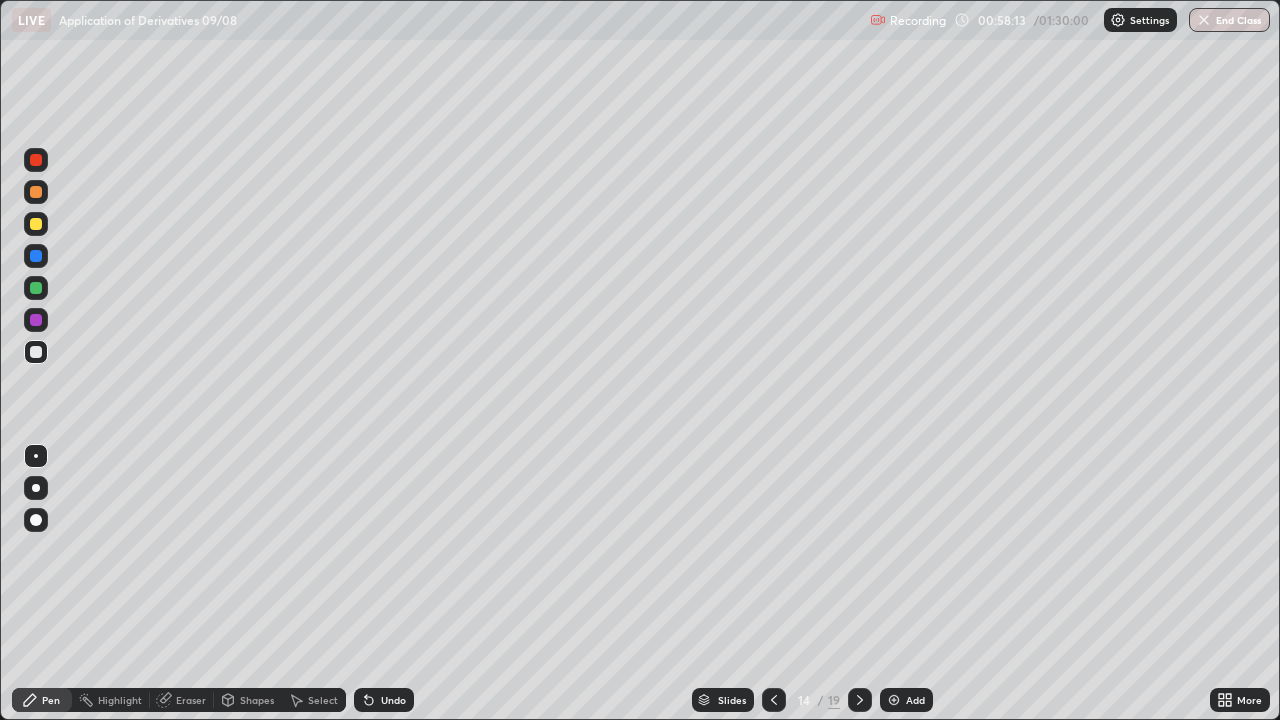 click on "Eraser" at bounding box center [182, 700] 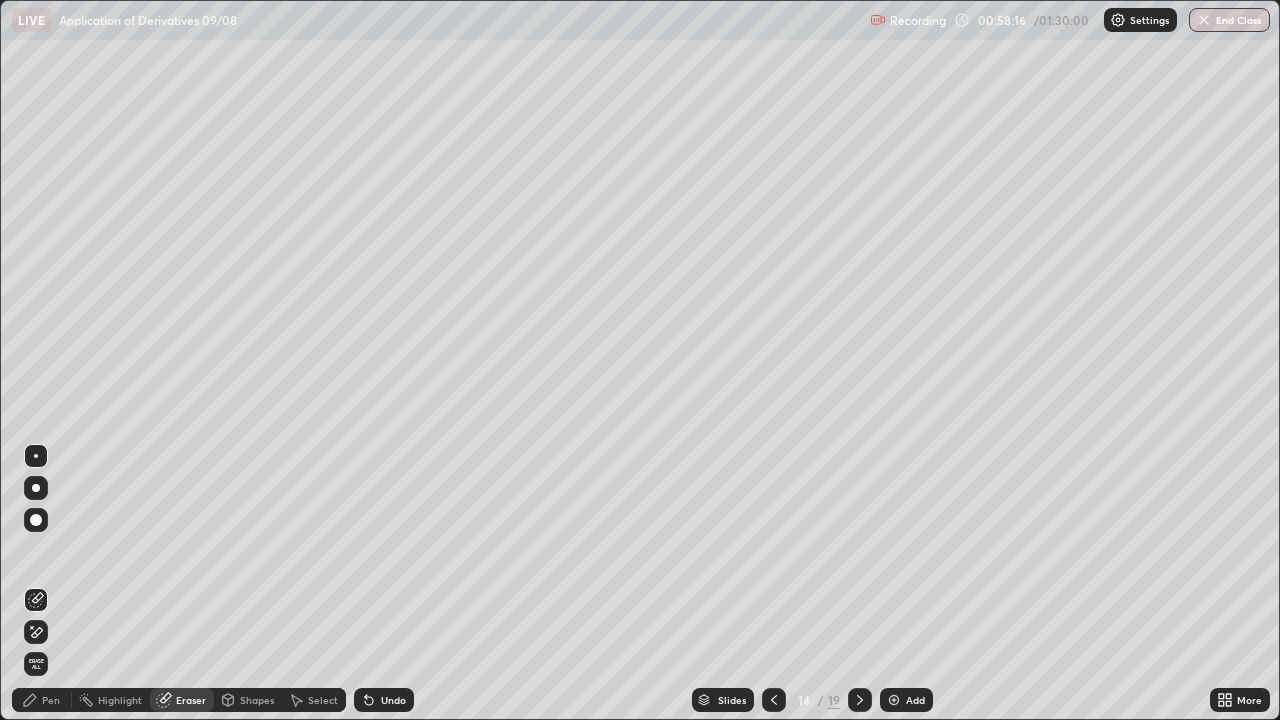 click on "Pen" at bounding box center [51, 700] 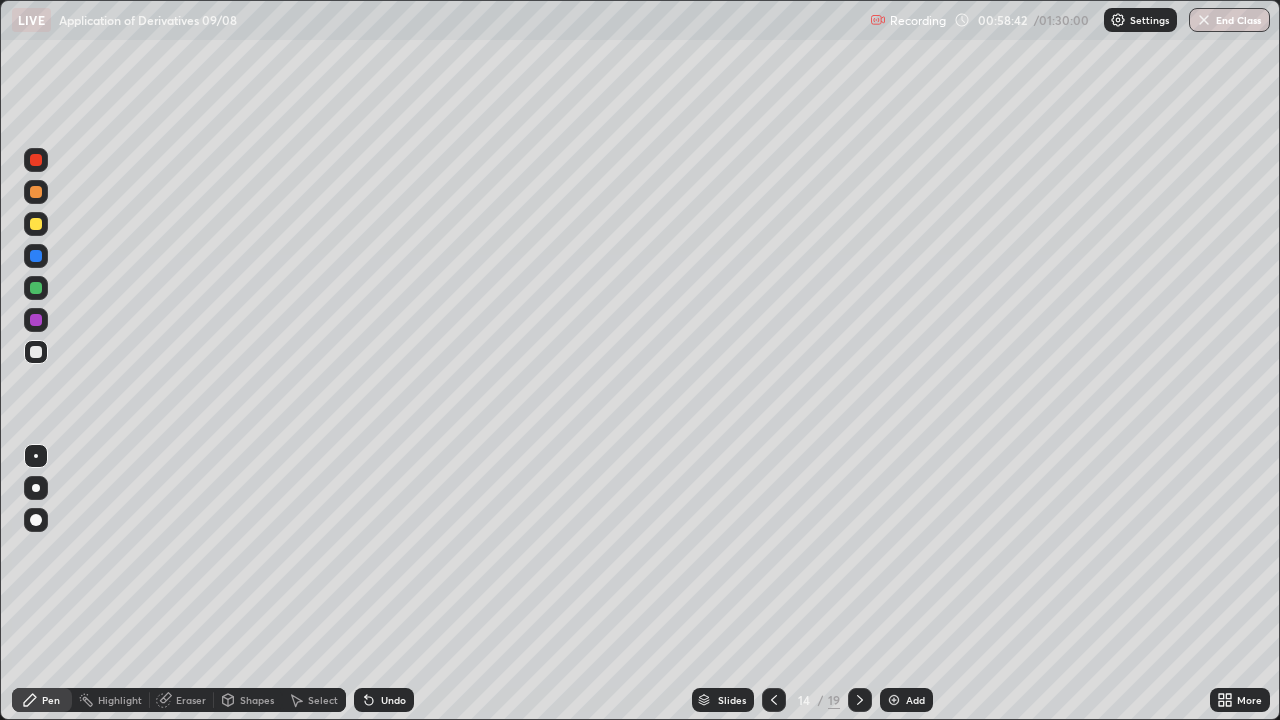 click 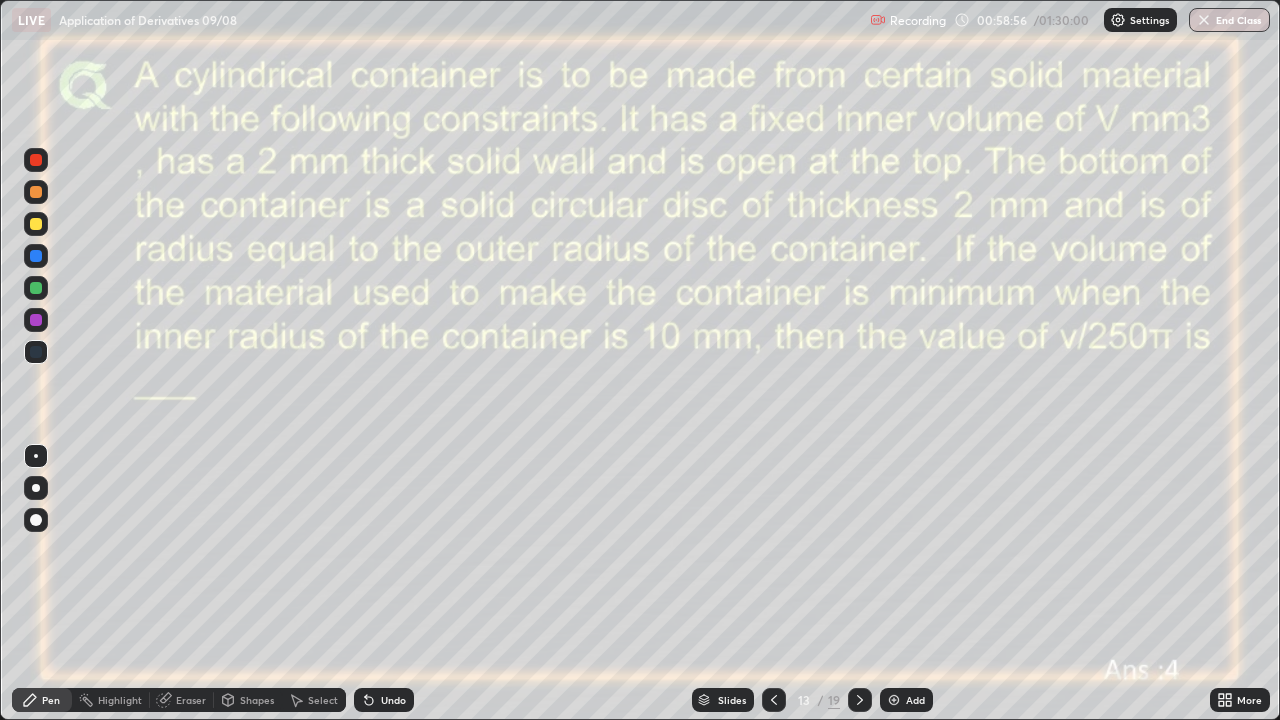 click at bounding box center [36, 320] 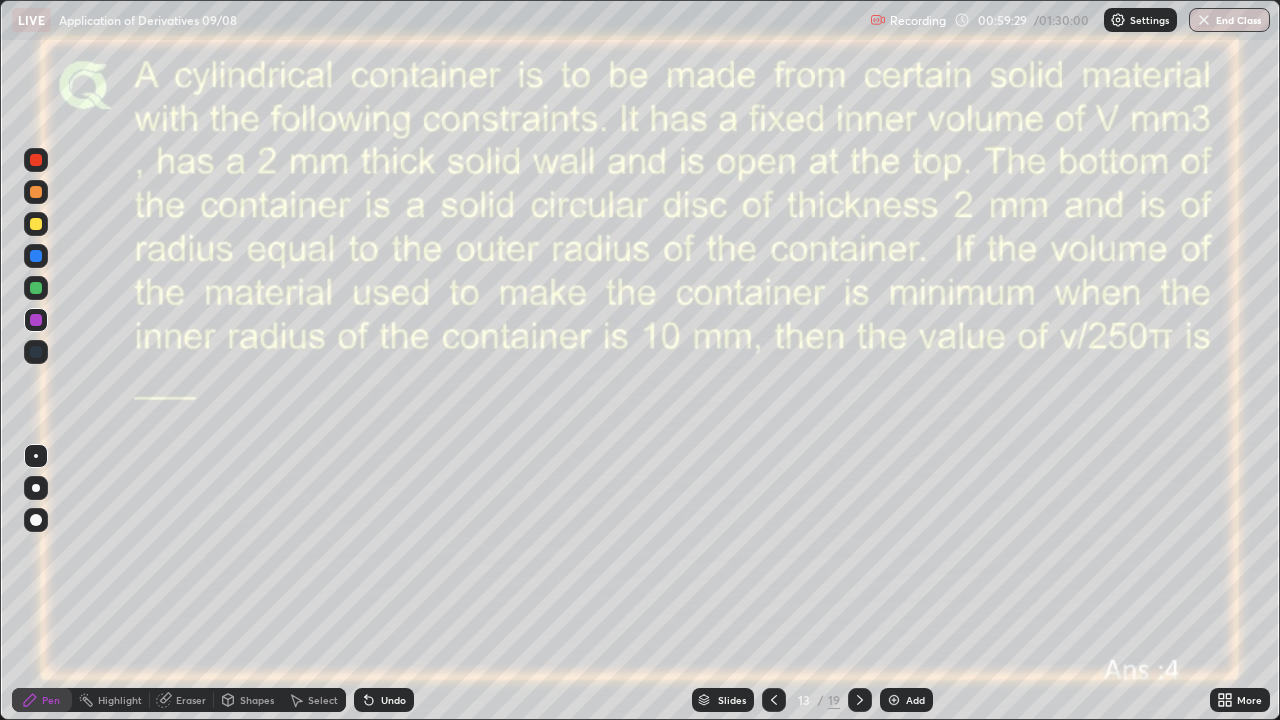click 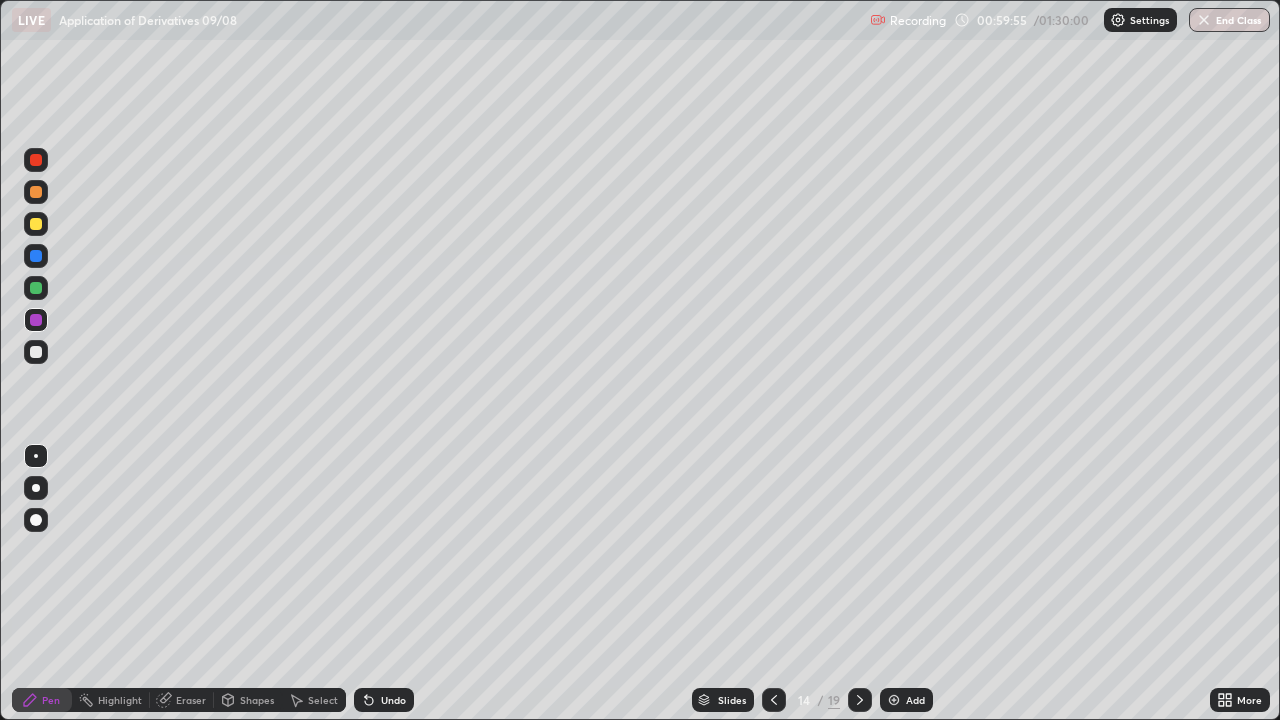 click on "Undo" at bounding box center (393, 700) 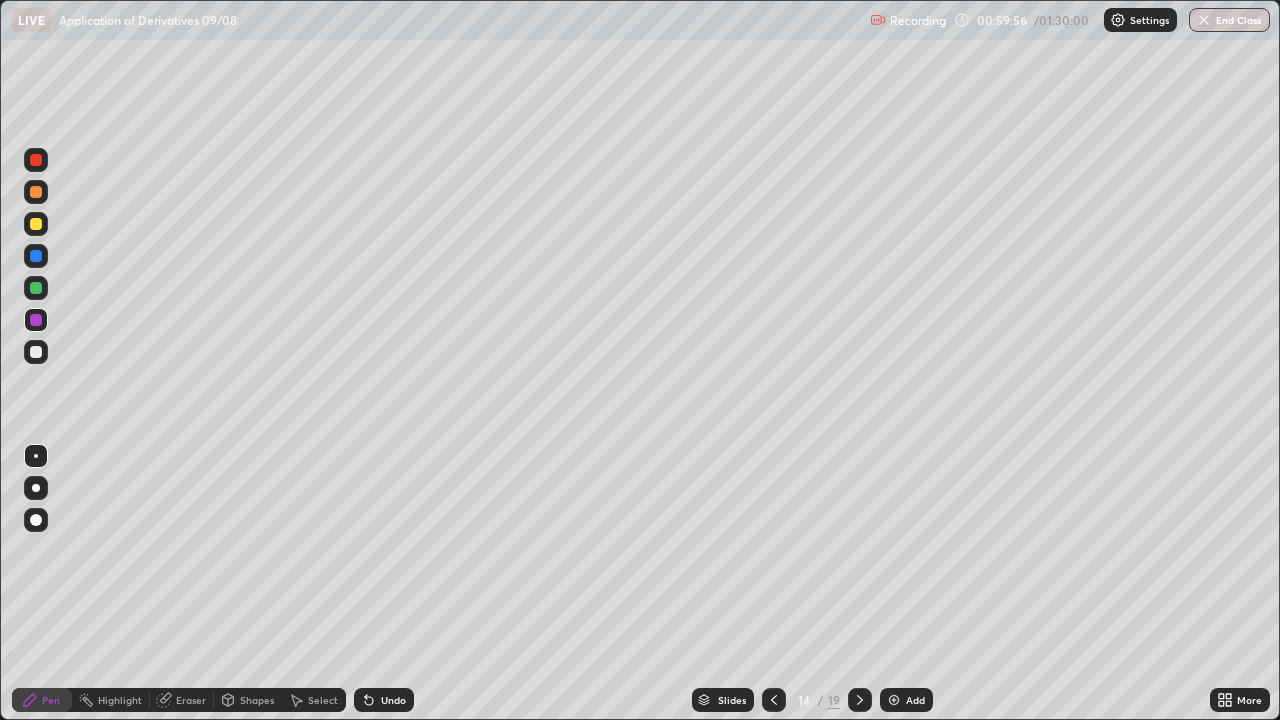 click on "Undo" at bounding box center (393, 700) 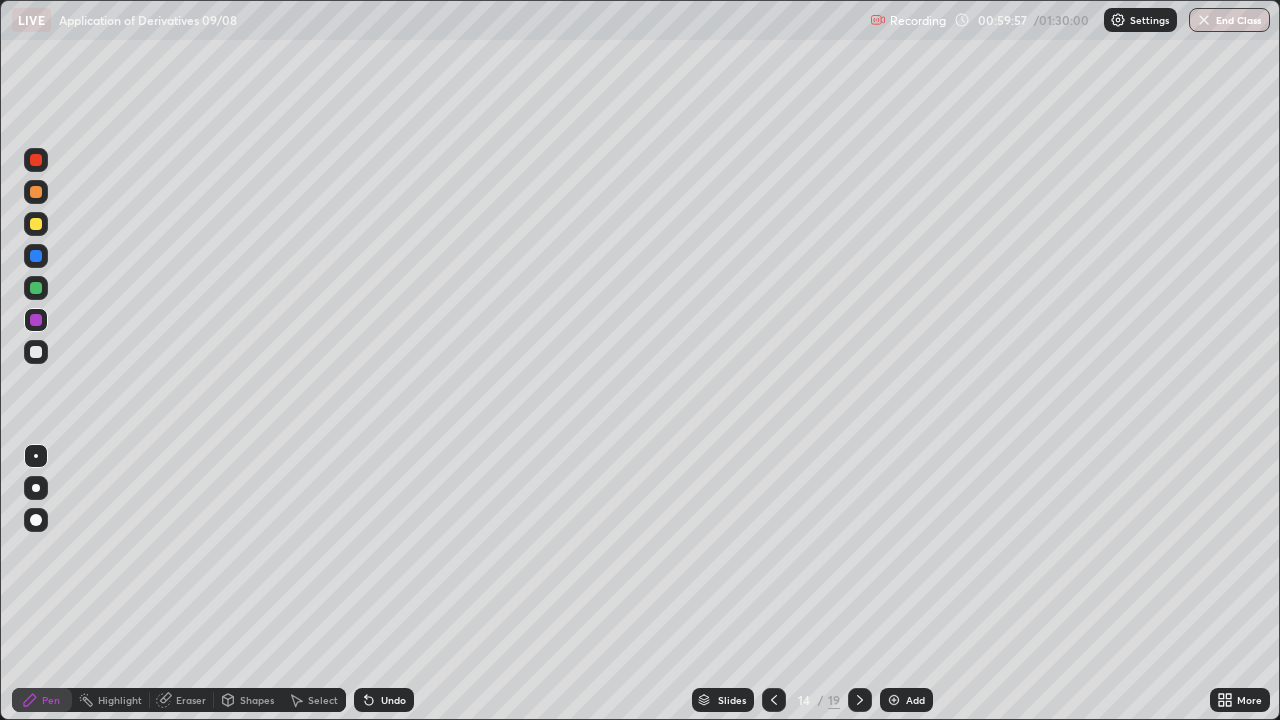click on "Undo" at bounding box center [384, 700] 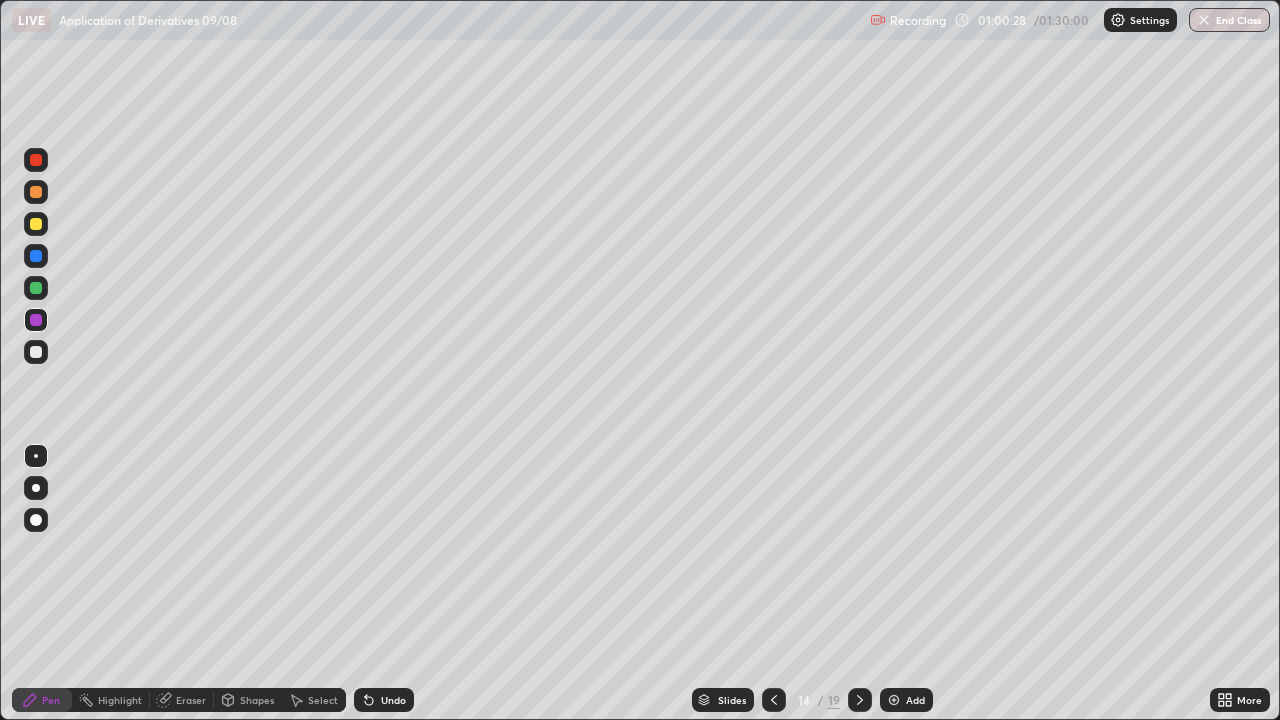 click on "Eraser" at bounding box center (182, 700) 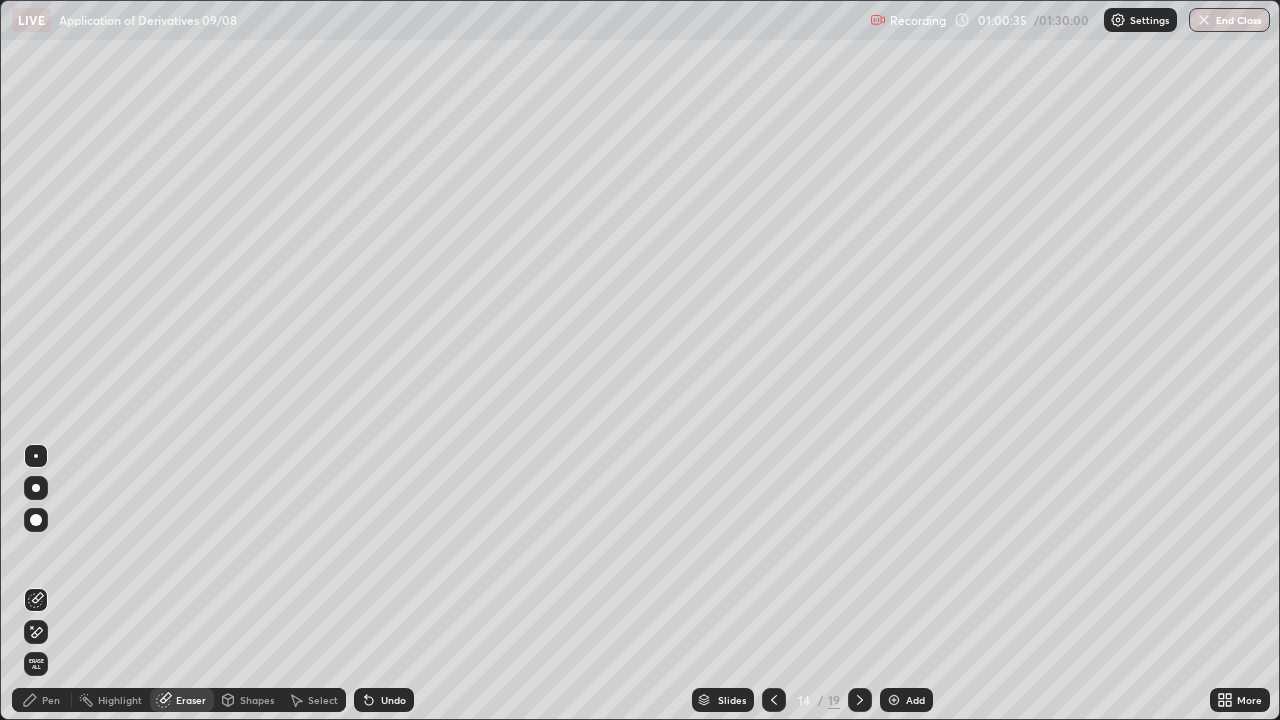 click on "Pen" at bounding box center (51, 700) 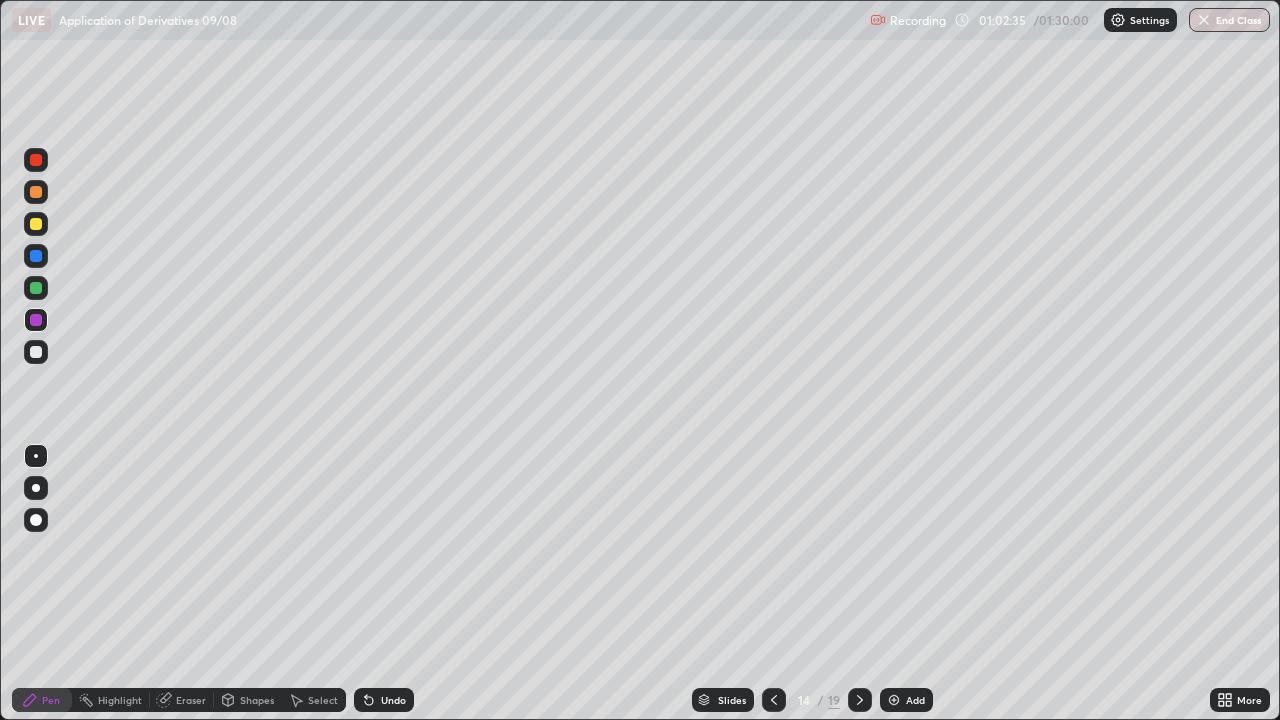 click 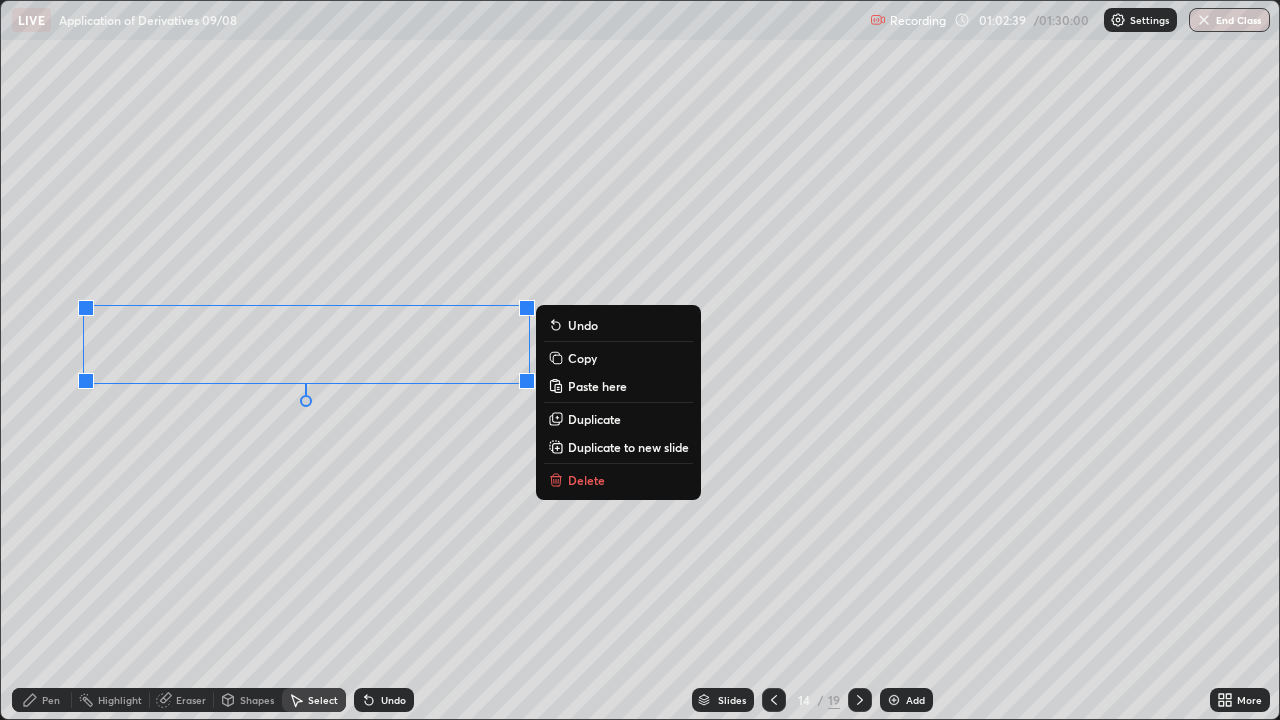 click 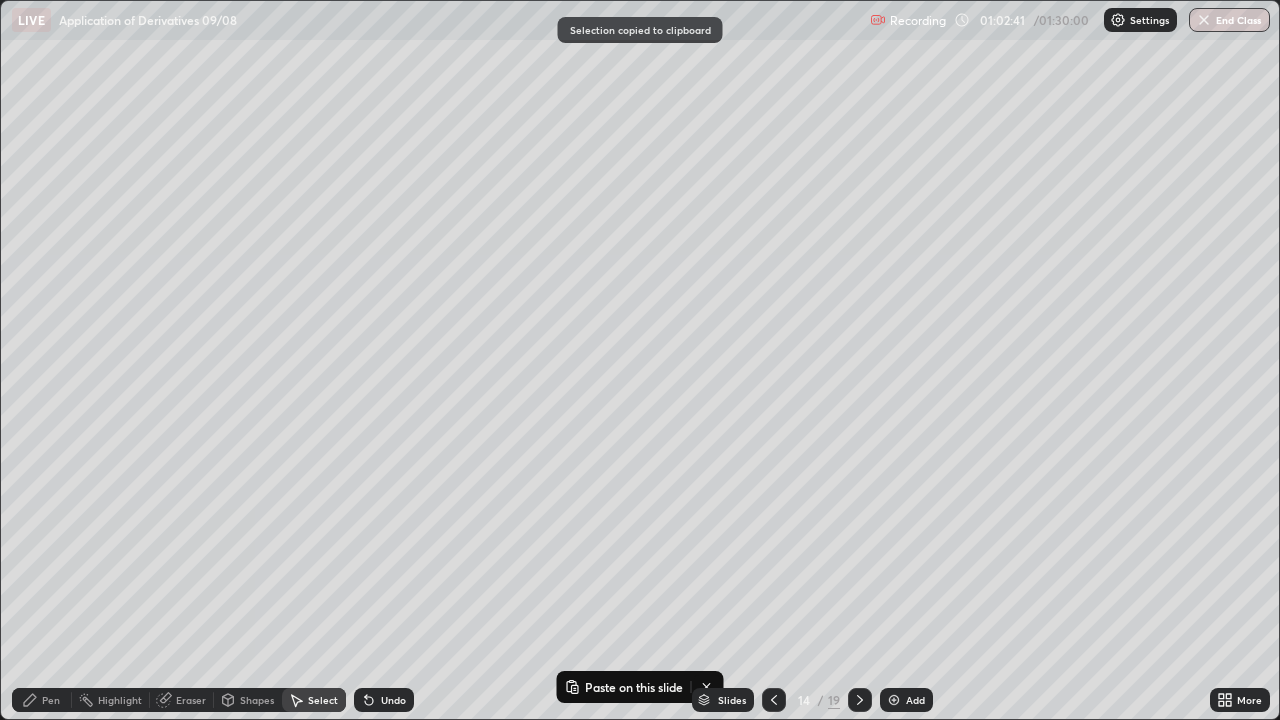 click at bounding box center [894, 700] 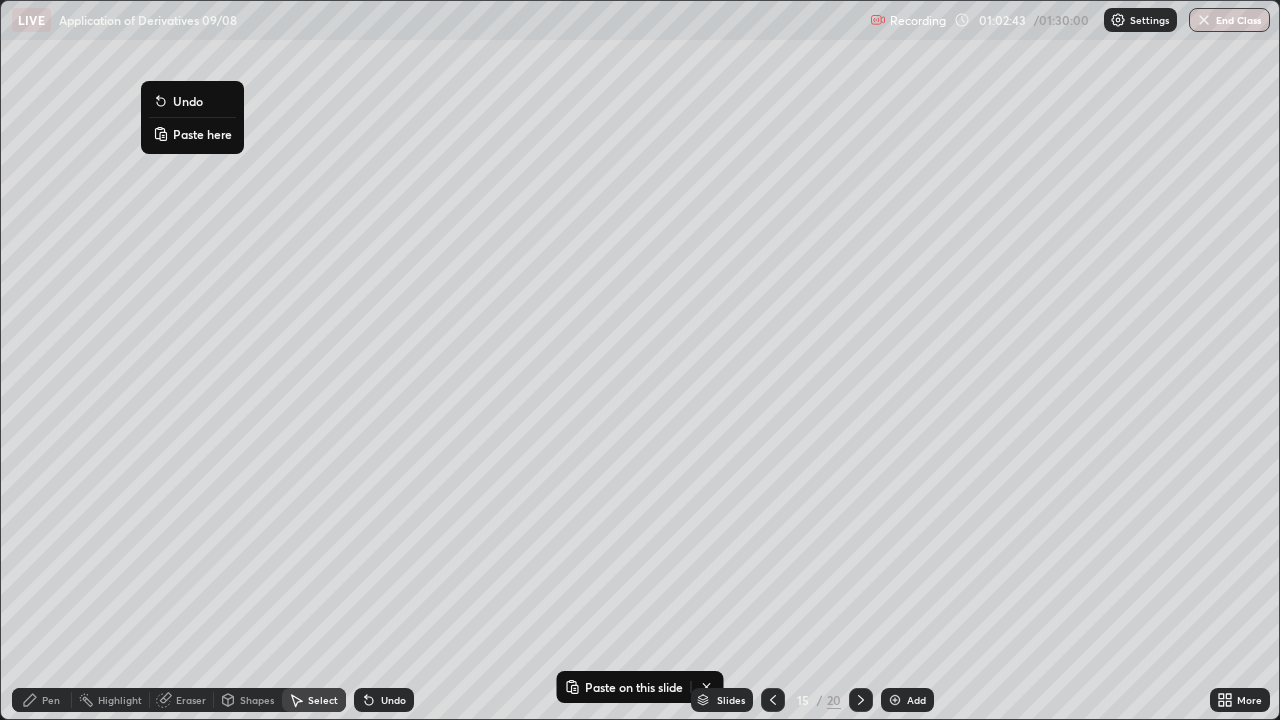click on "Paste here" at bounding box center [202, 134] 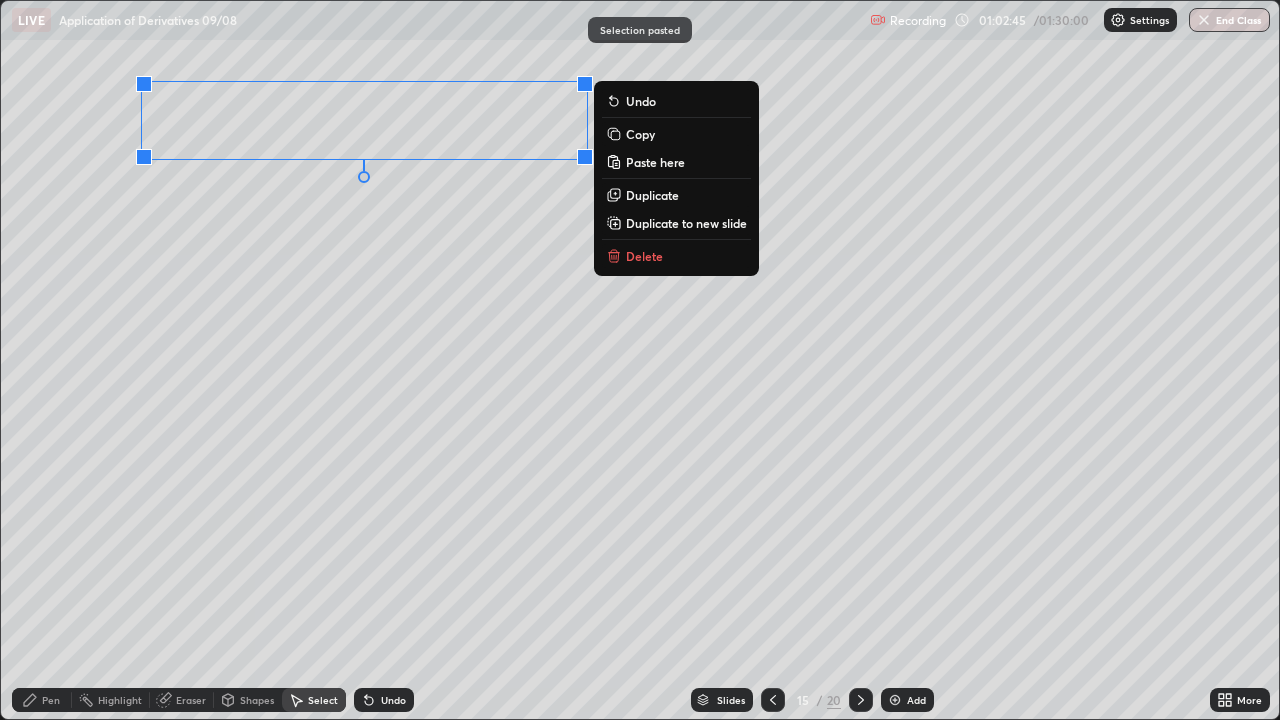 click on "0 ° Undo Copy Paste here Duplicate Duplicate to new slide Delete" at bounding box center [640, 360] 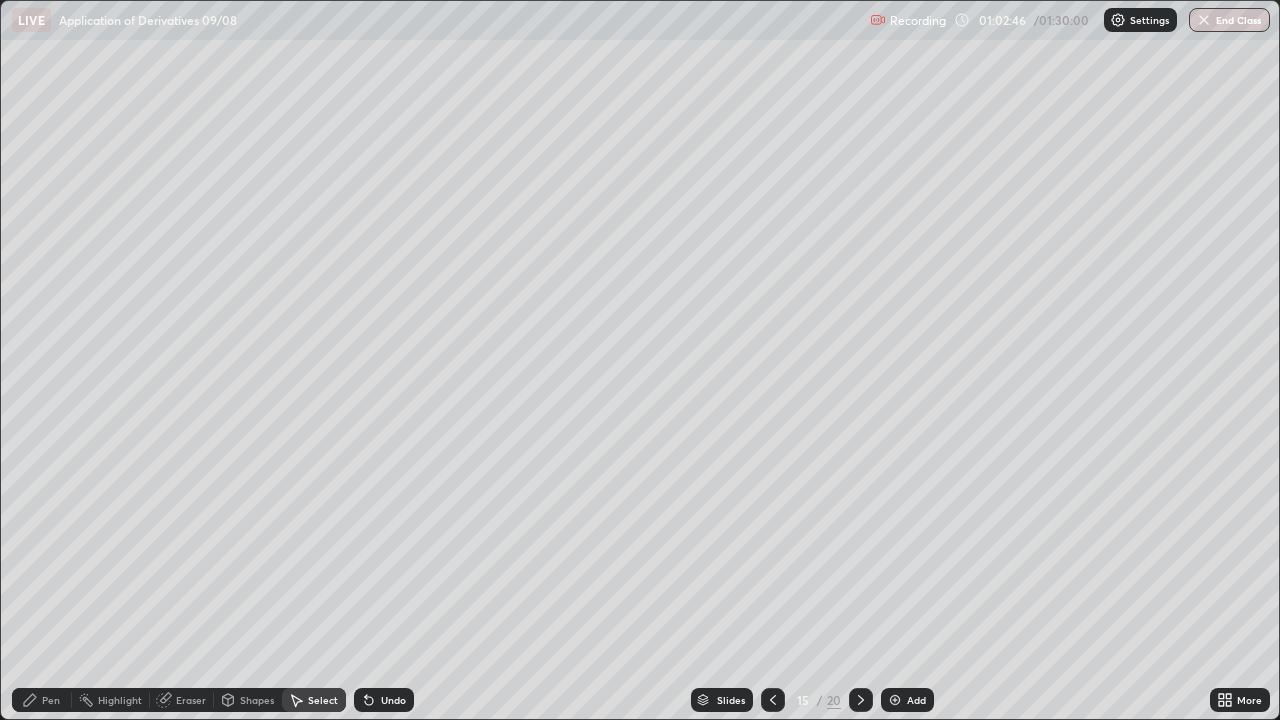 click 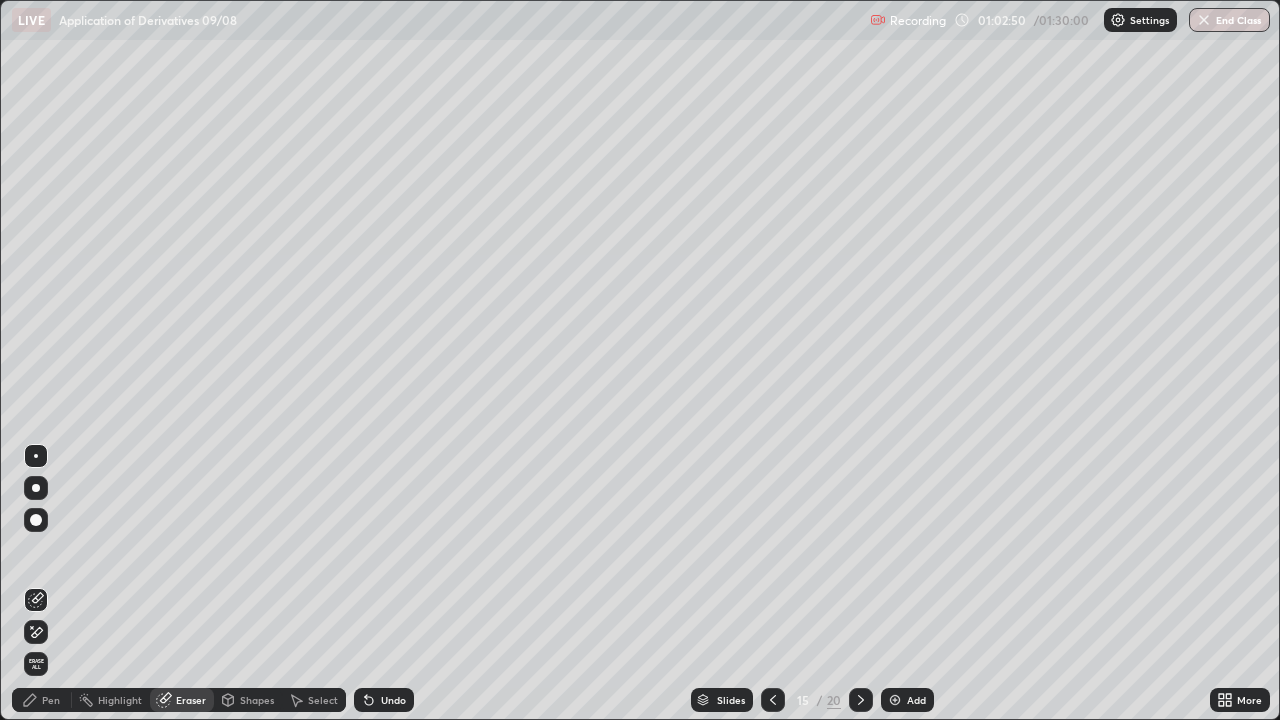 click 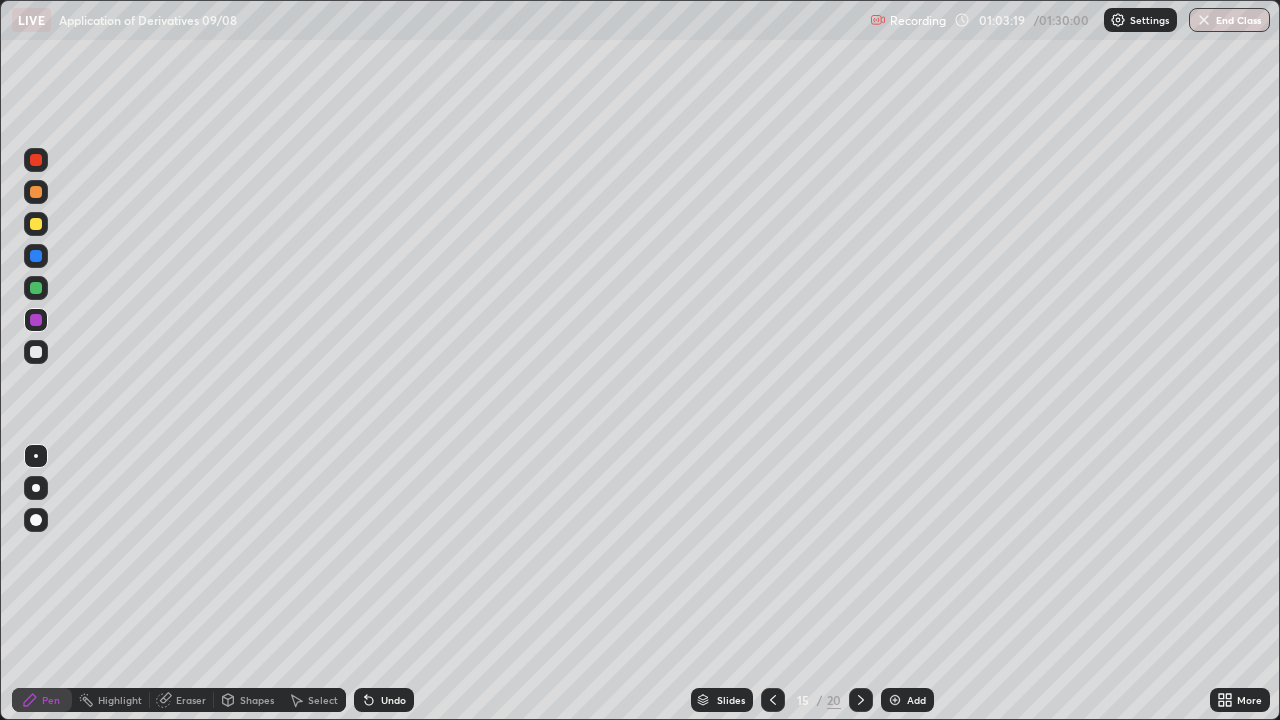 click on "Undo" at bounding box center (384, 700) 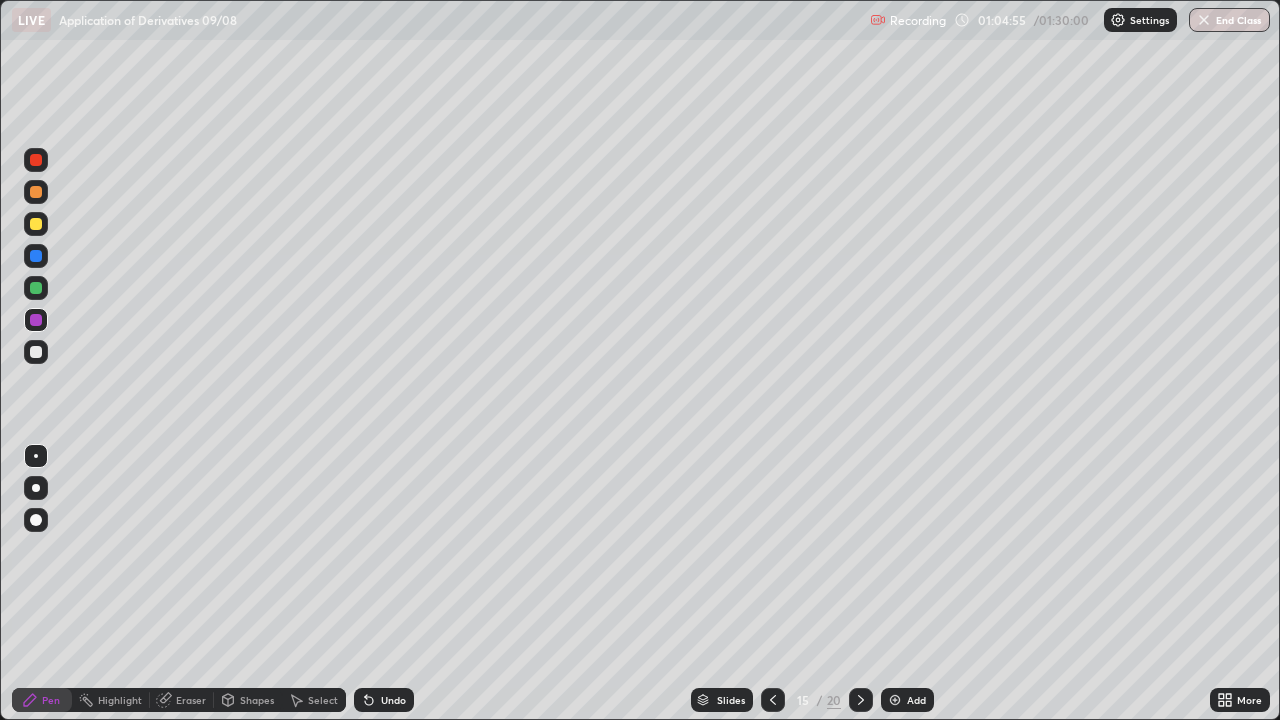 click on "Undo" at bounding box center [393, 700] 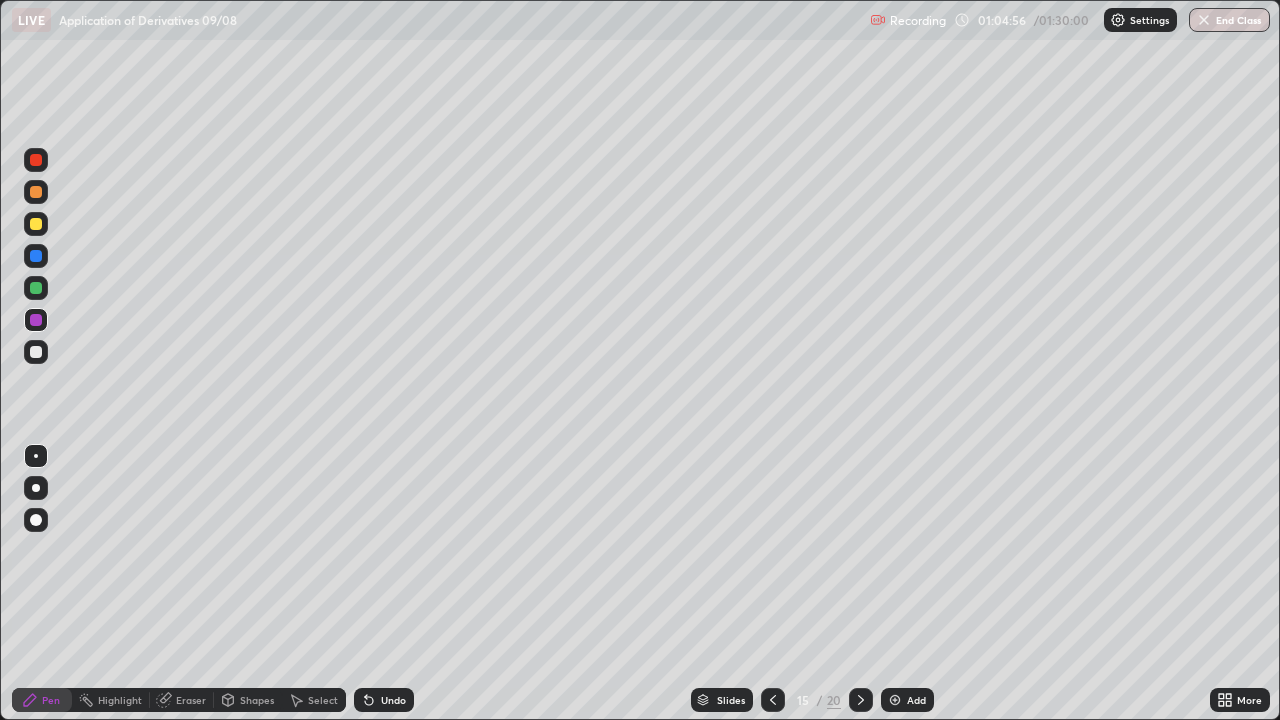 click on "Undo" at bounding box center [384, 700] 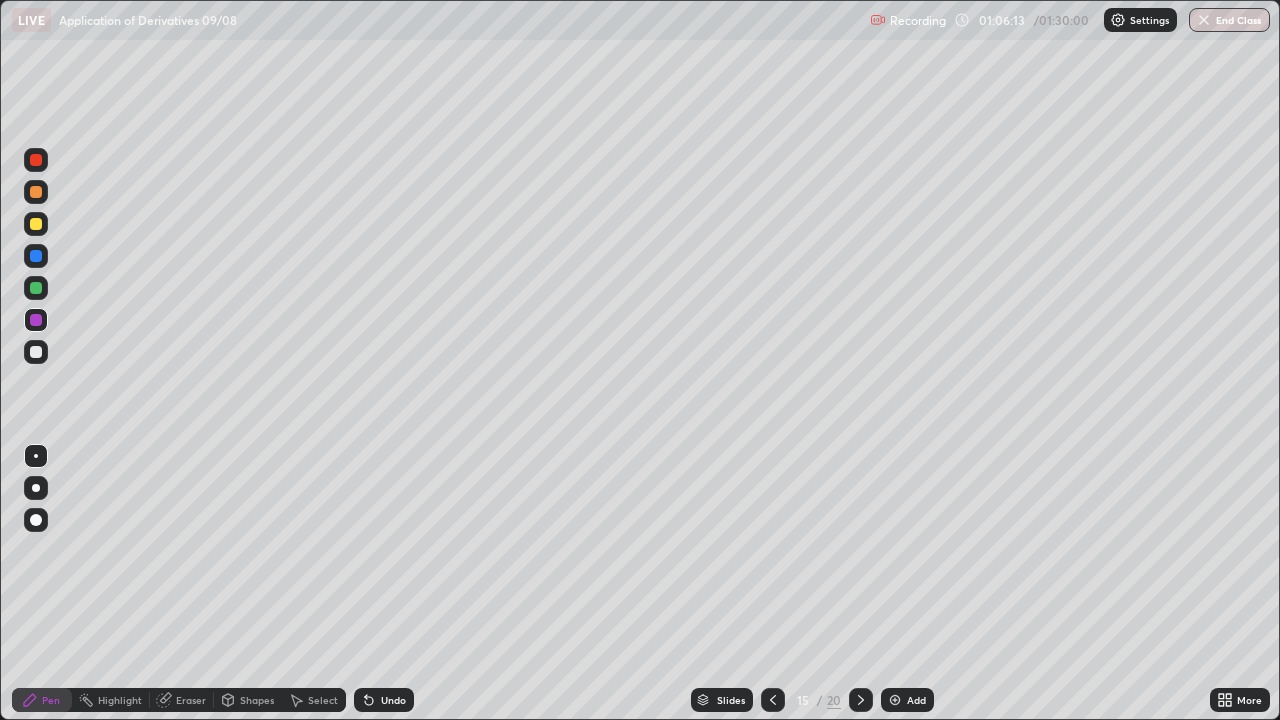 click 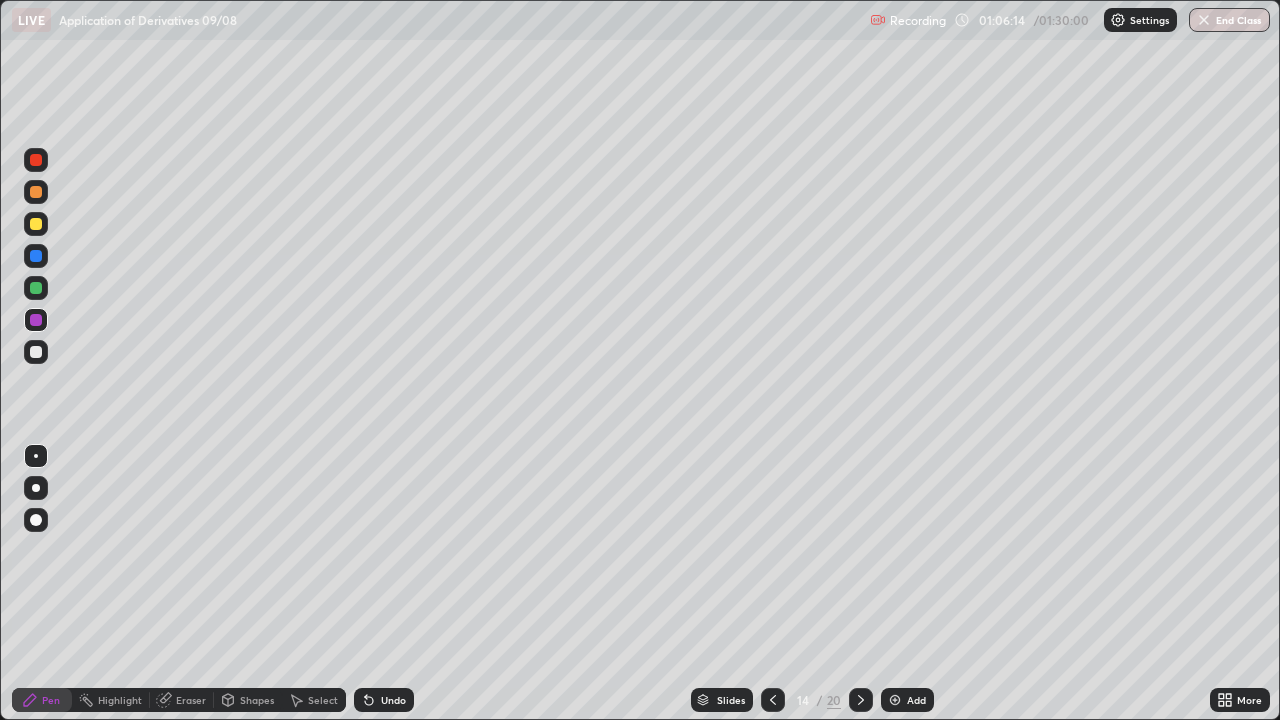 click 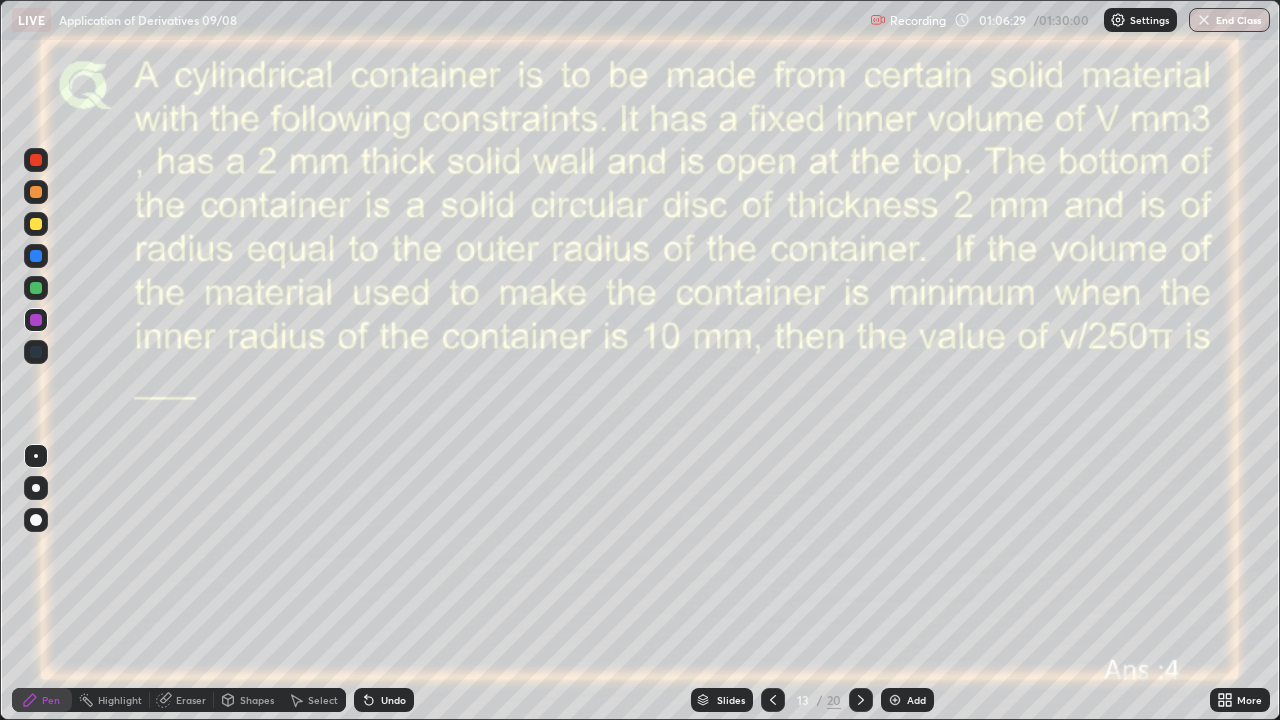 click 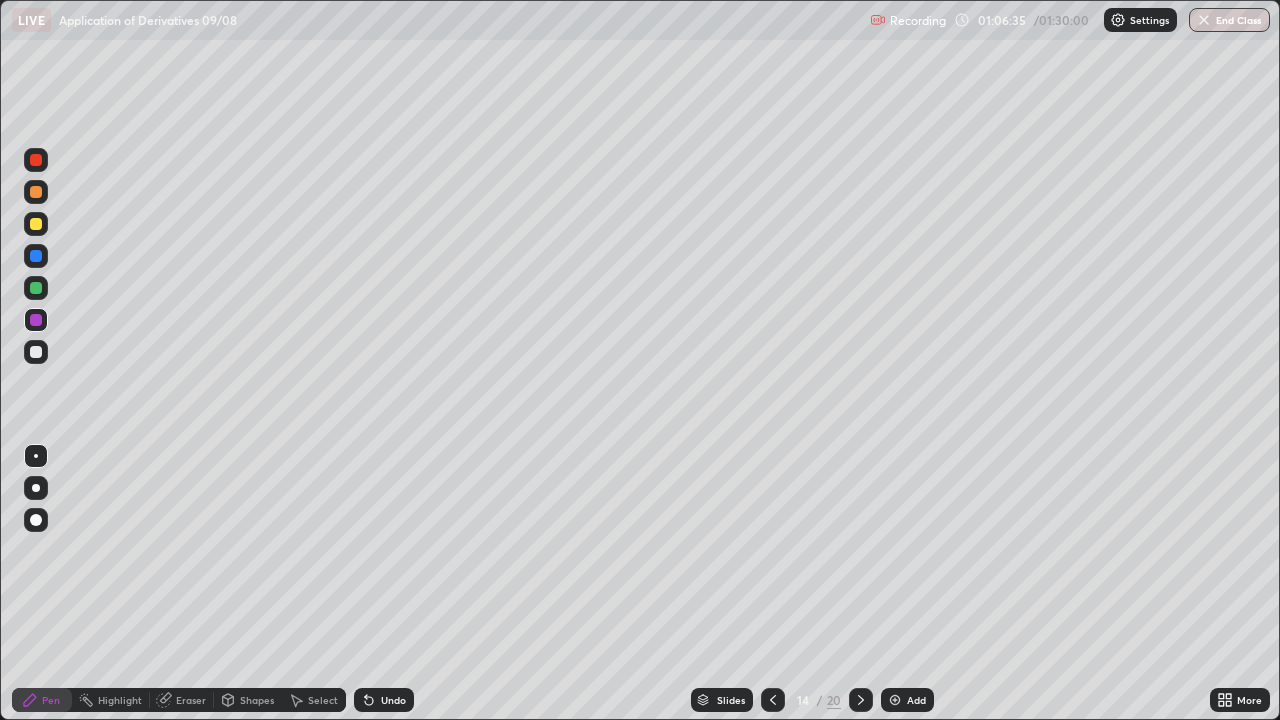 click 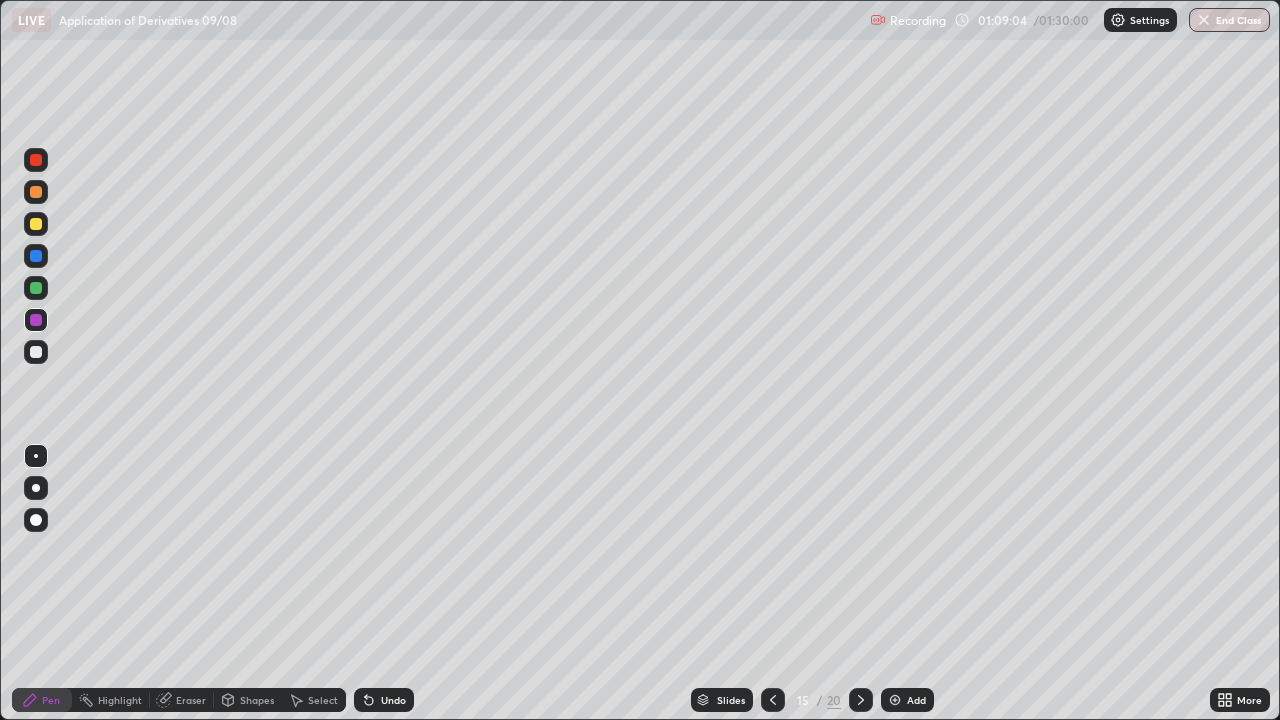 click 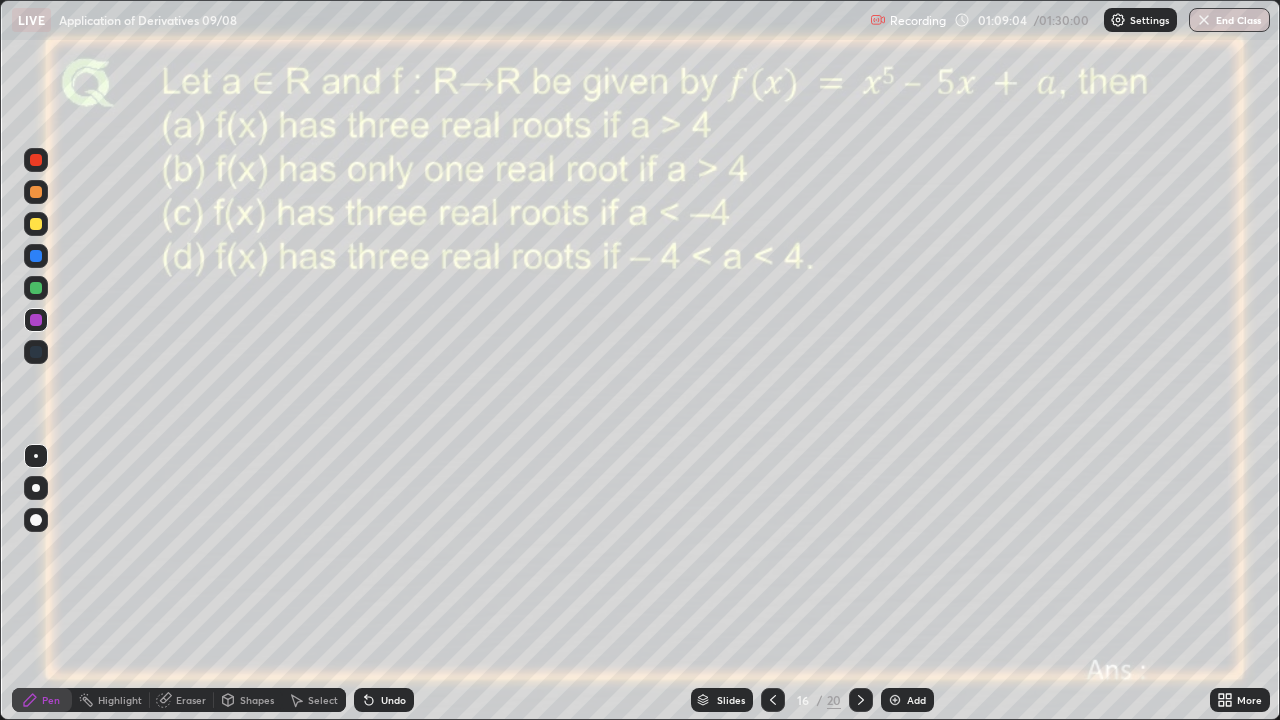 click 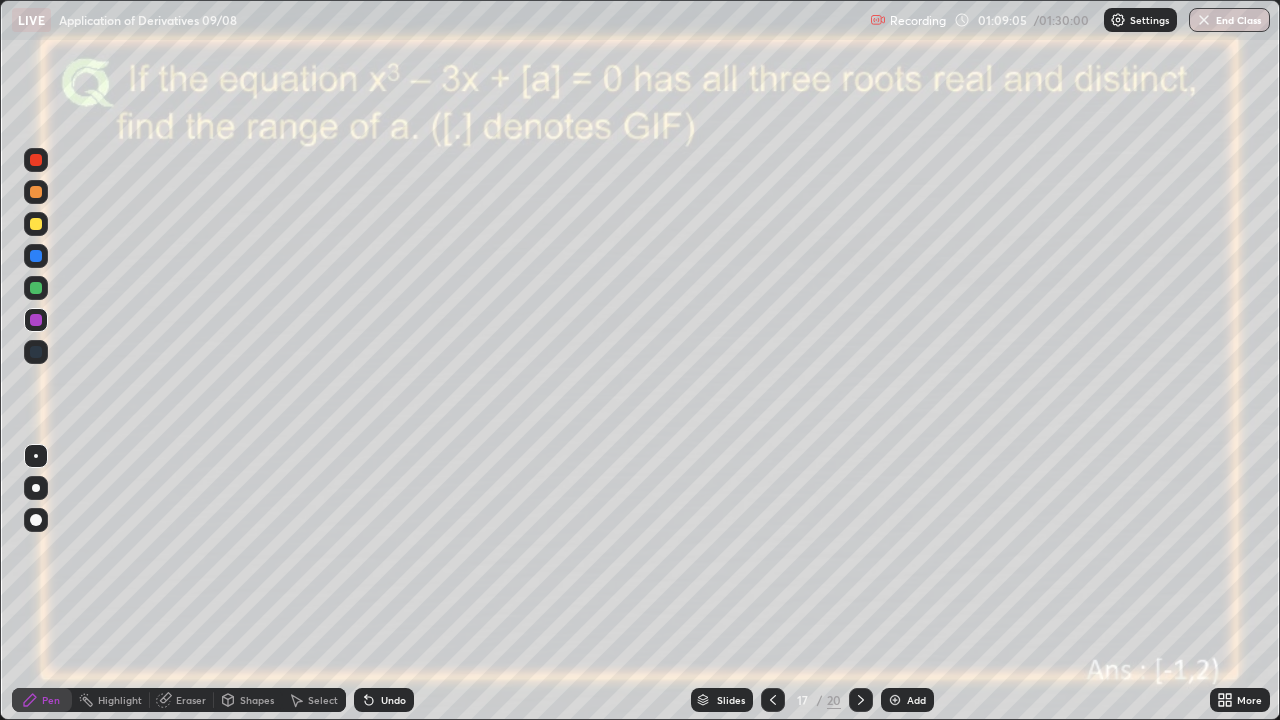 click 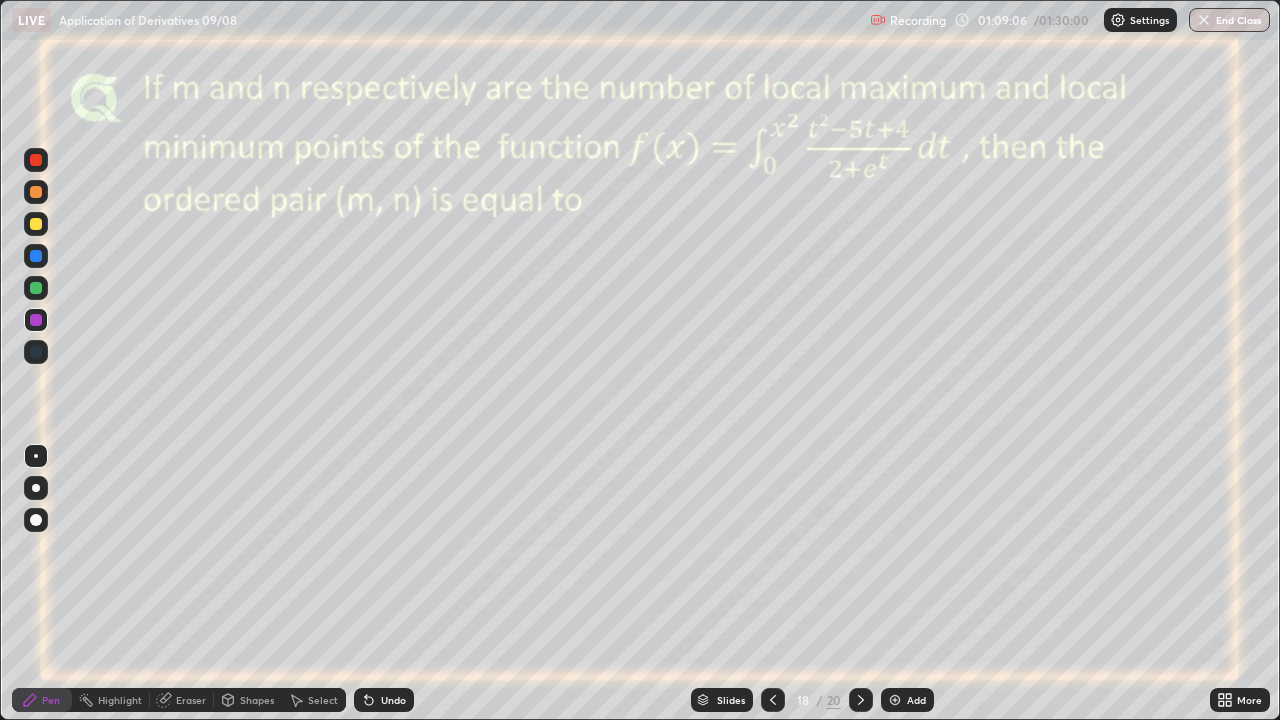 click 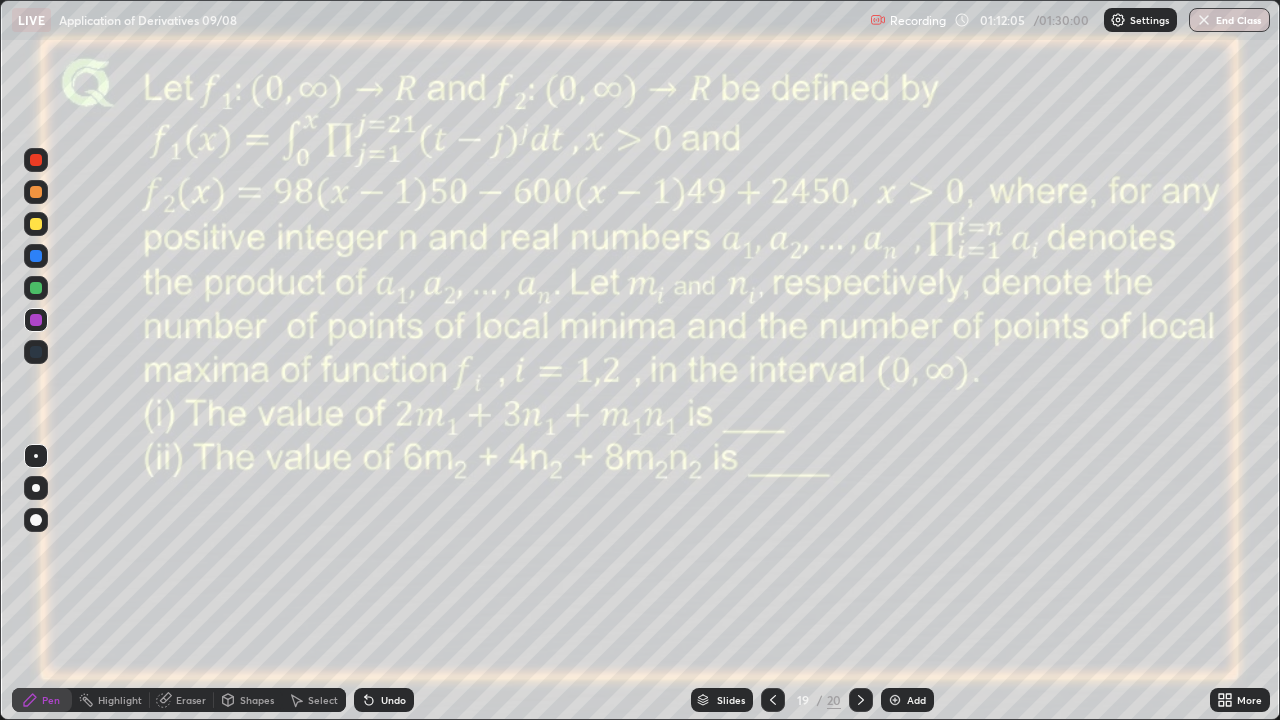 click at bounding box center [36, 160] 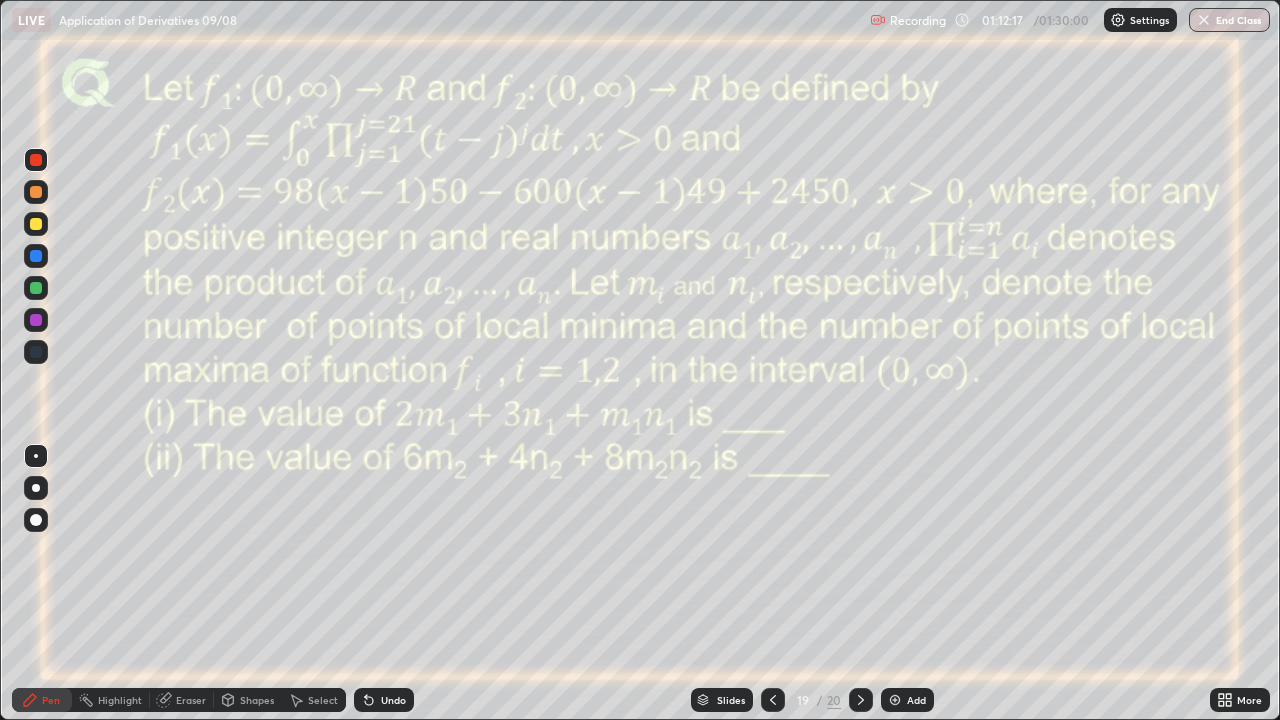 click at bounding box center [895, 700] 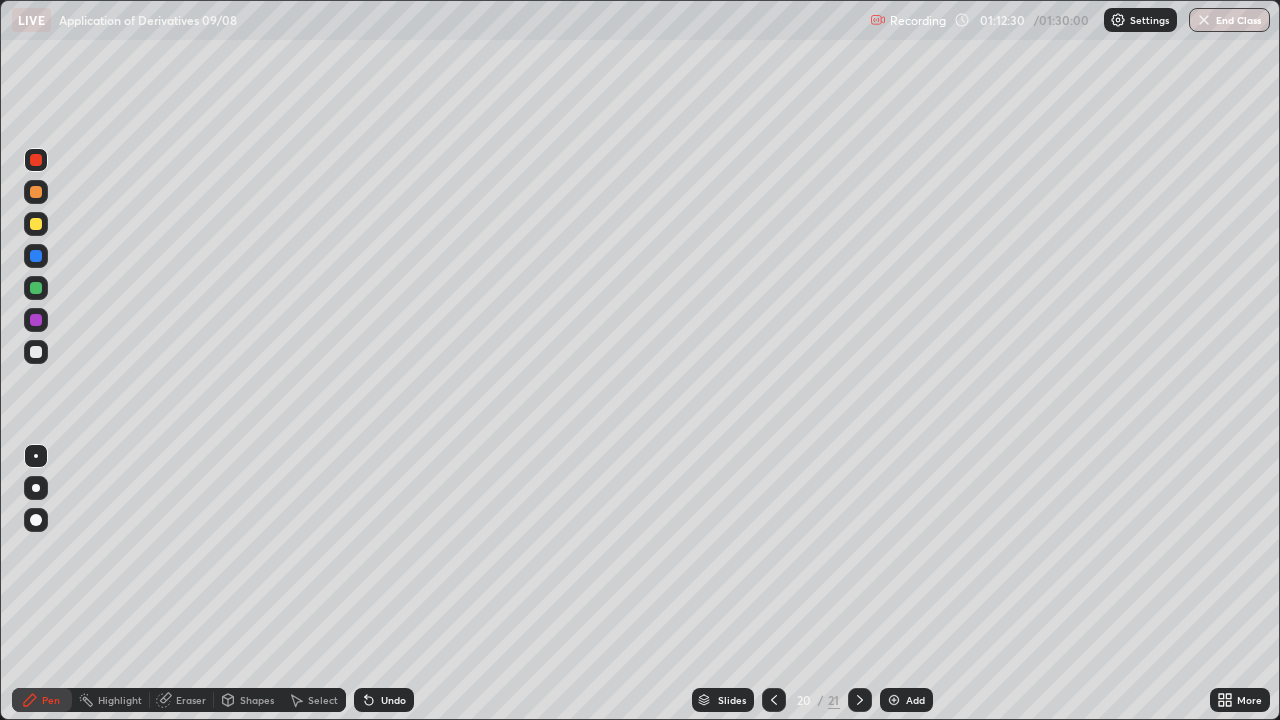 click on "Undo" at bounding box center [384, 700] 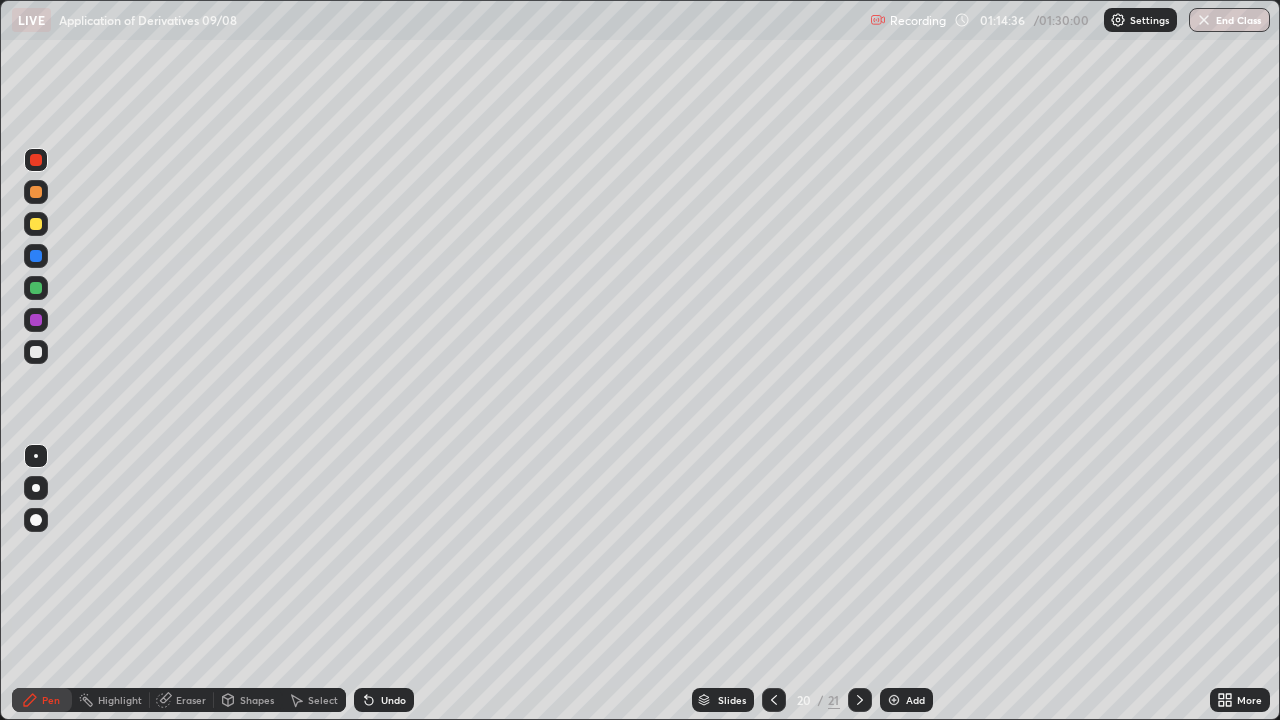 click at bounding box center (36, 224) 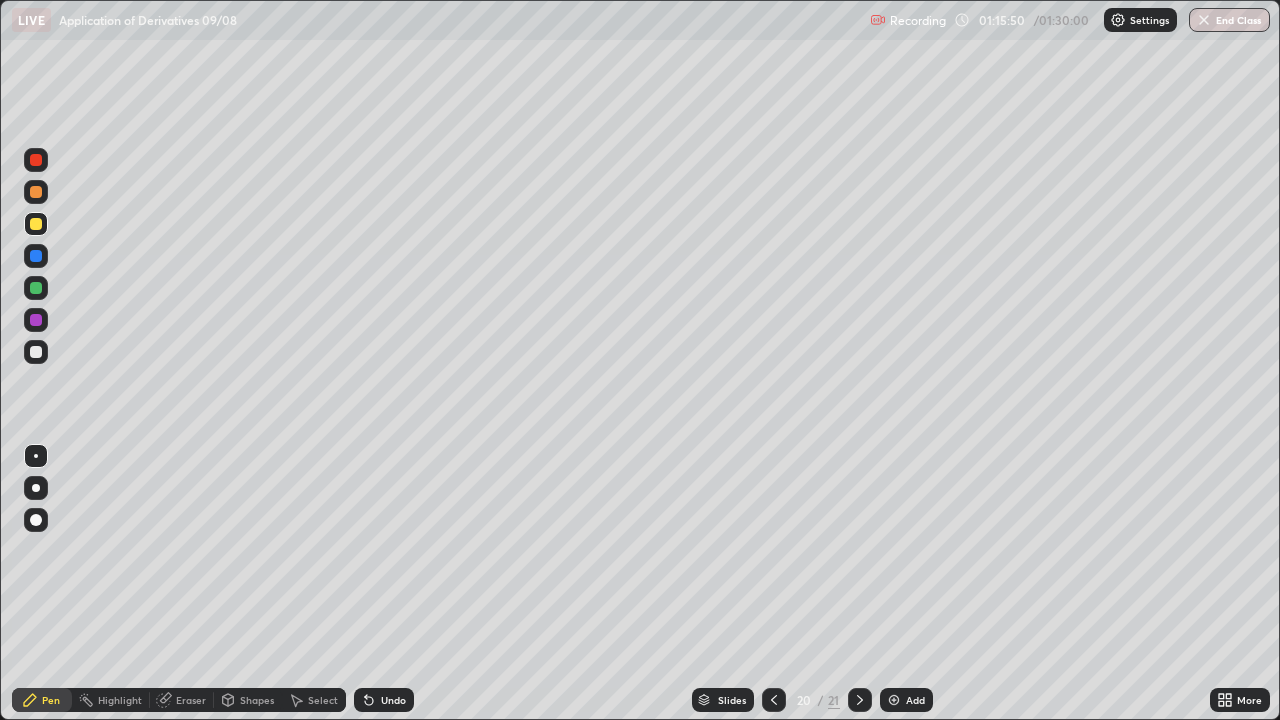 click at bounding box center (894, 700) 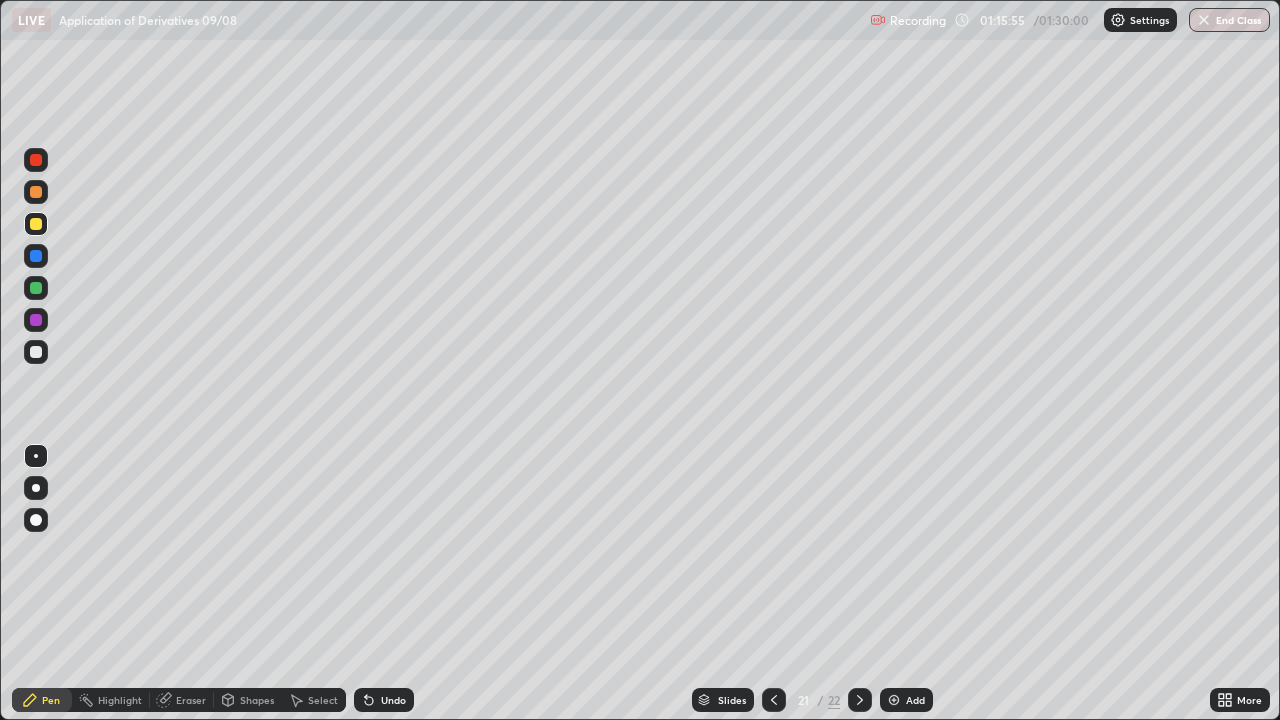 click at bounding box center (36, 256) 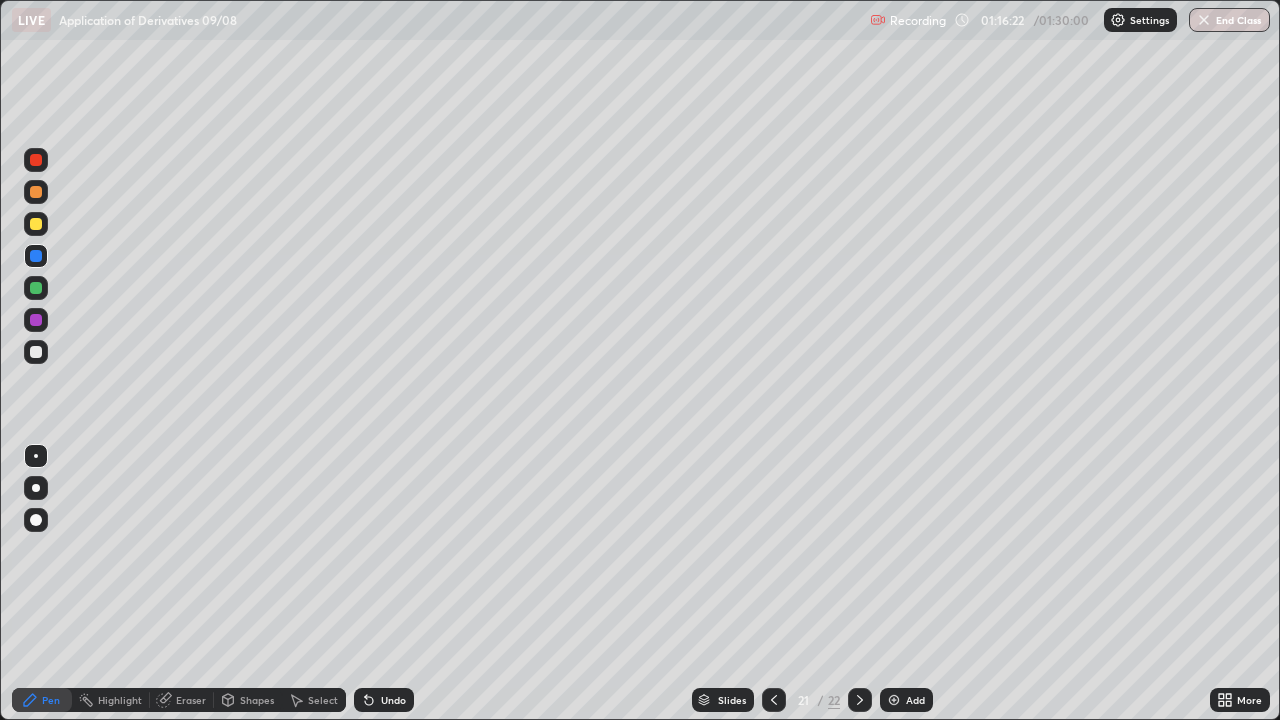 click 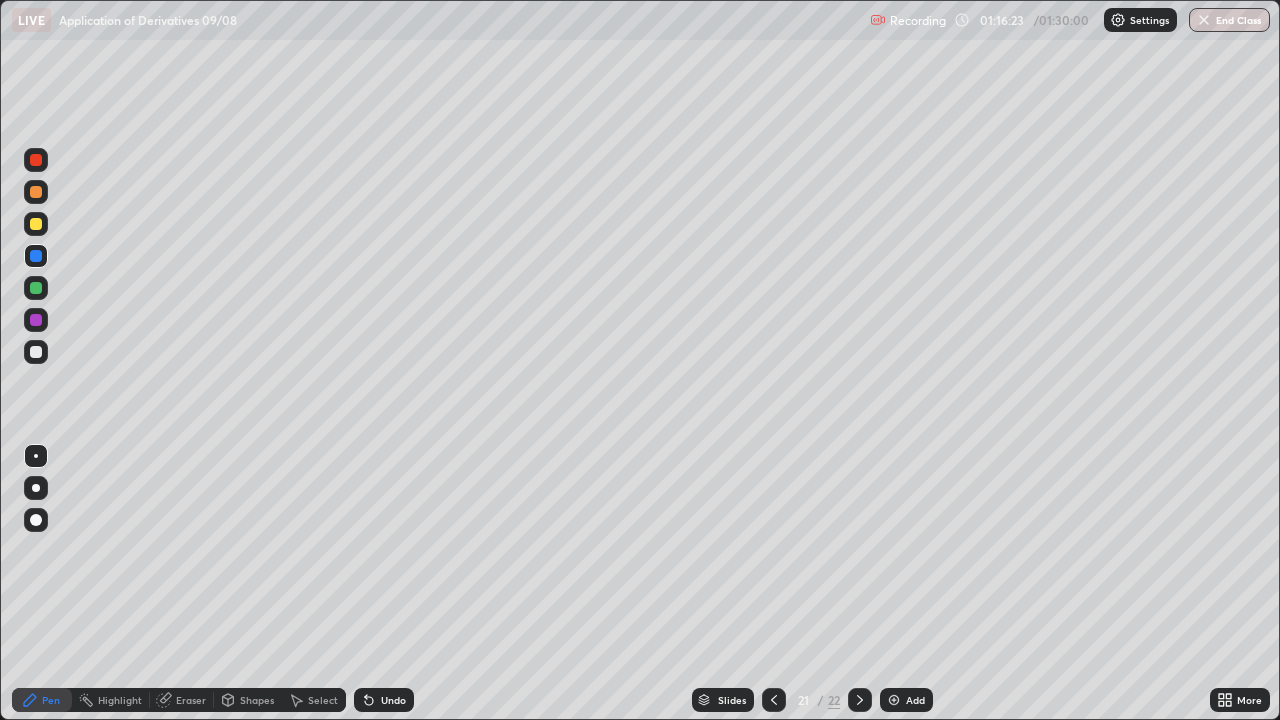 click 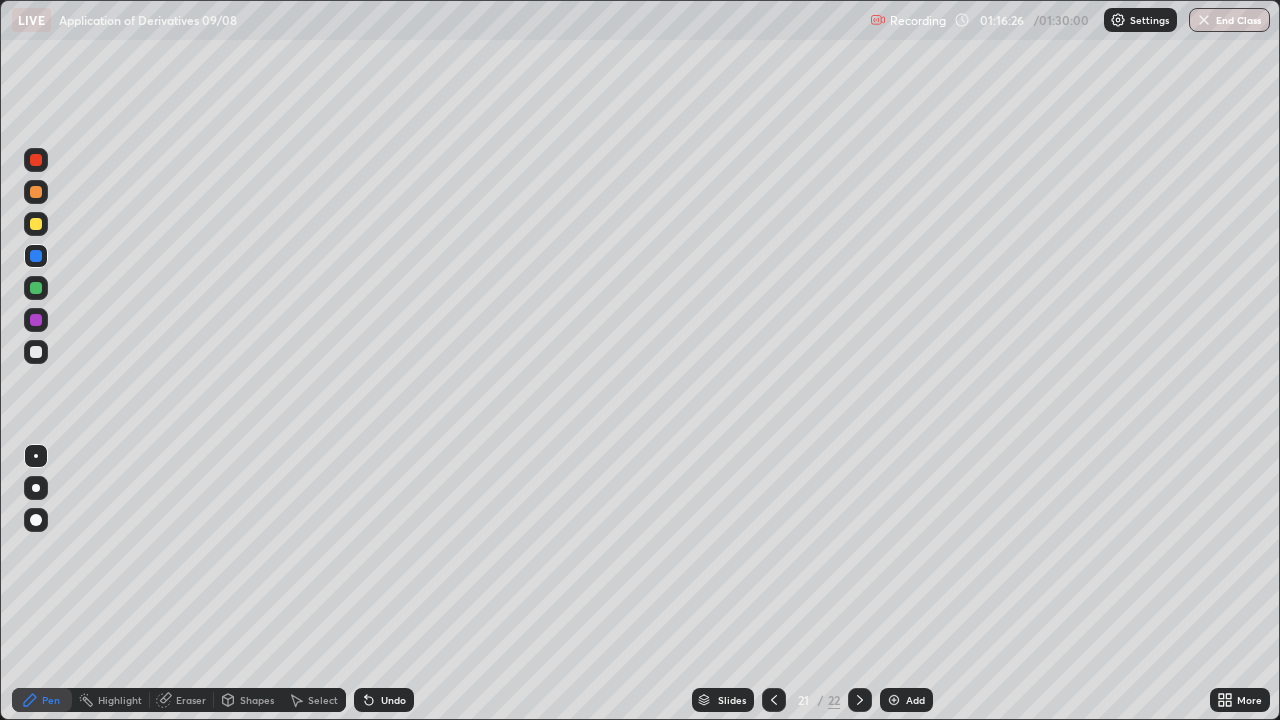 click 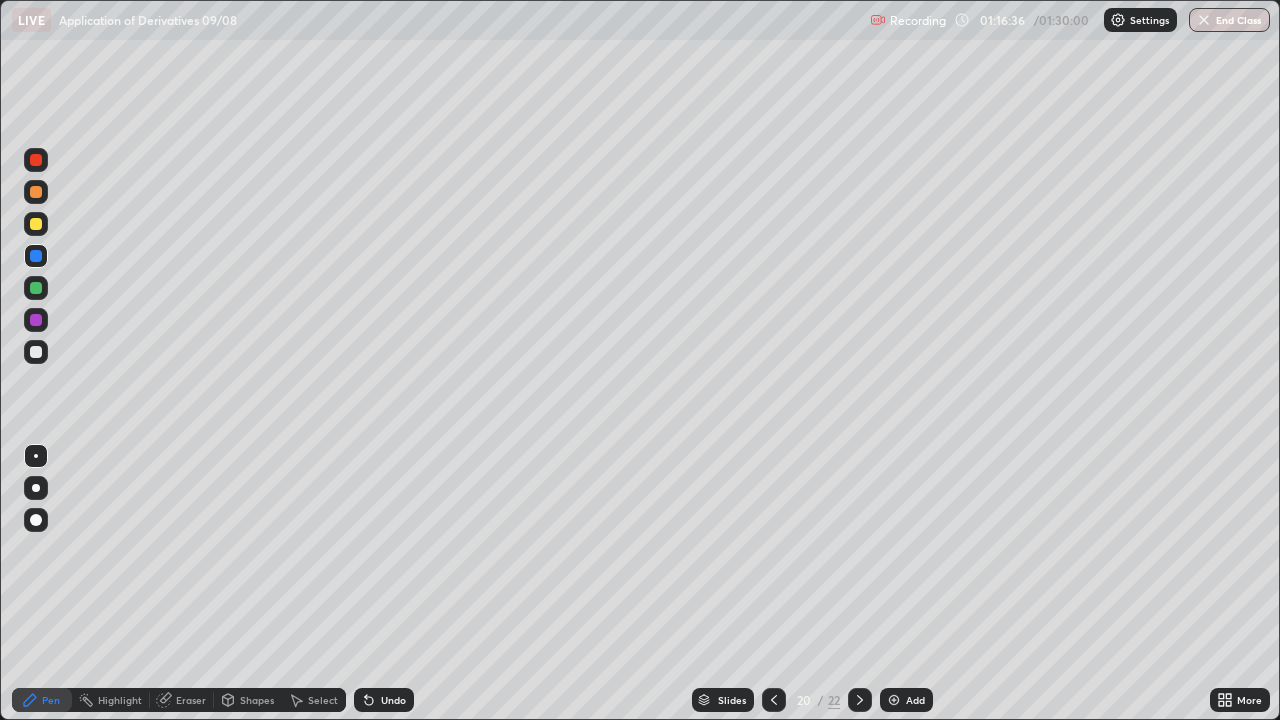 click at bounding box center [860, 700] 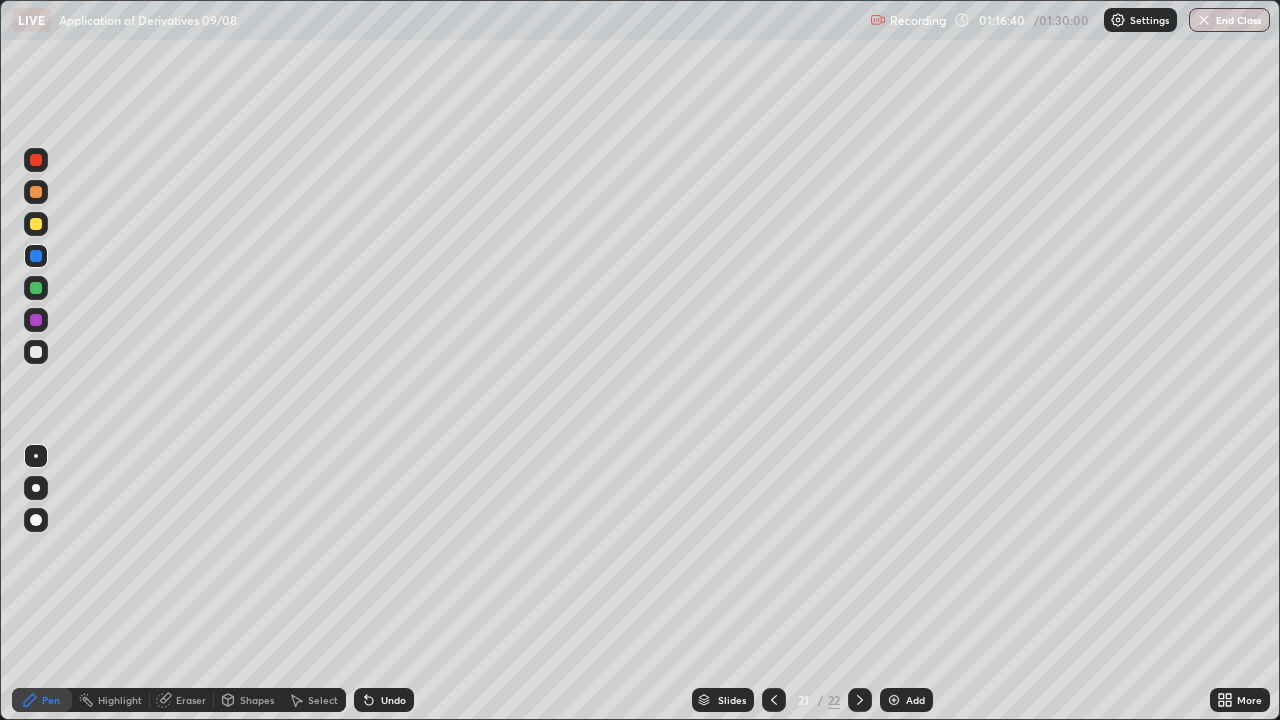 click at bounding box center (36, 288) 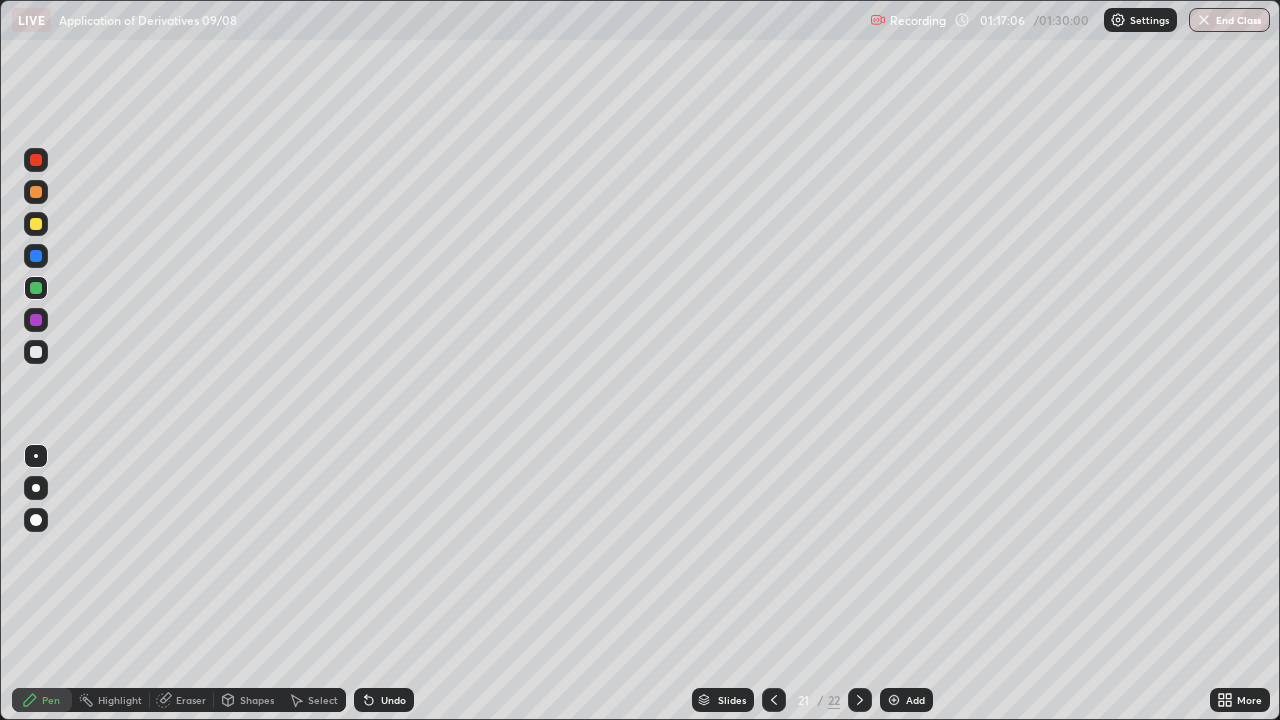 click at bounding box center [36, 352] 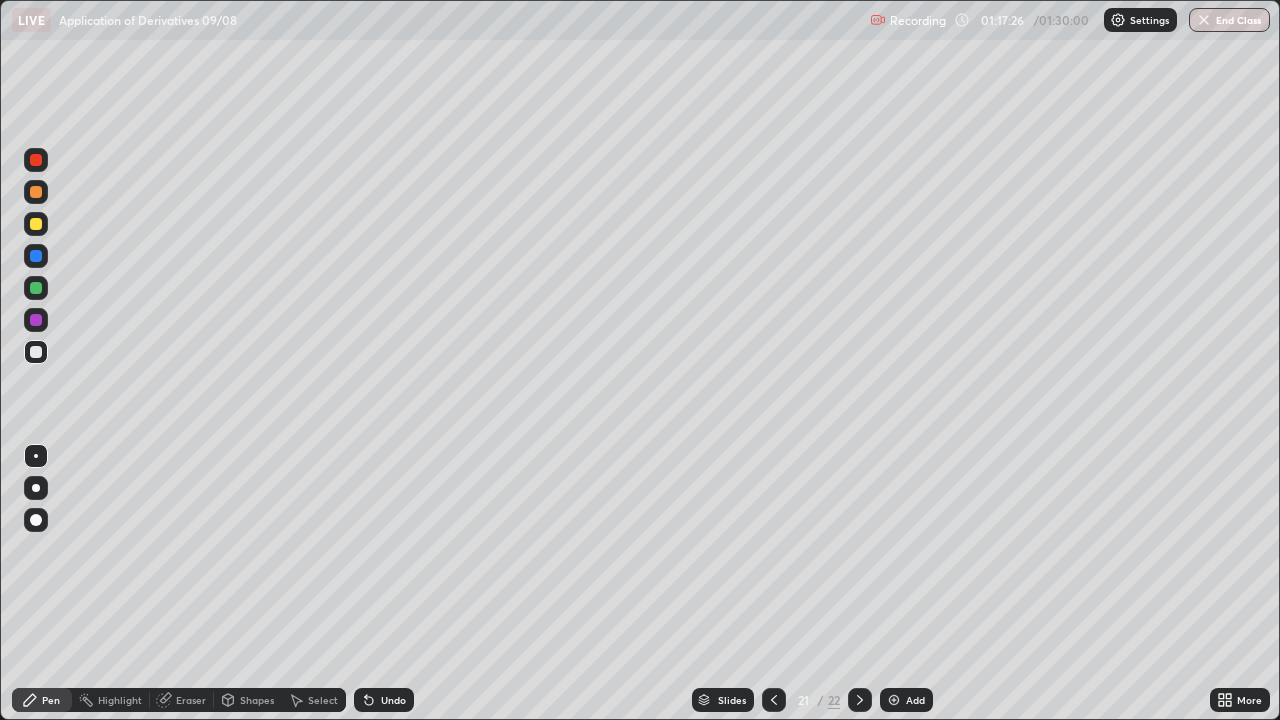 click at bounding box center [36, 224] 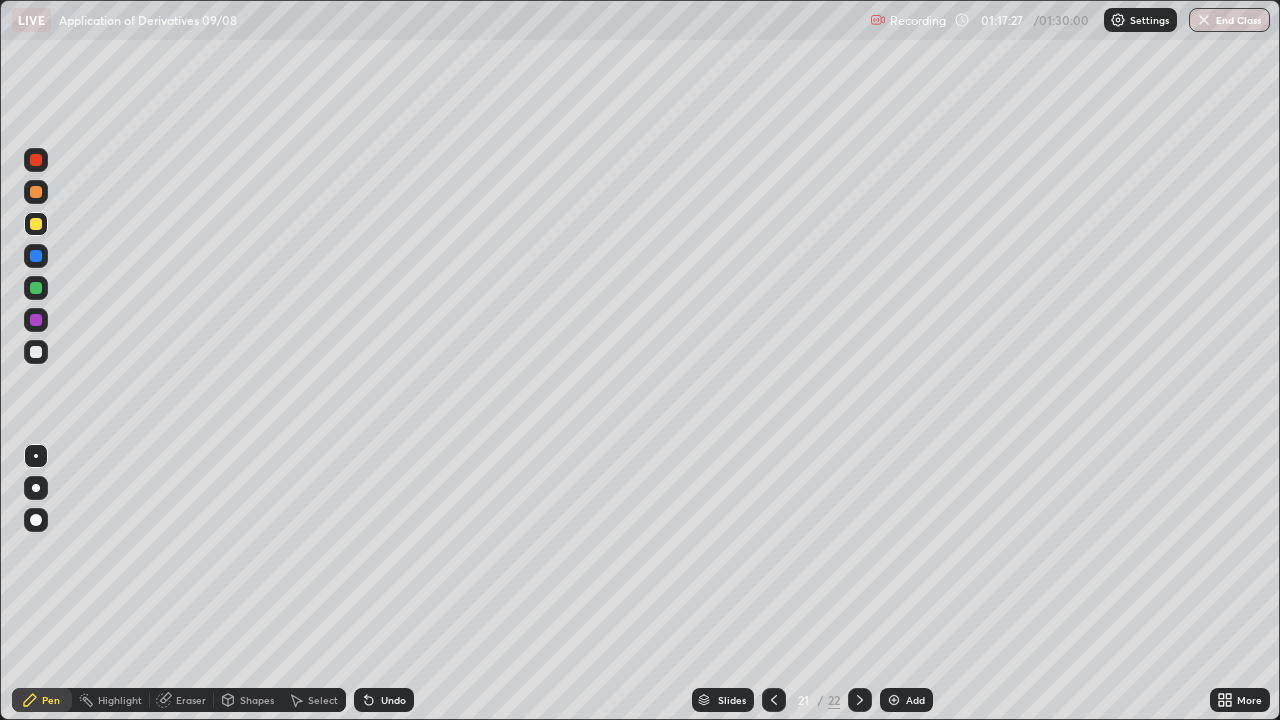 click at bounding box center (36, 320) 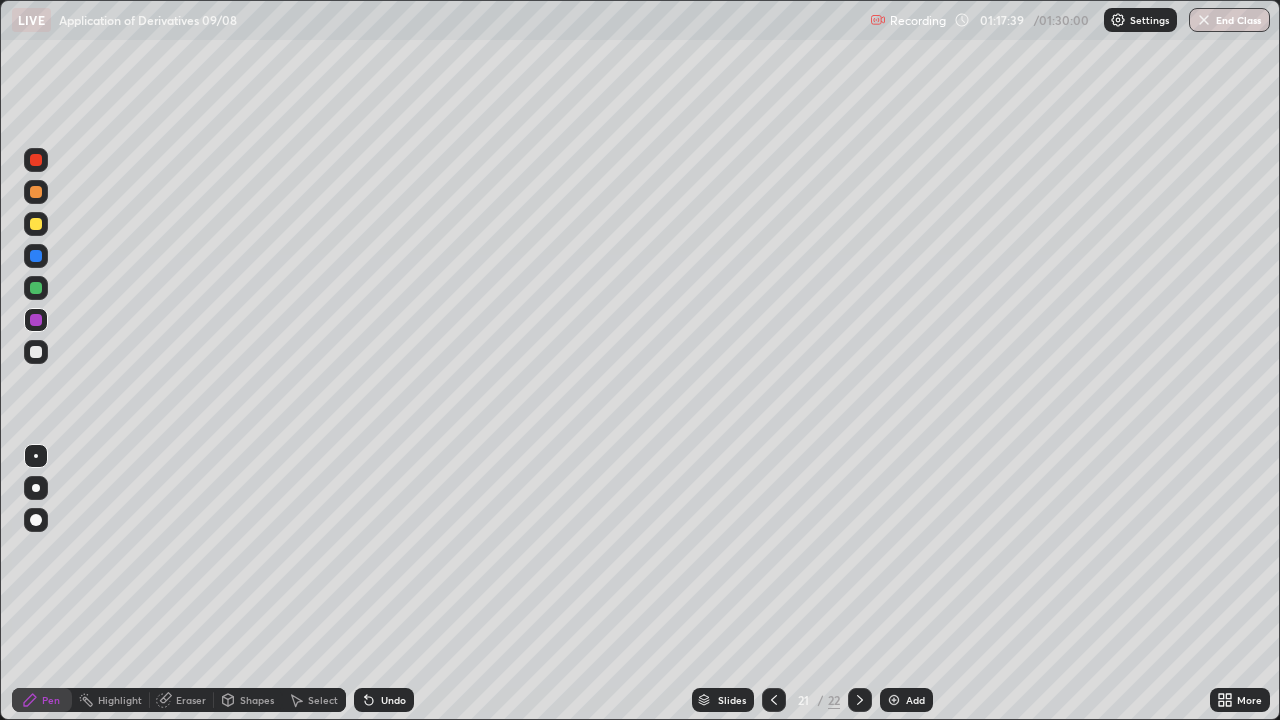 click 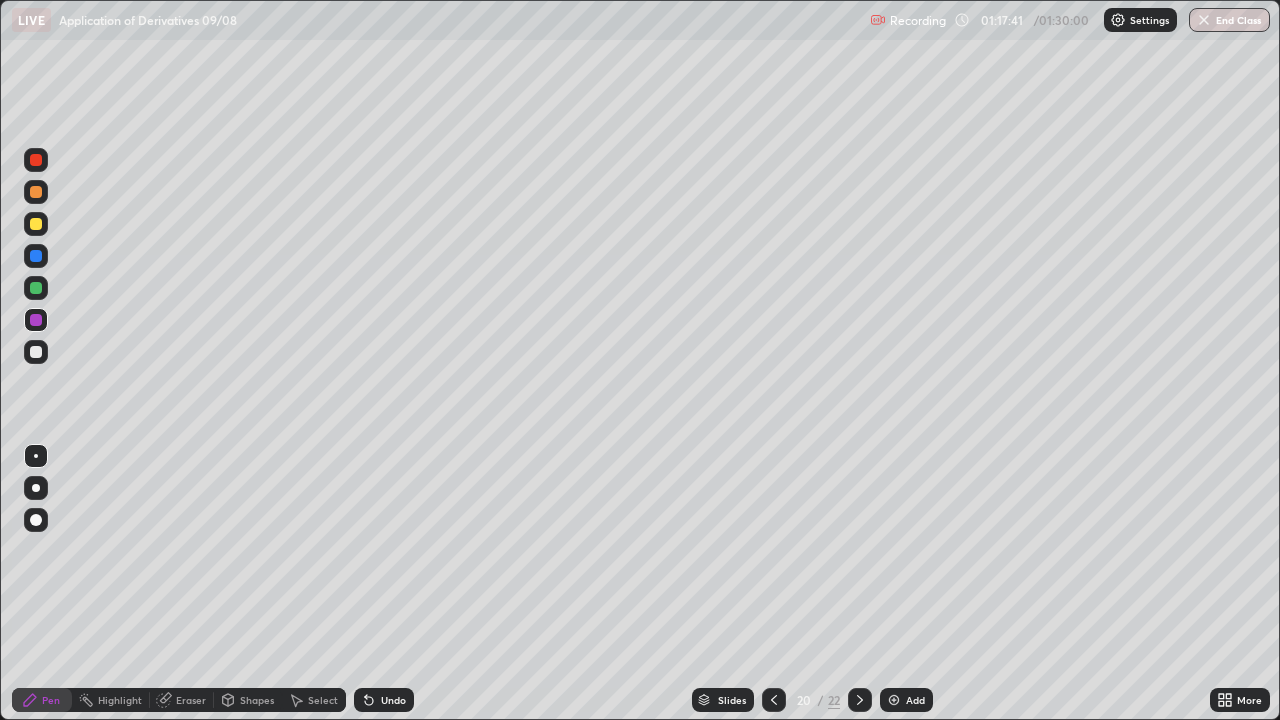 click 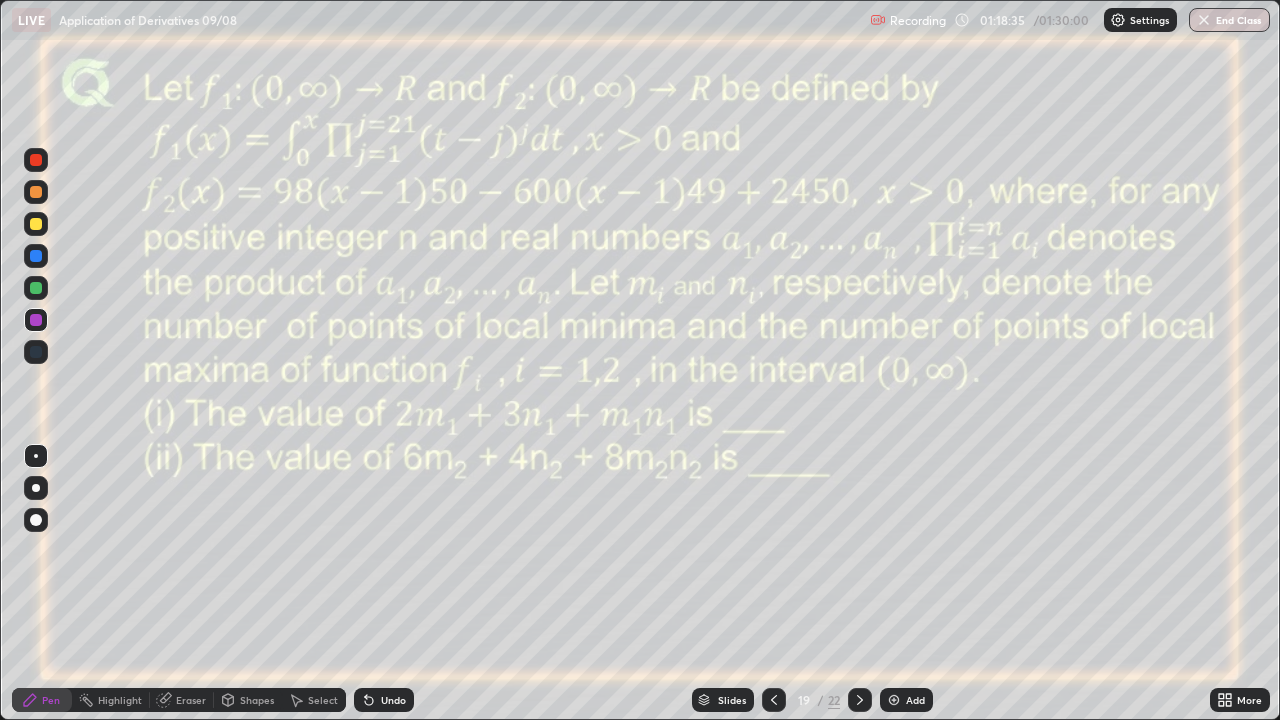 click on "Undo" at bounding box center [393, 700] 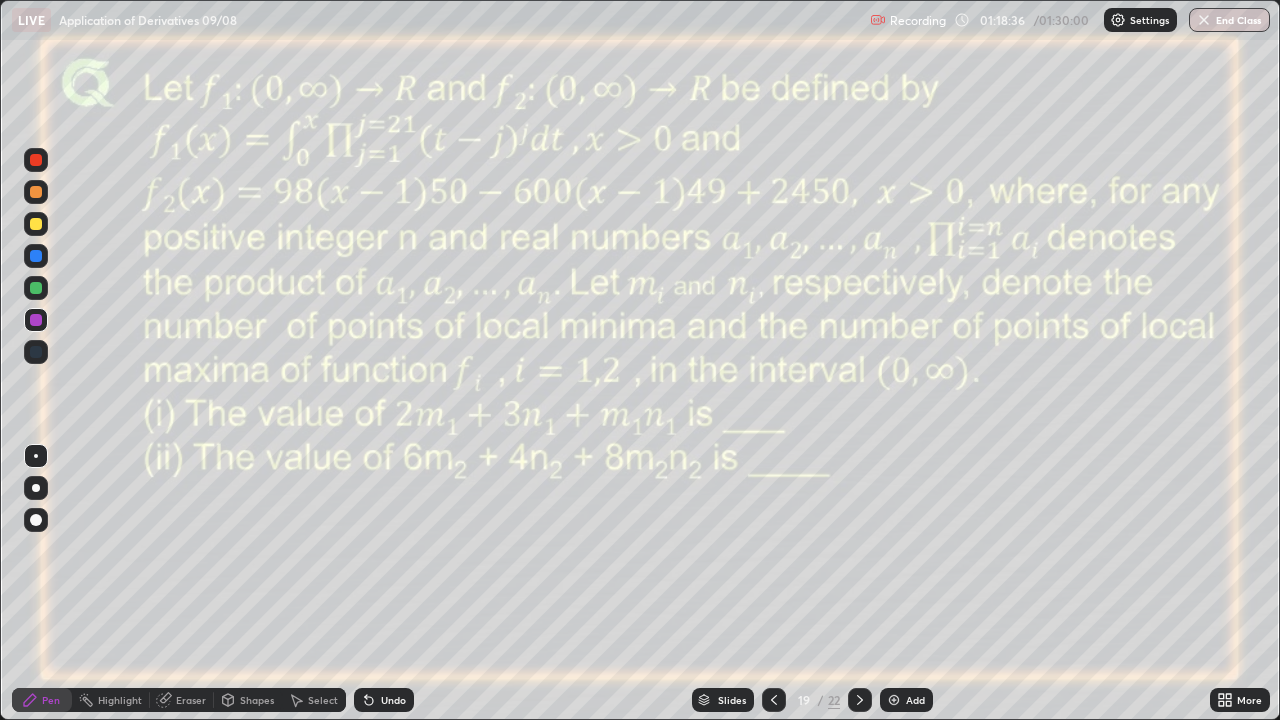 click on "Shapes" at bounding box center [257, 700] 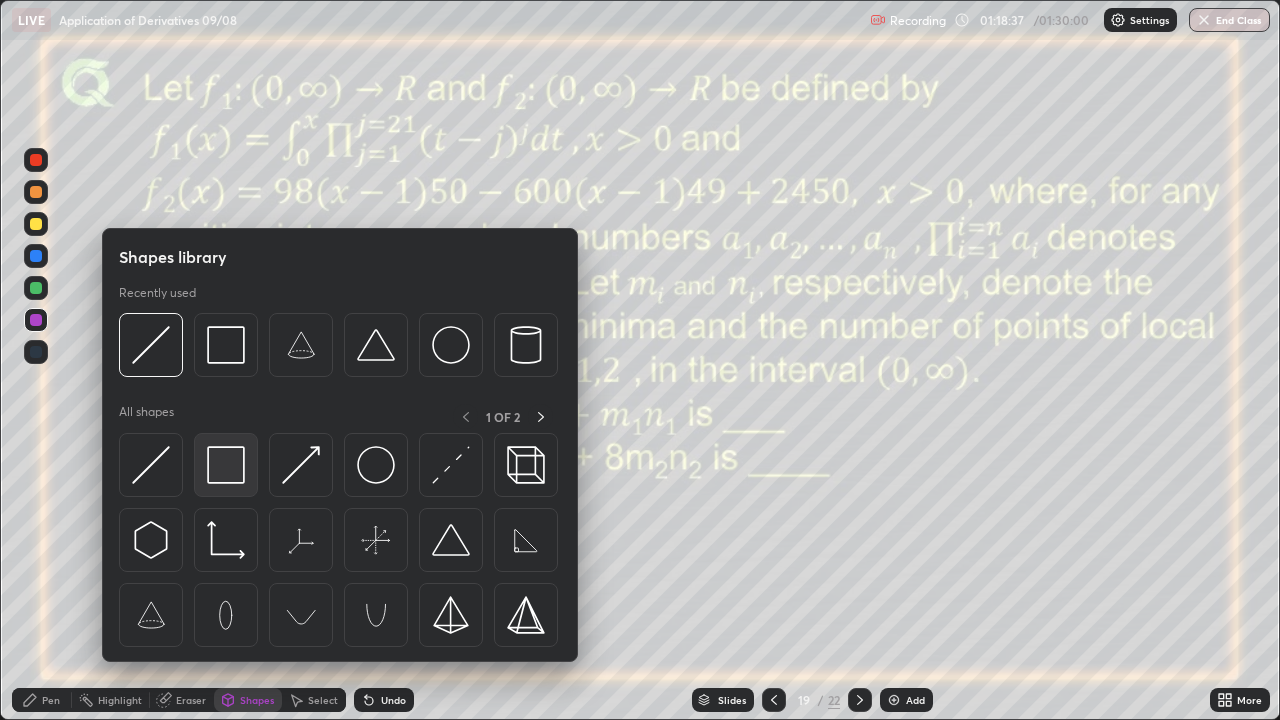 click at bounding box center (226, 465) 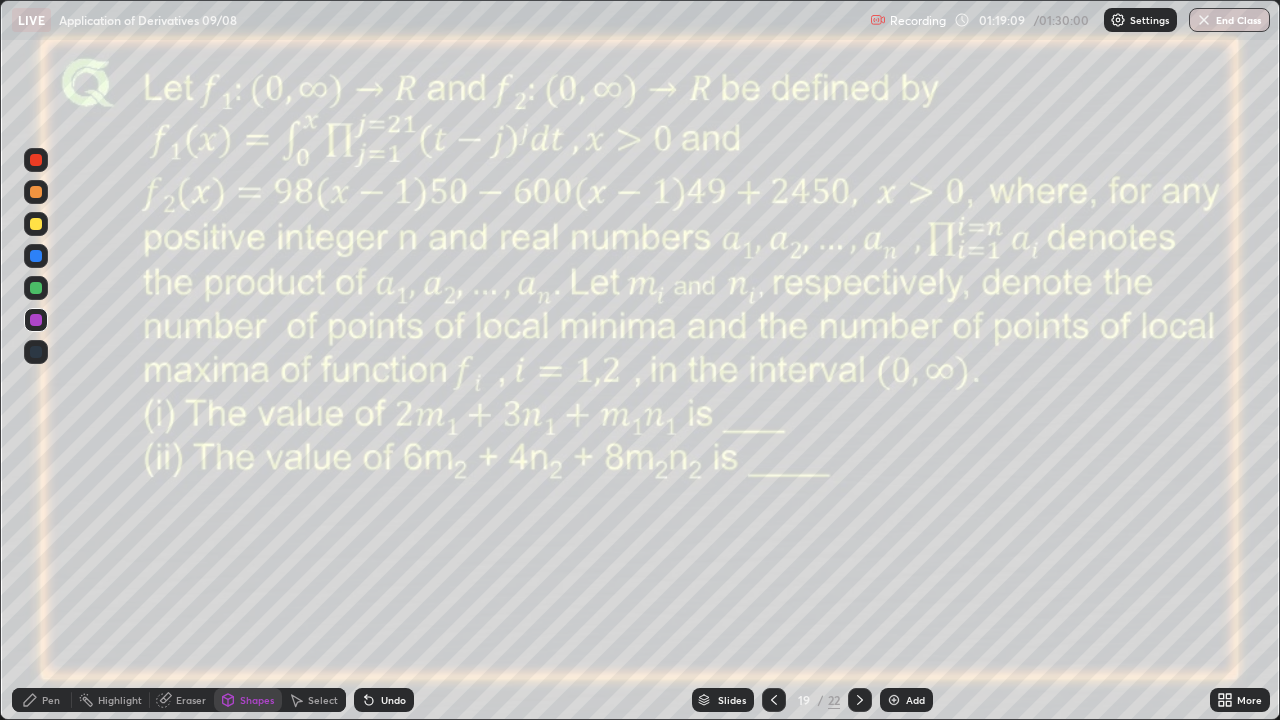 click 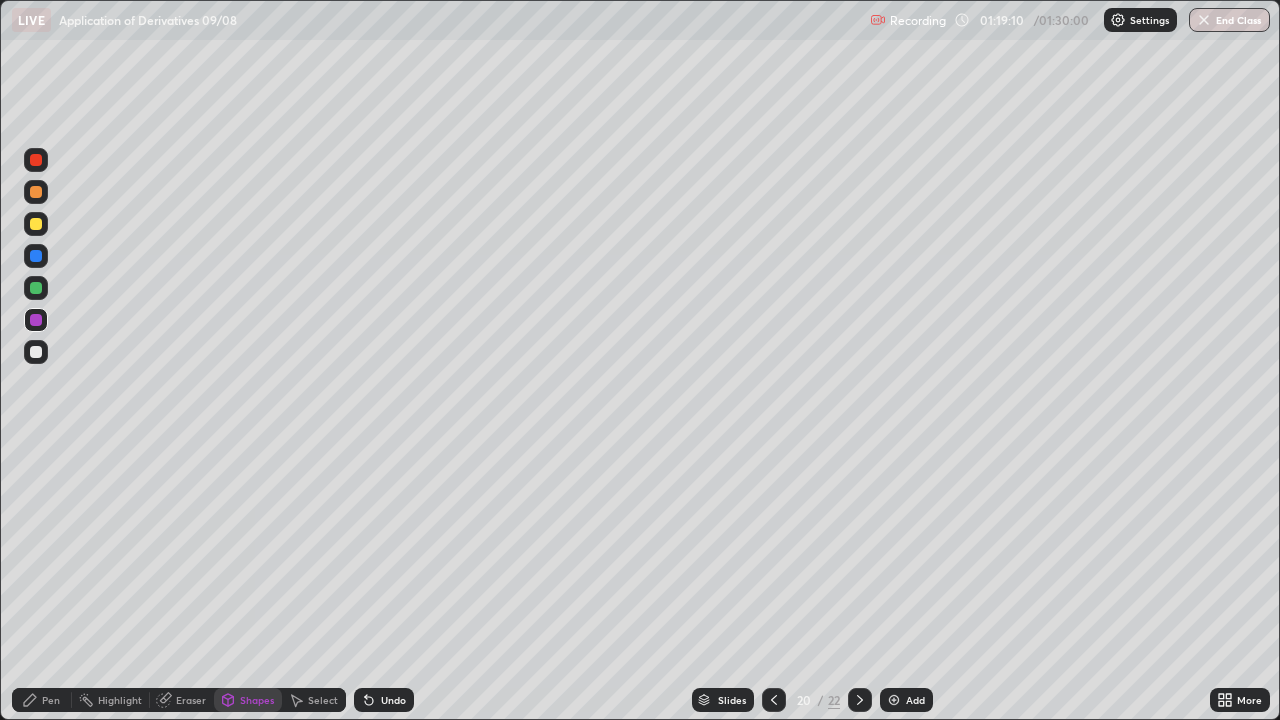 click 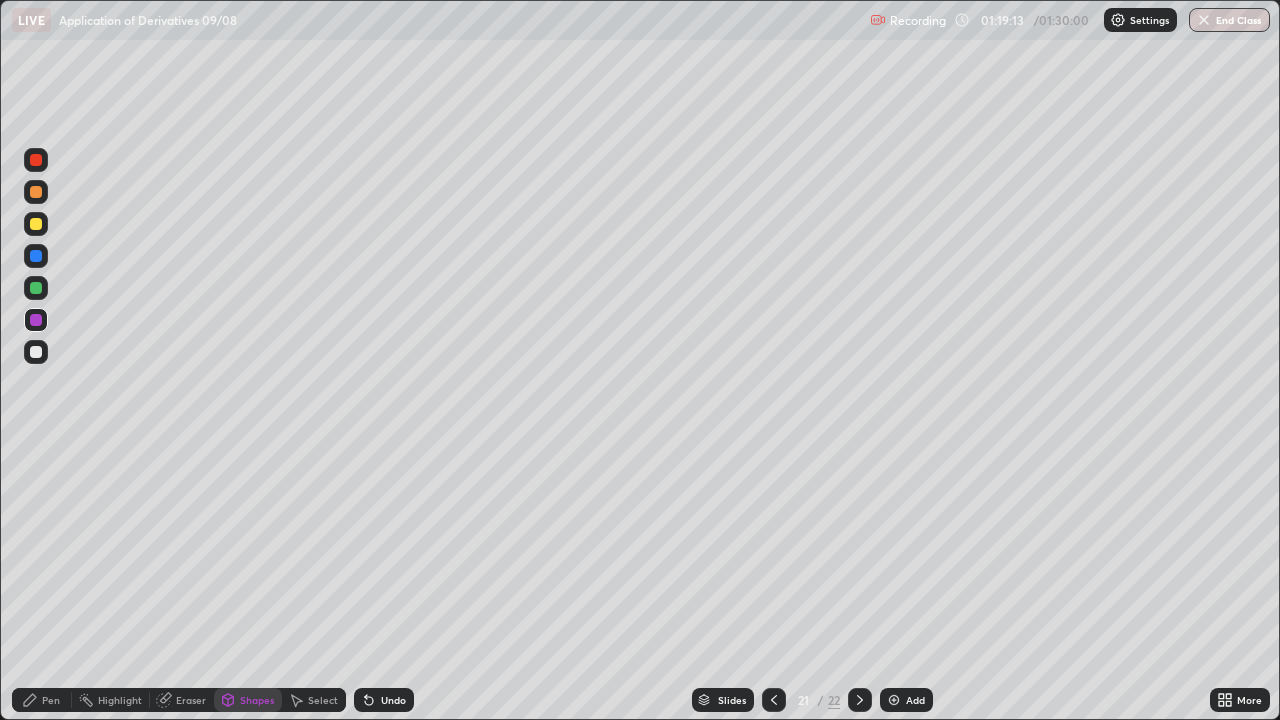 click 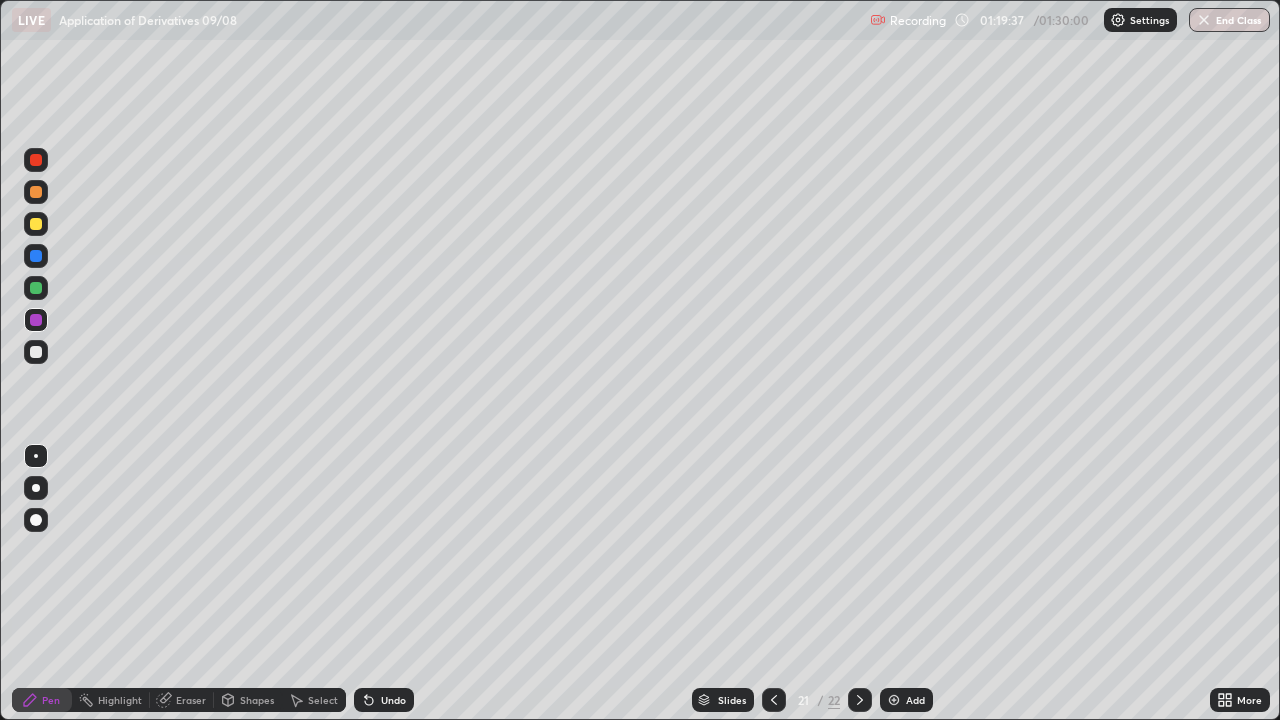click 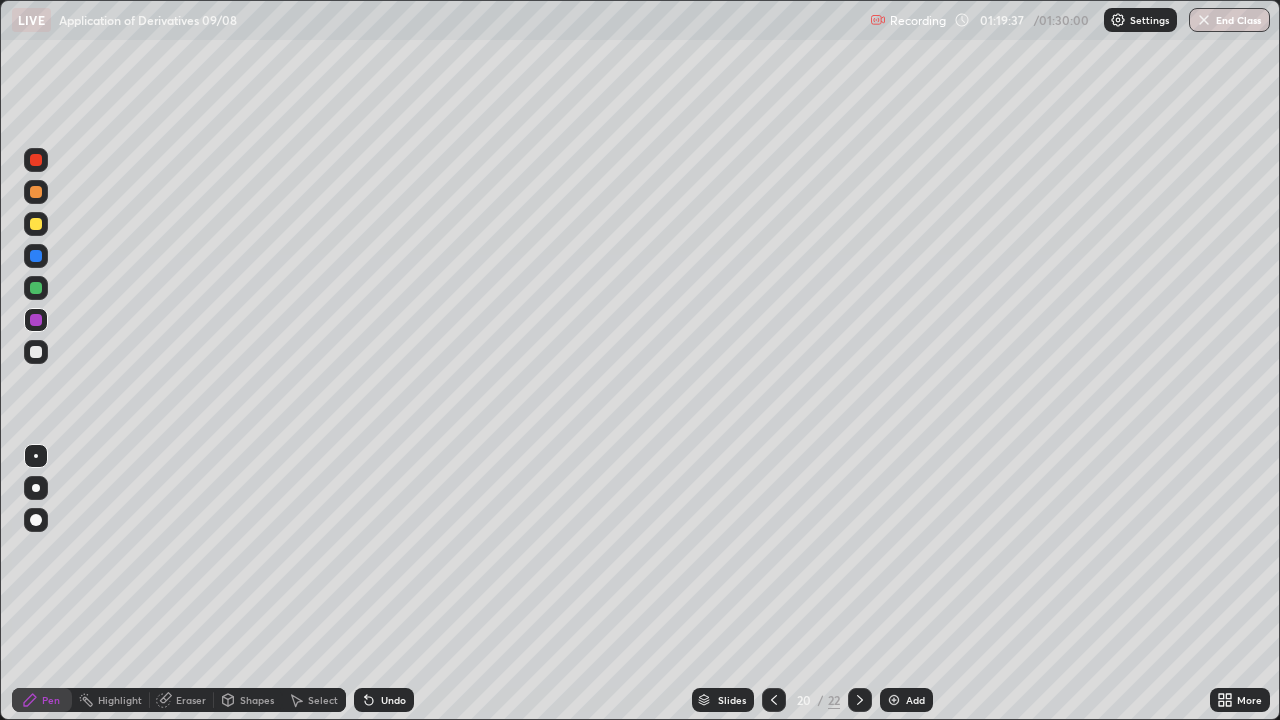 click 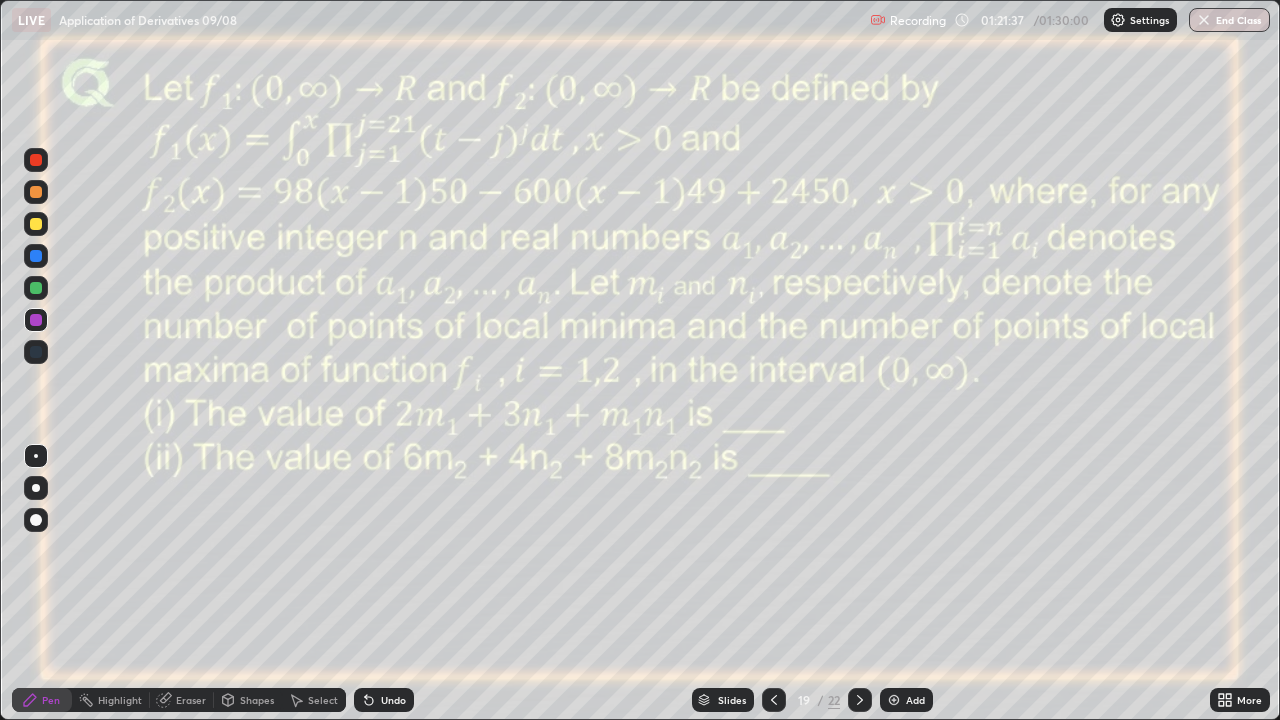 click 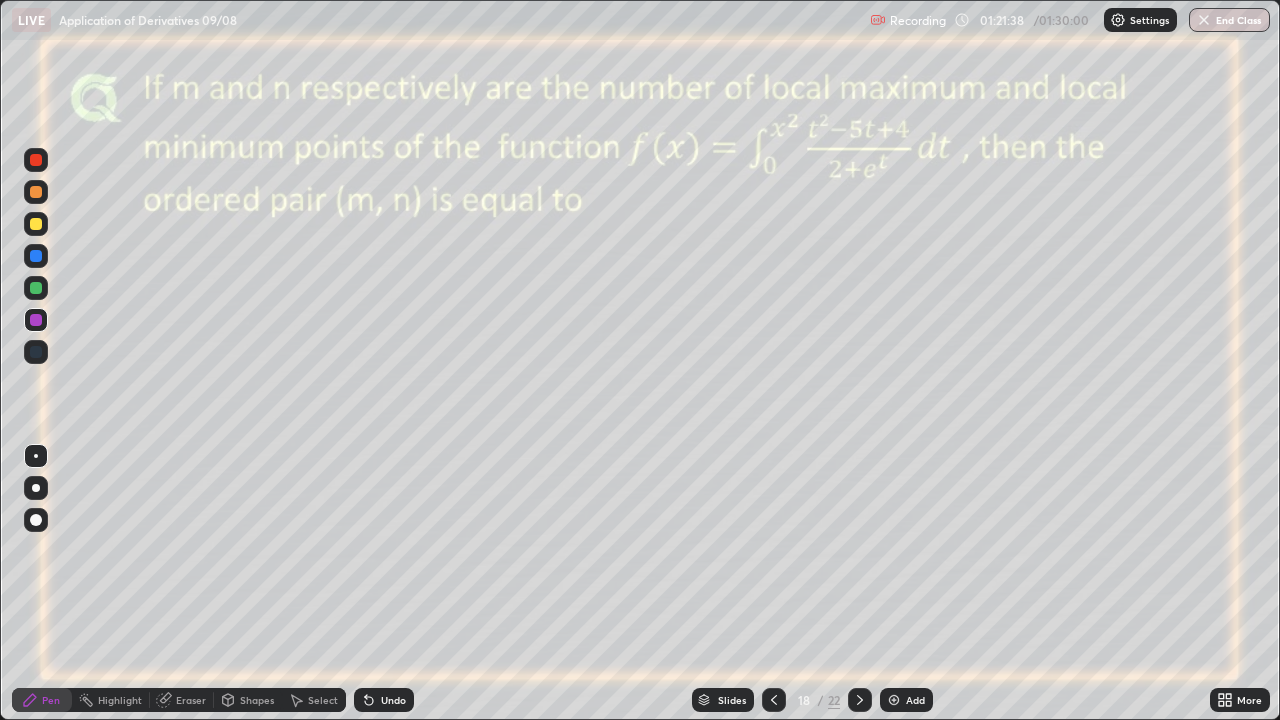 click 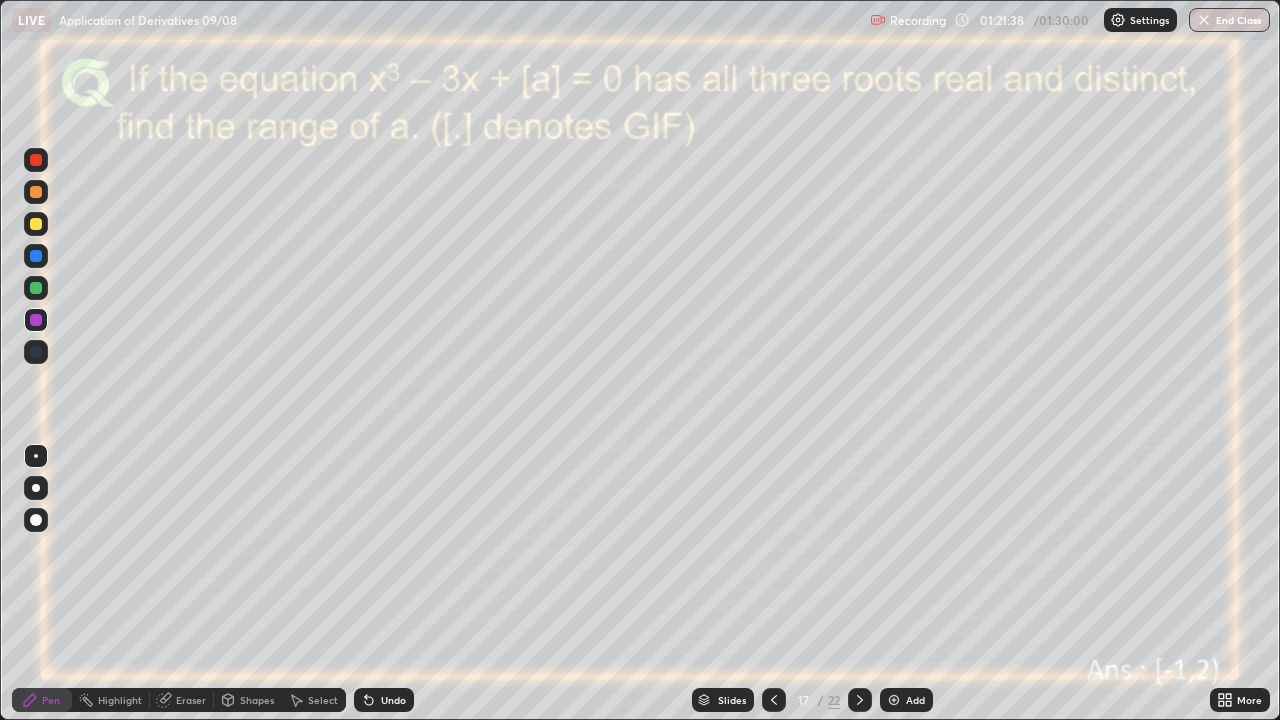 click 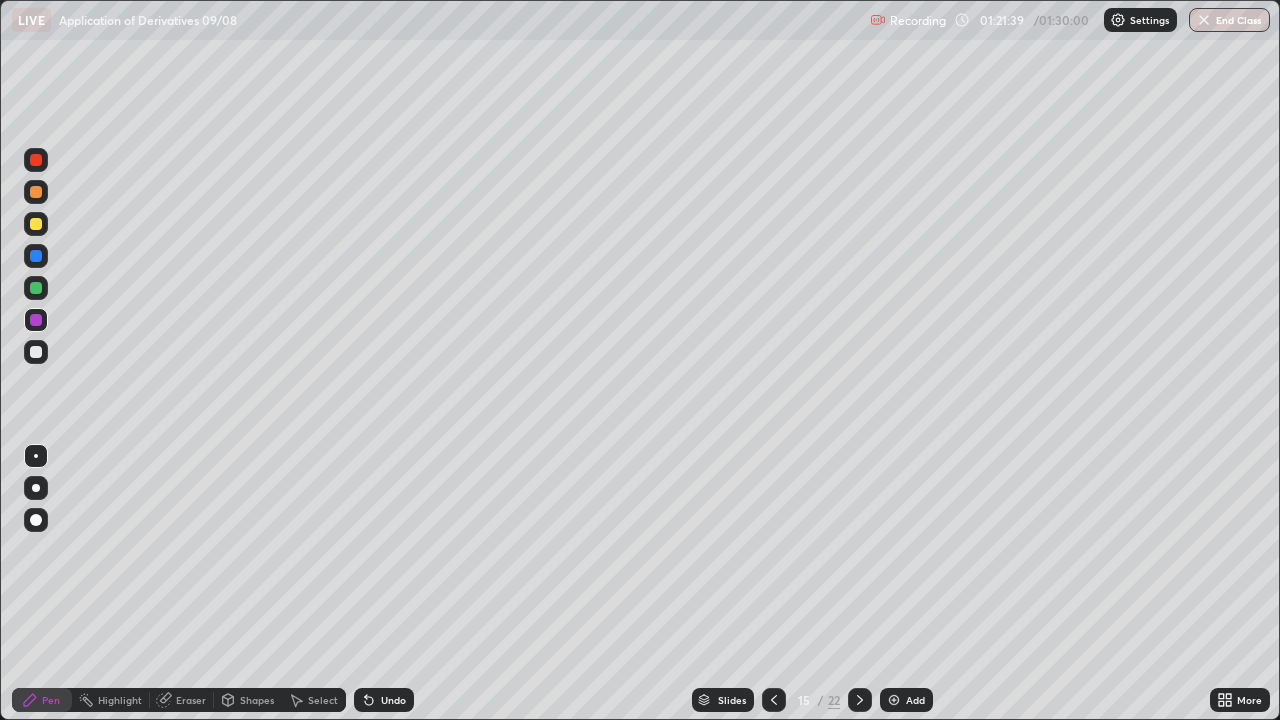 click at bounding box center (774, 700) 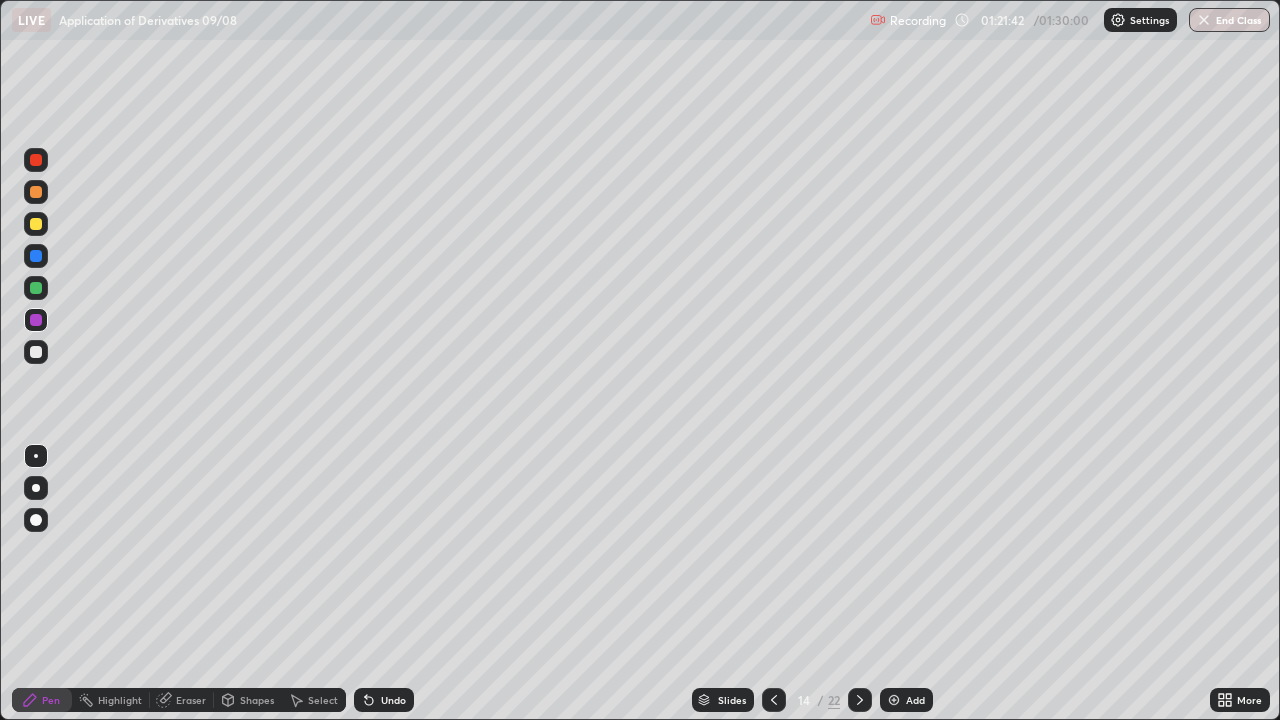 click 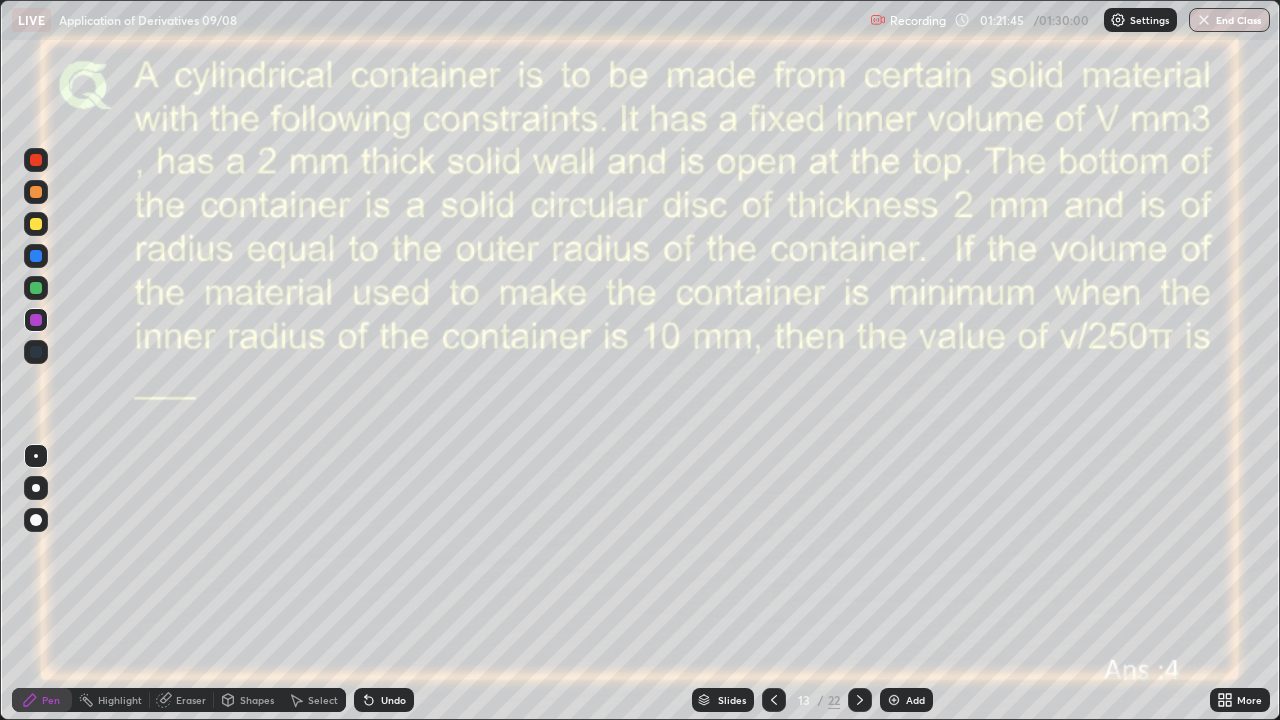 click 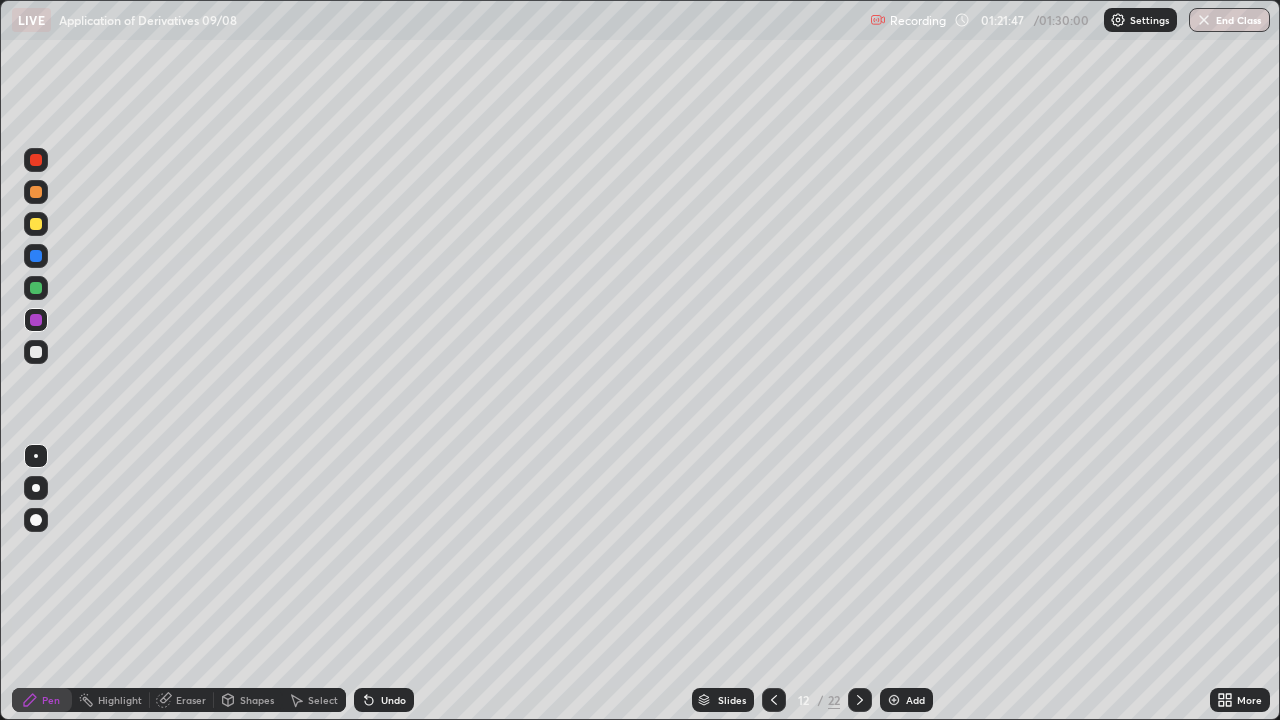 click 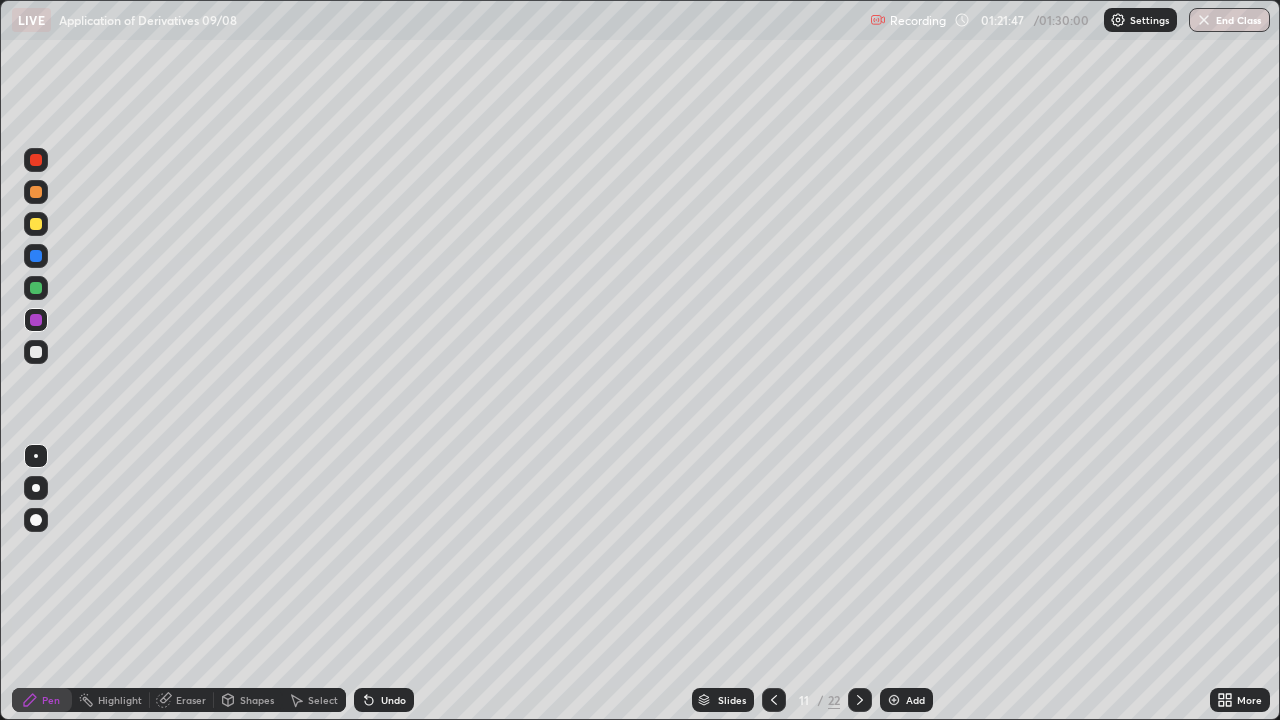 click at bounding box center (774, 700) 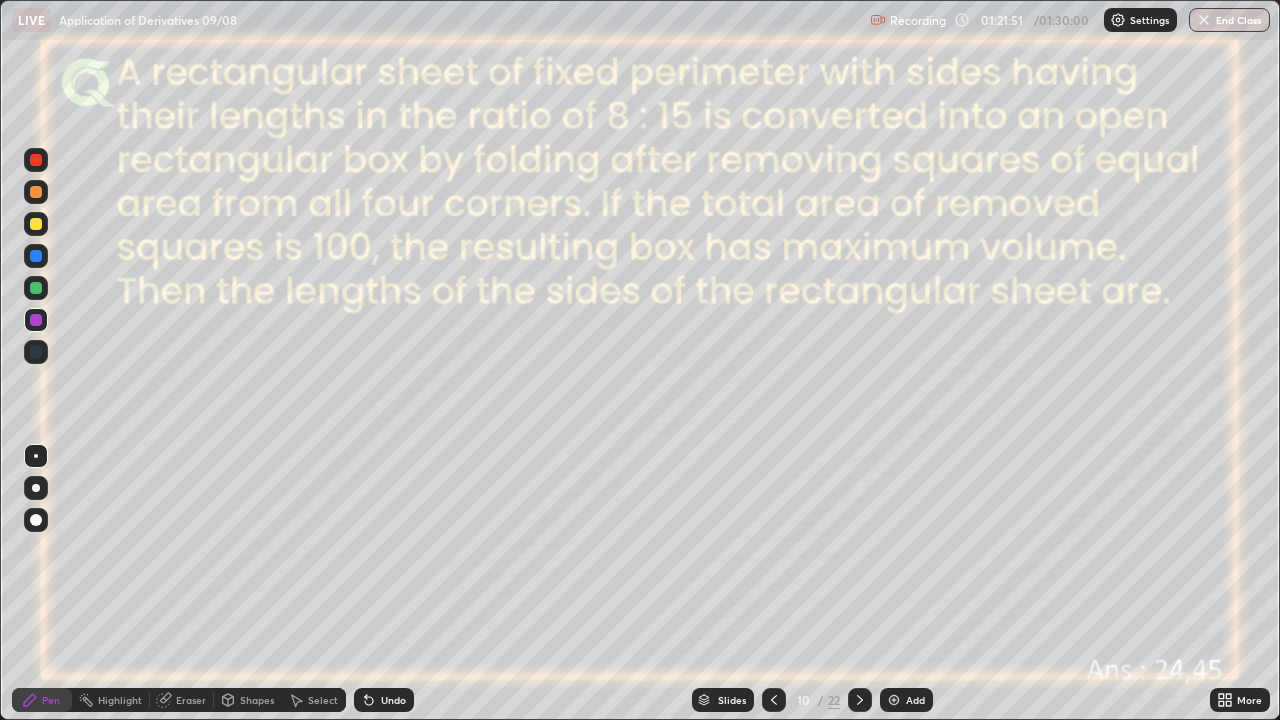 click 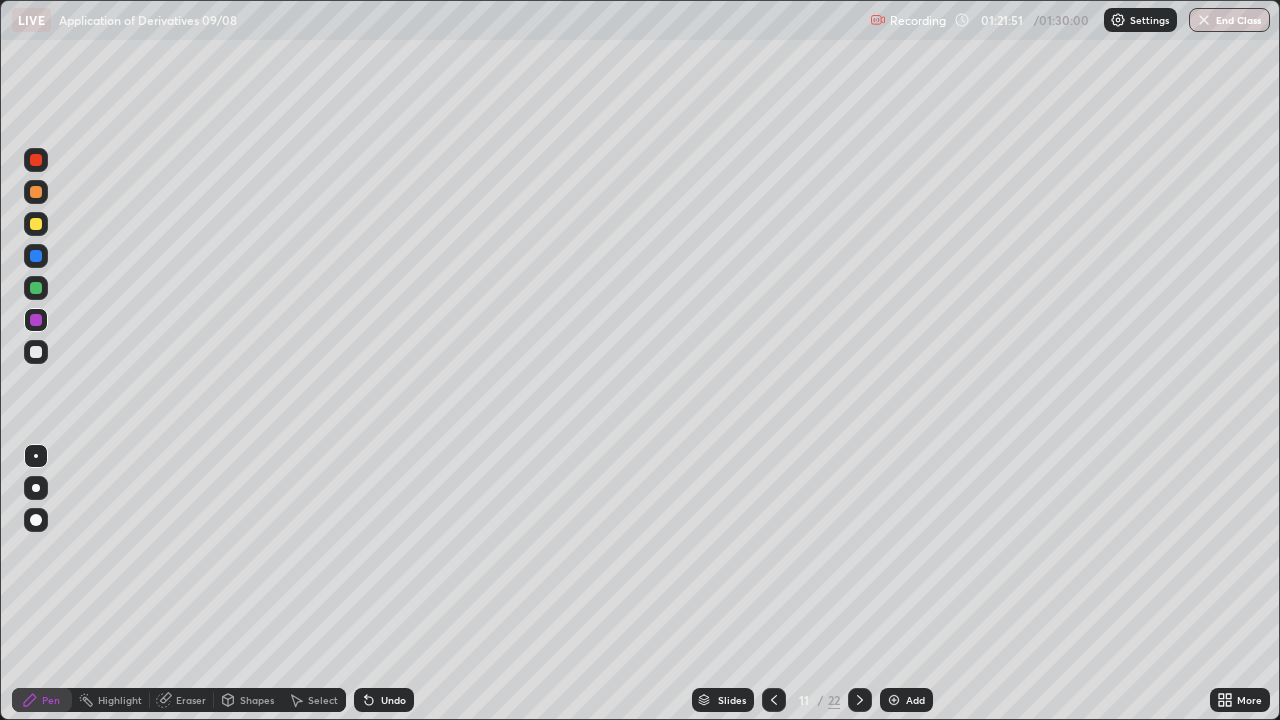 click at bounding box center [860, 700] 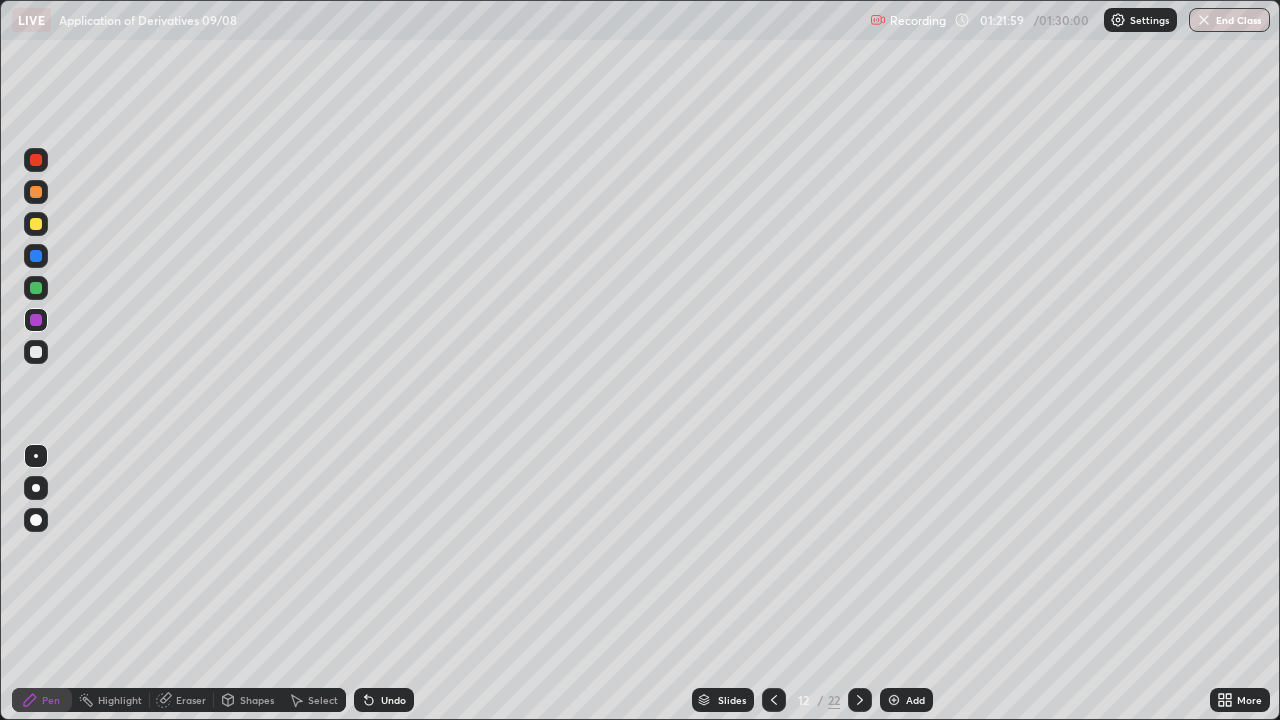 click 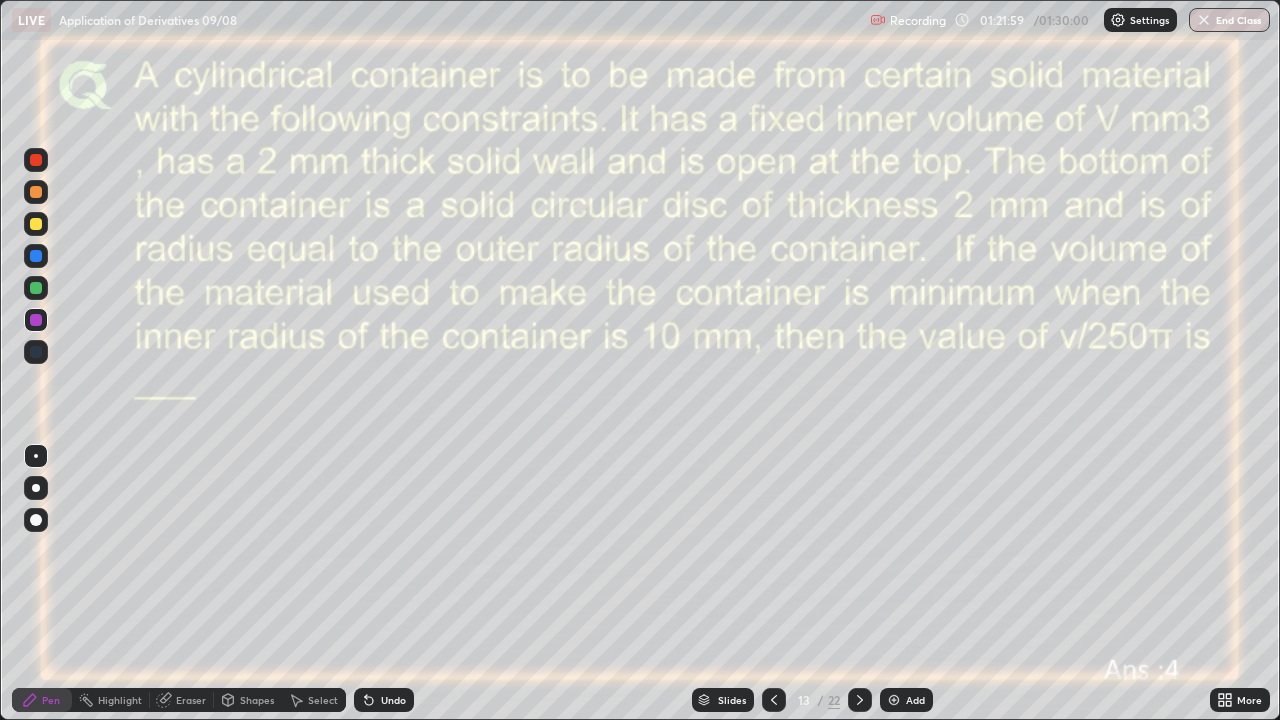 click 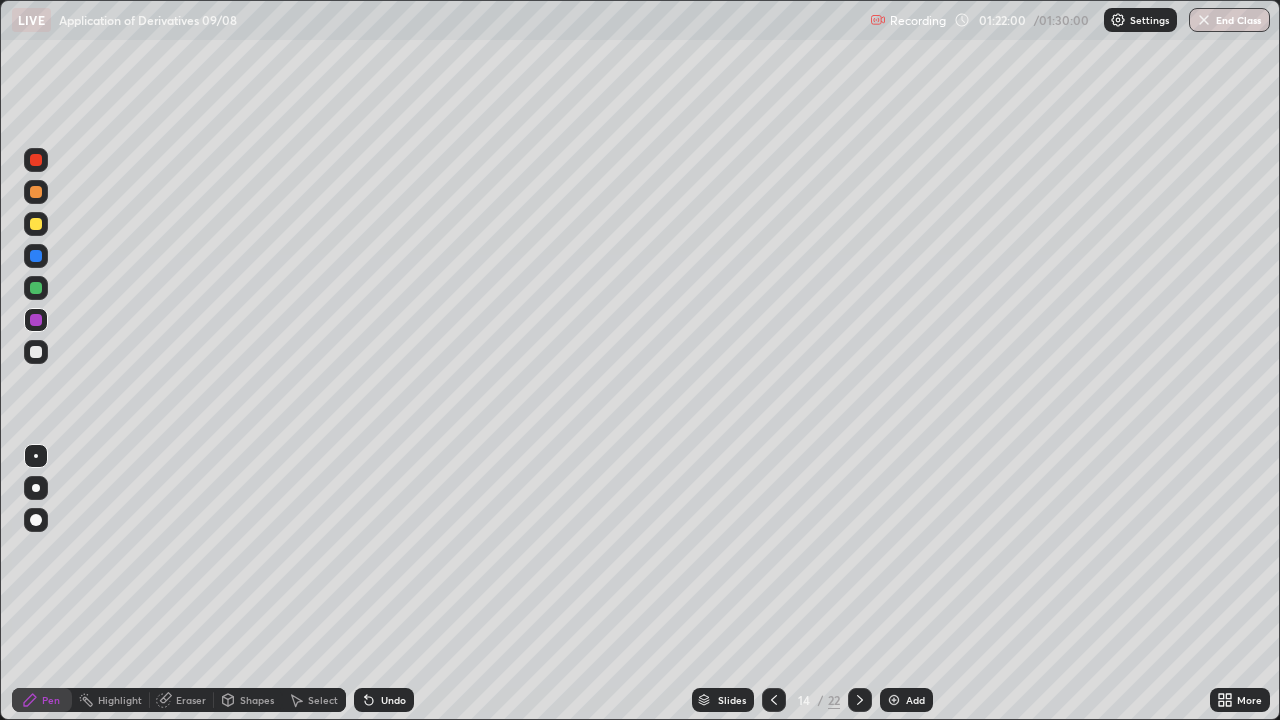 click 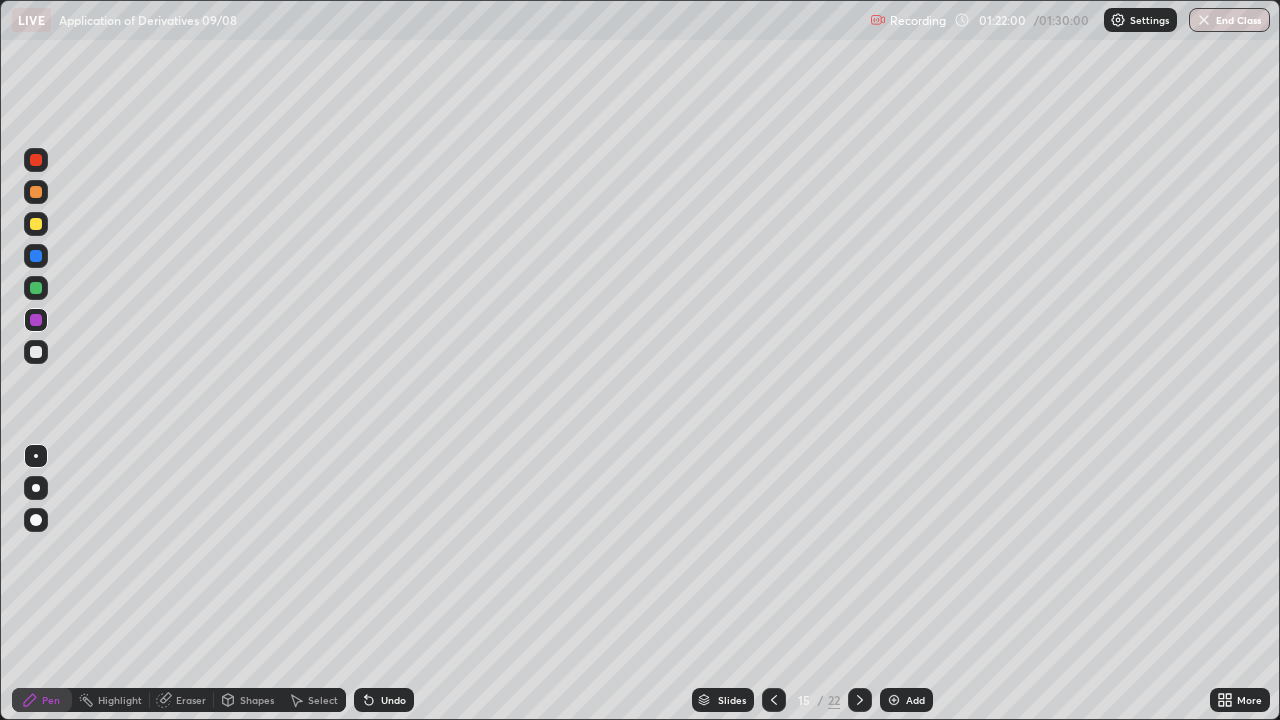 click 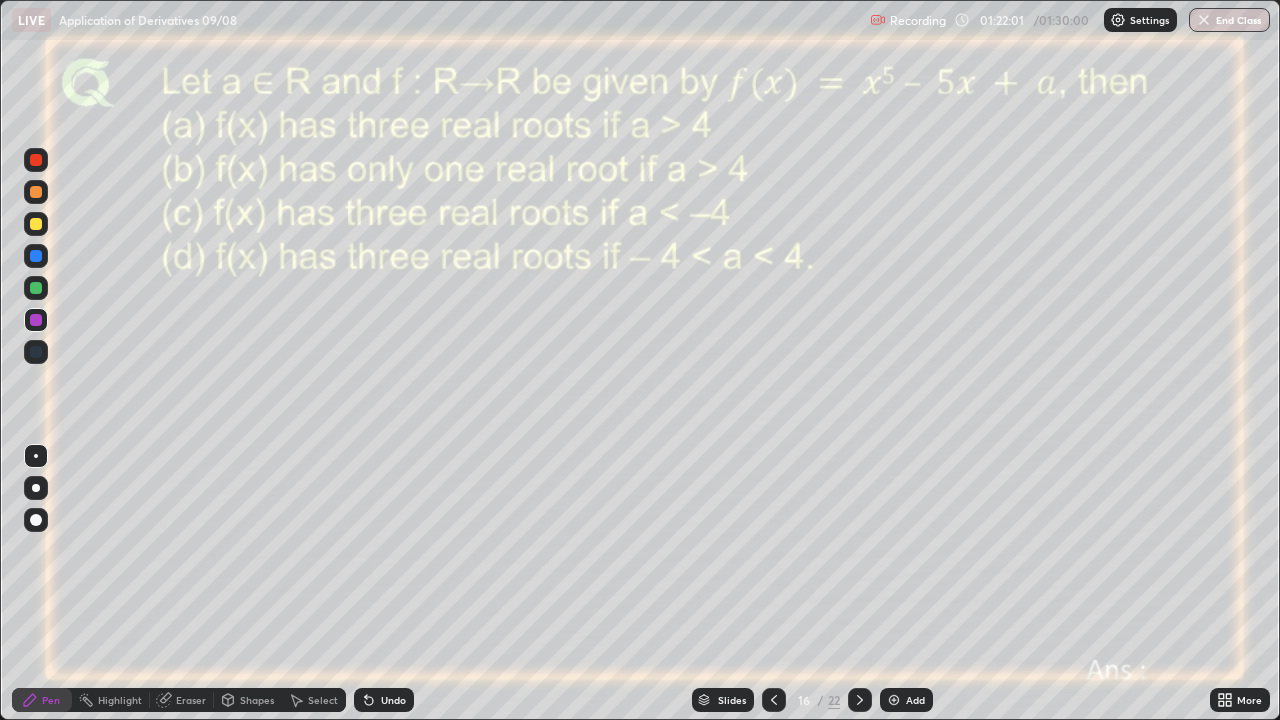click at bounding box center [860, 700] 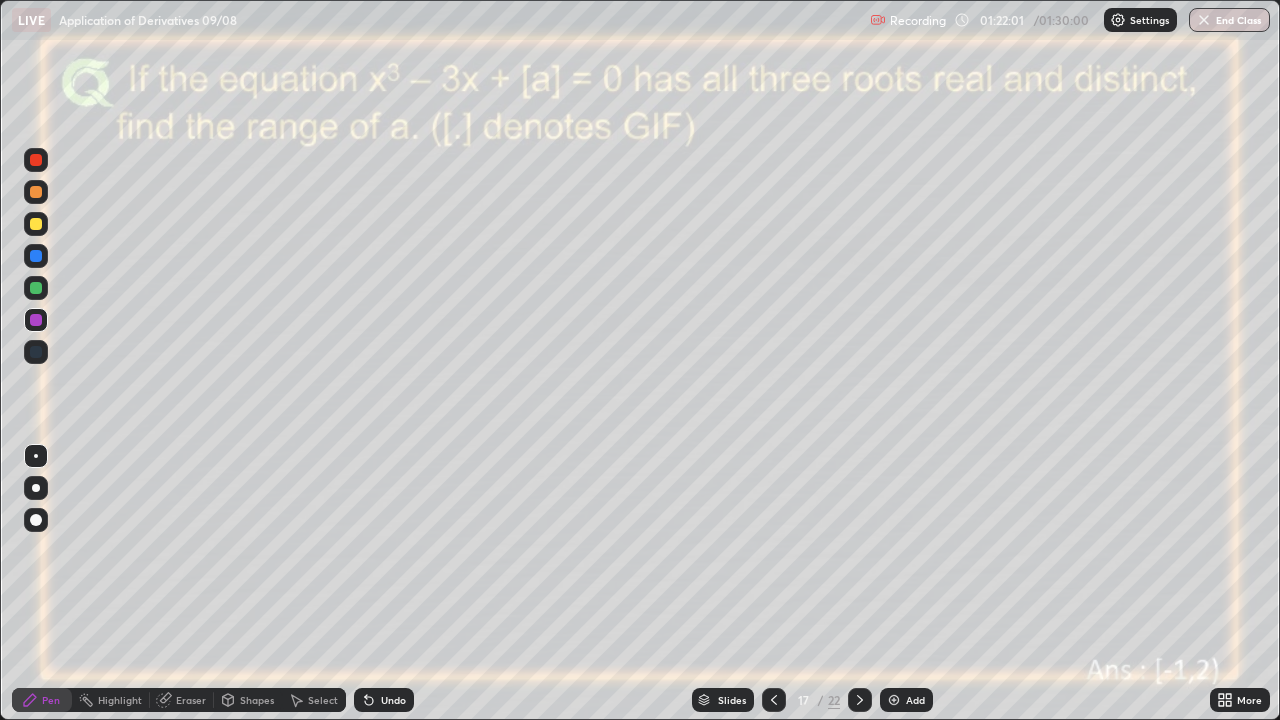 click 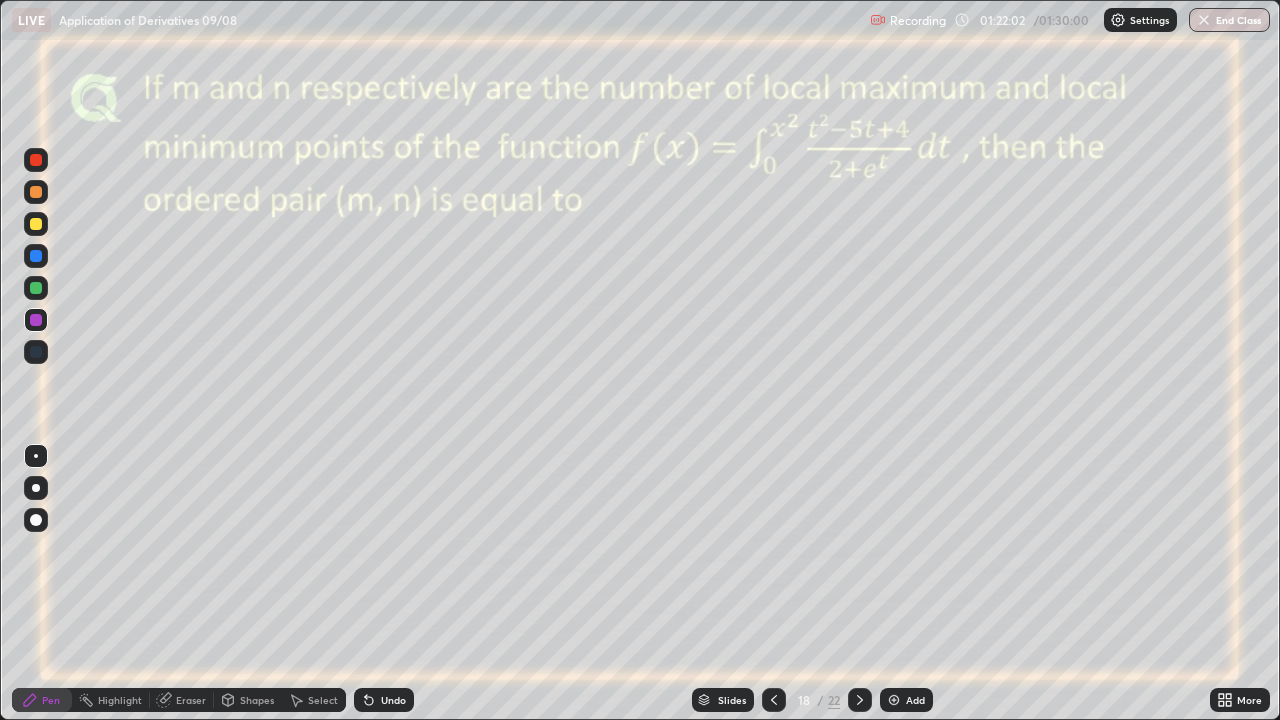 click 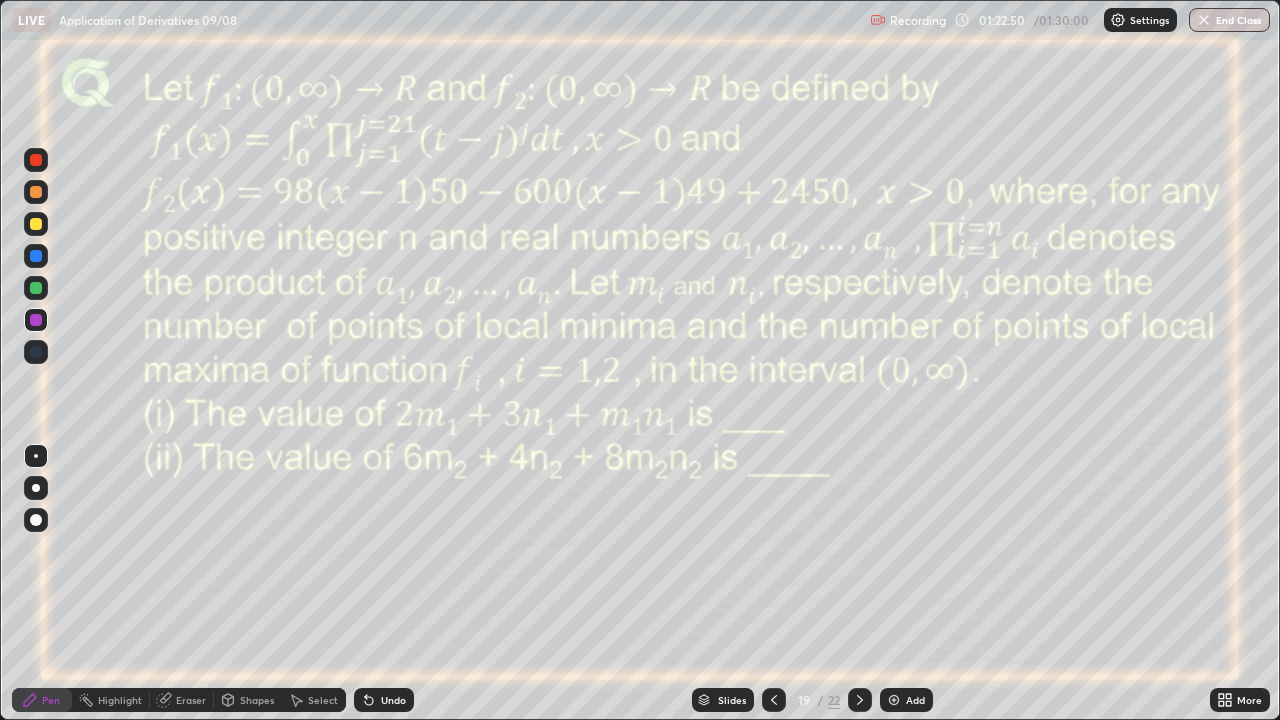 click on "Eraser" at bounding box center (191, 700) 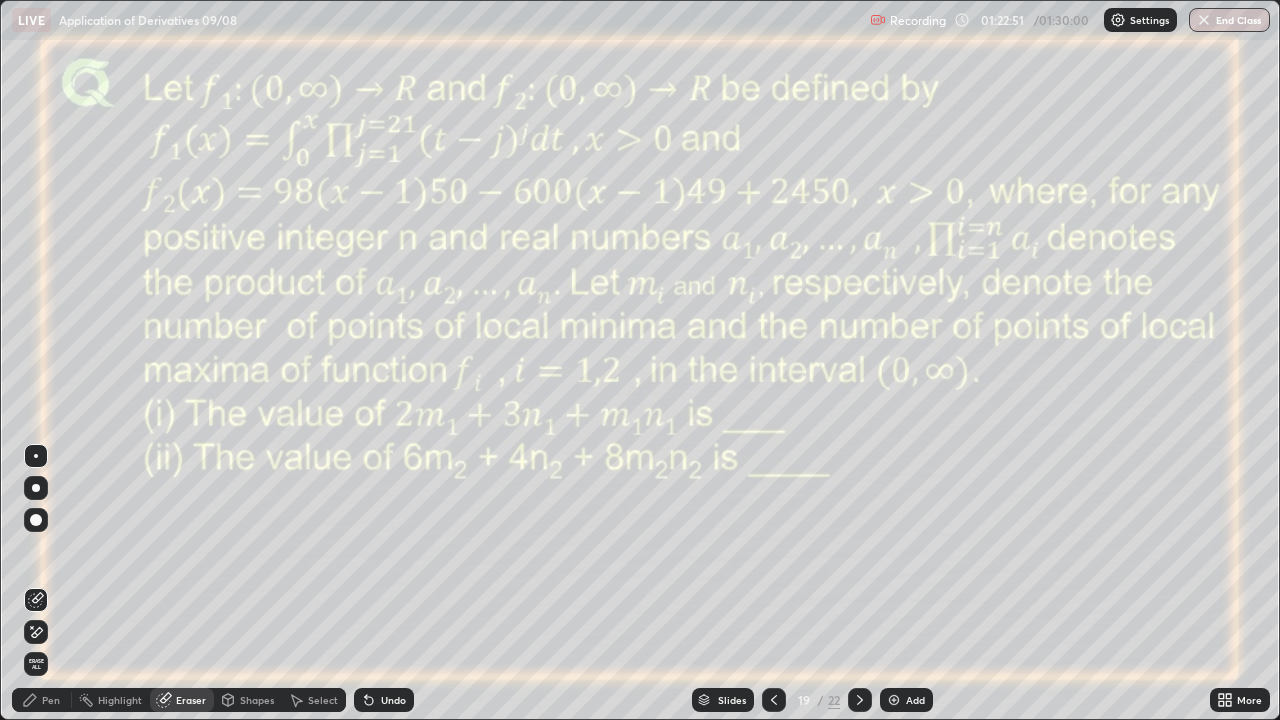 click 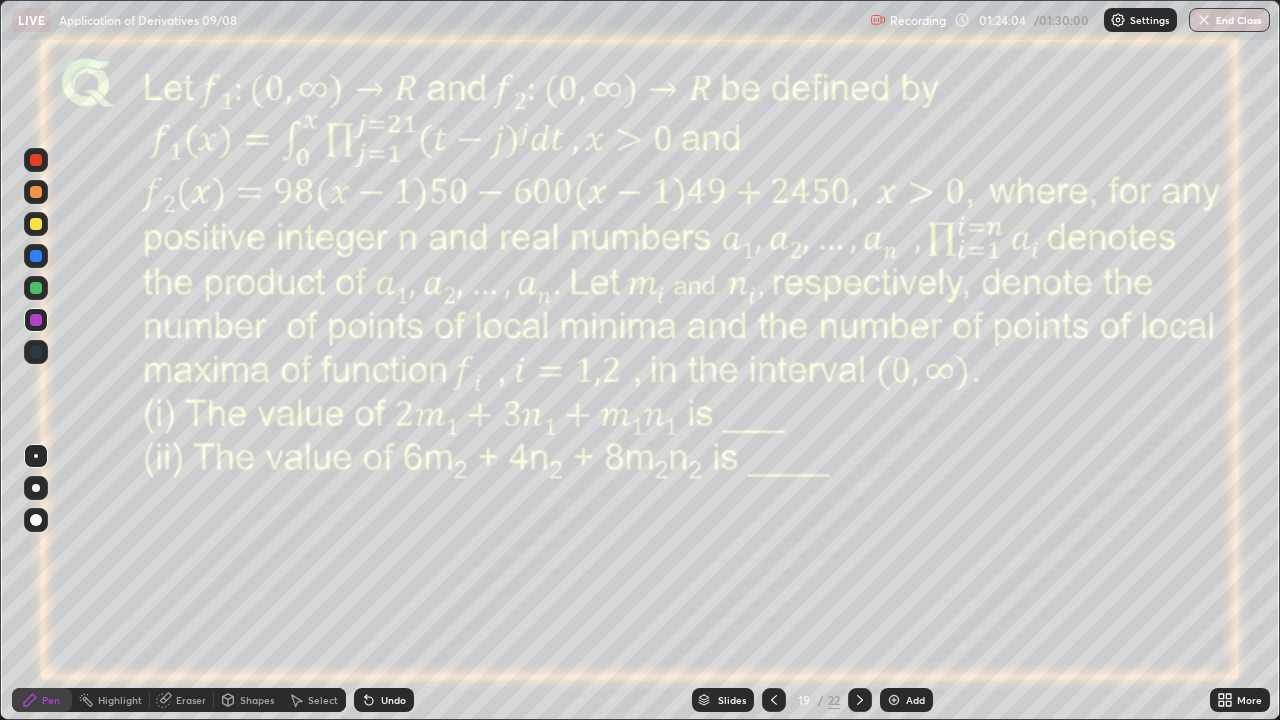 click at bounding box center (36, 288) 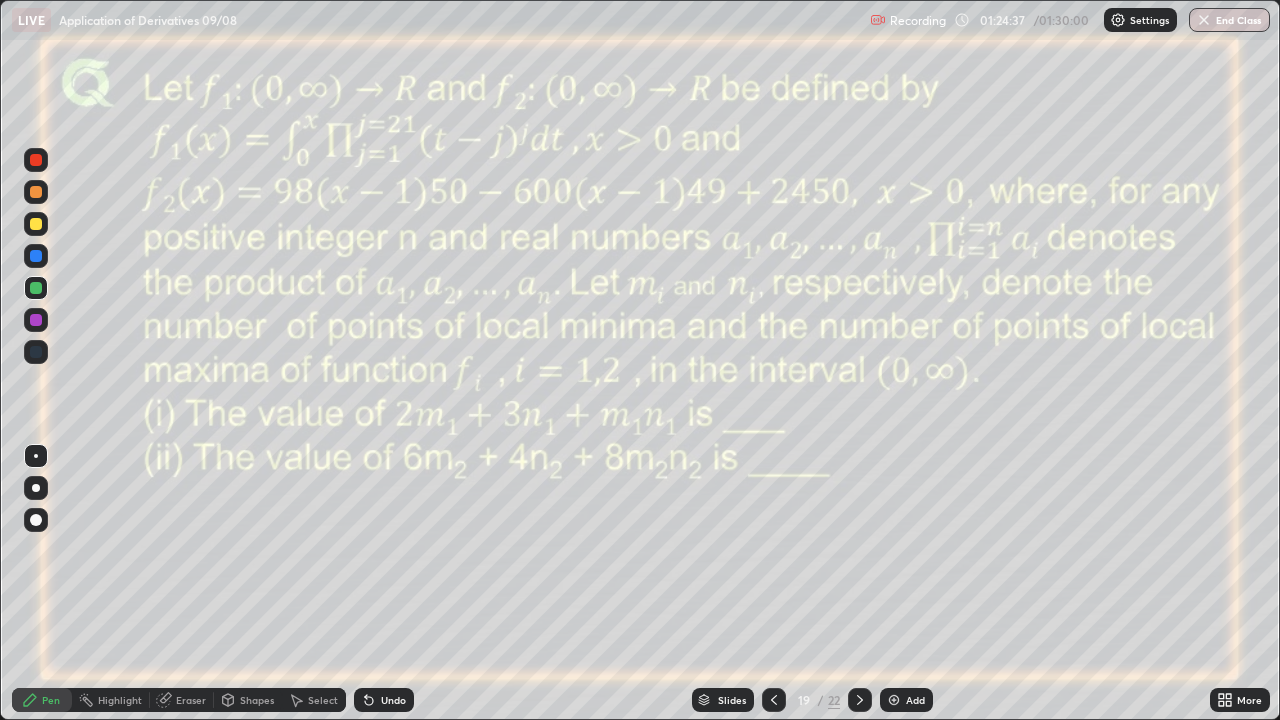 click 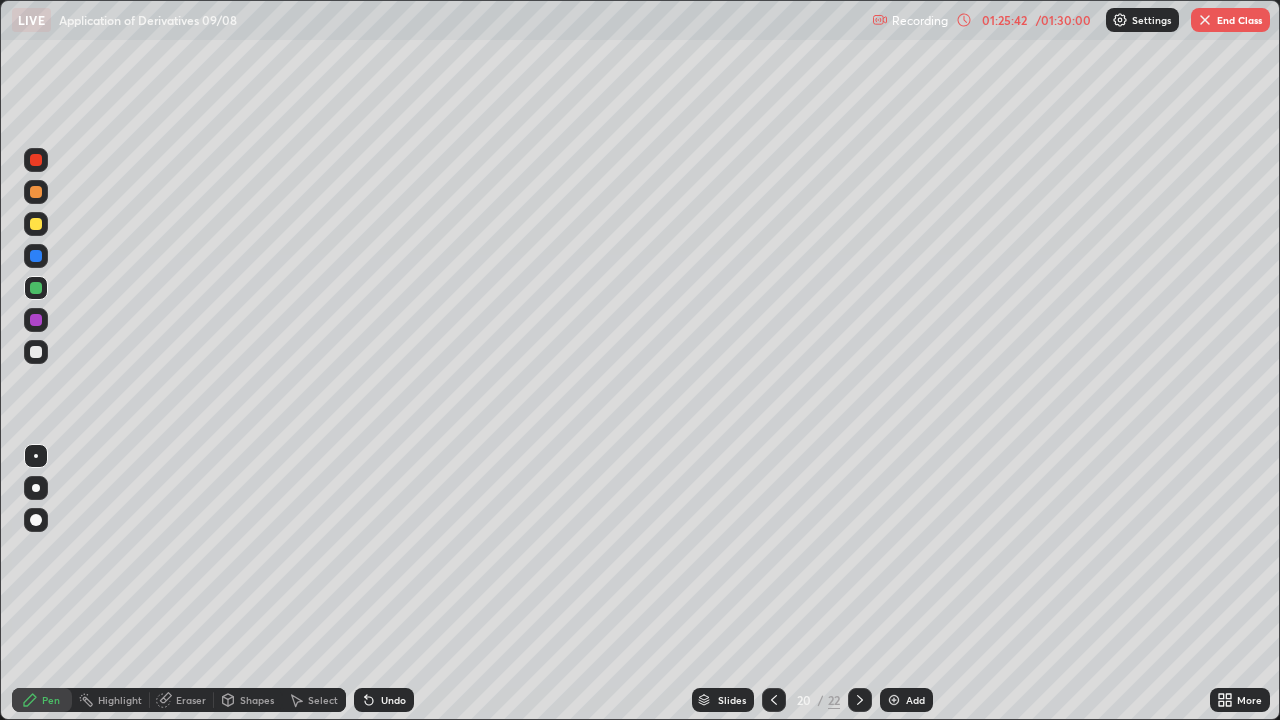 click on "End Class" at bounding box center (1230, 20) 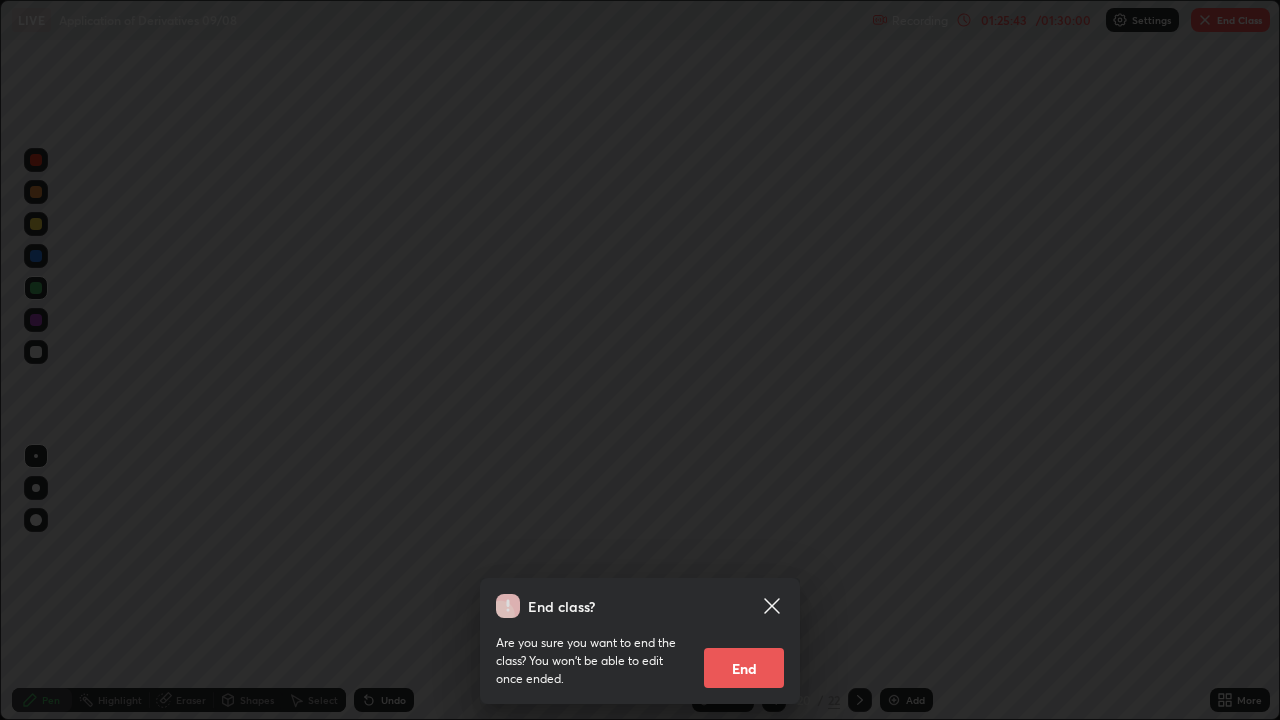 click on "End" at bounding box center [744, 668] 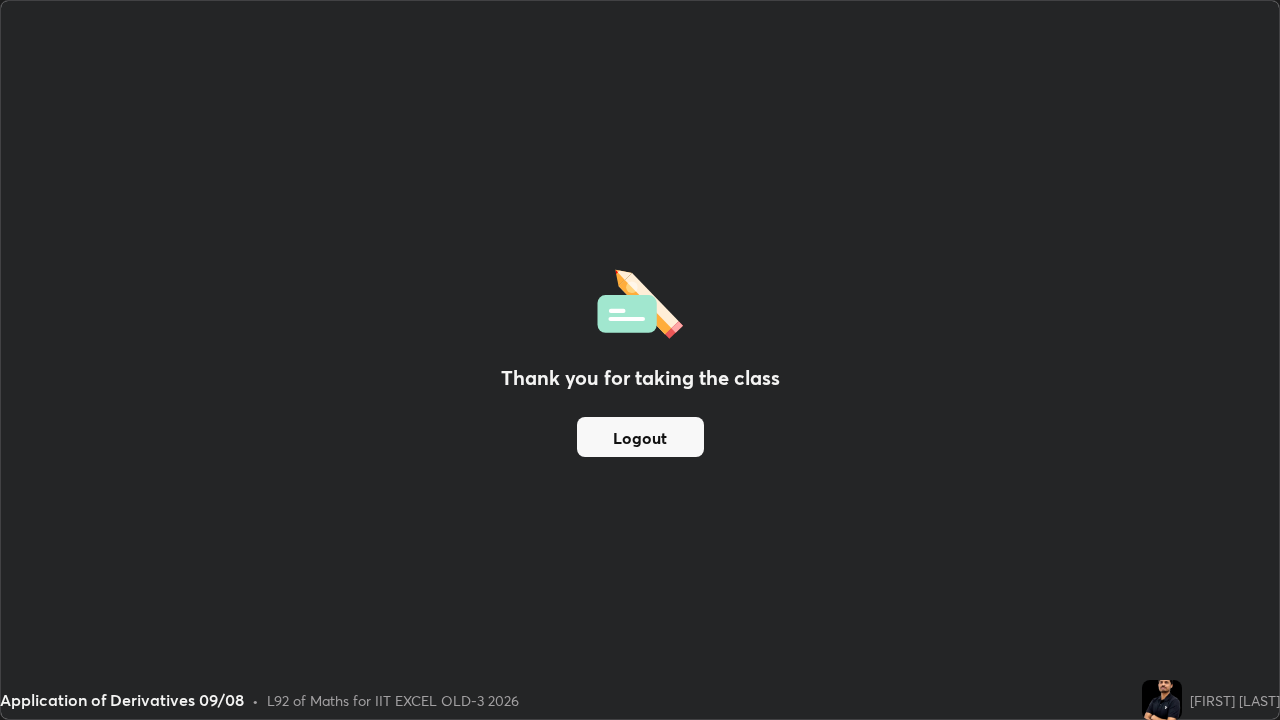 click on "Logout" at bounding box center (640, 437) 